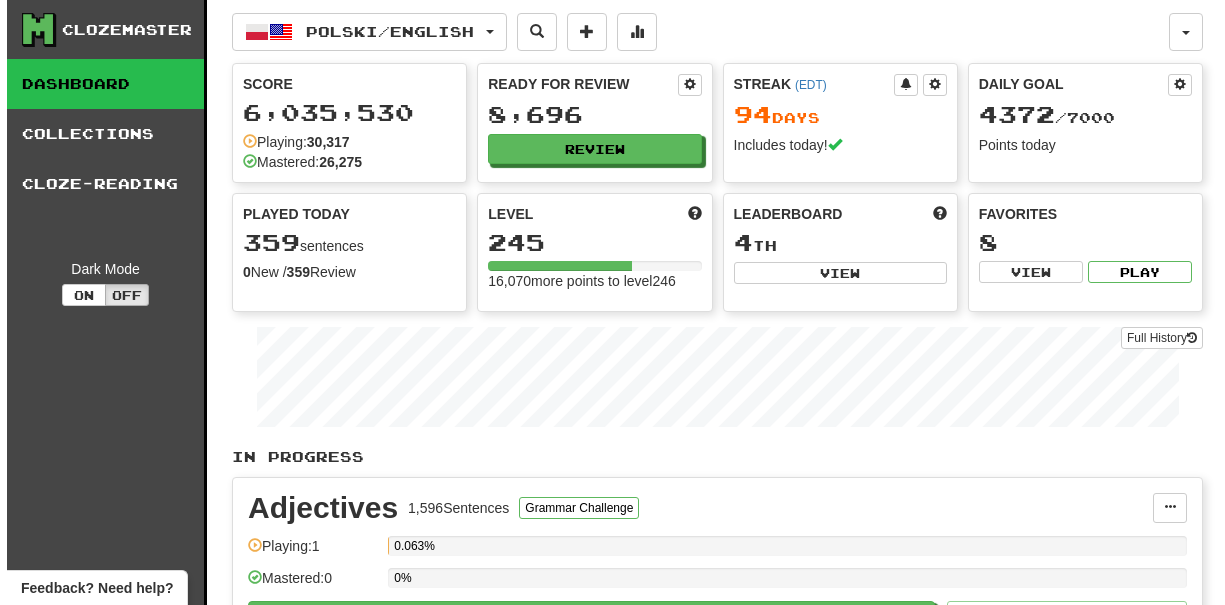 scroll, scrollTop: 0, scrollLeft: 0, axis: both 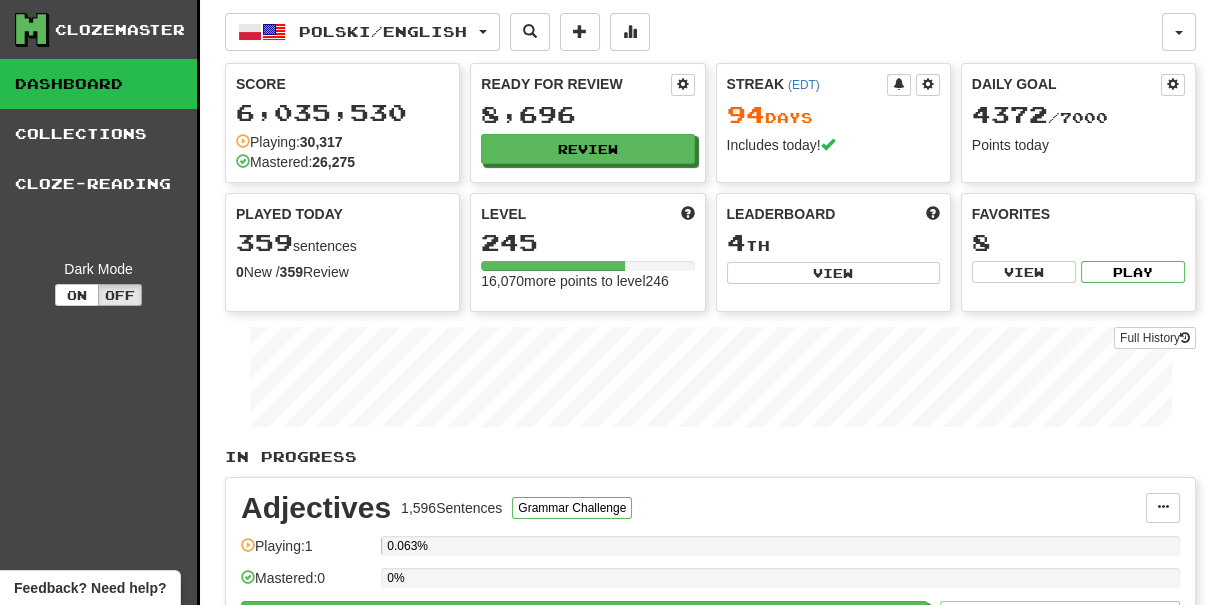 click on "Full History" at bounding box center (710, 379) 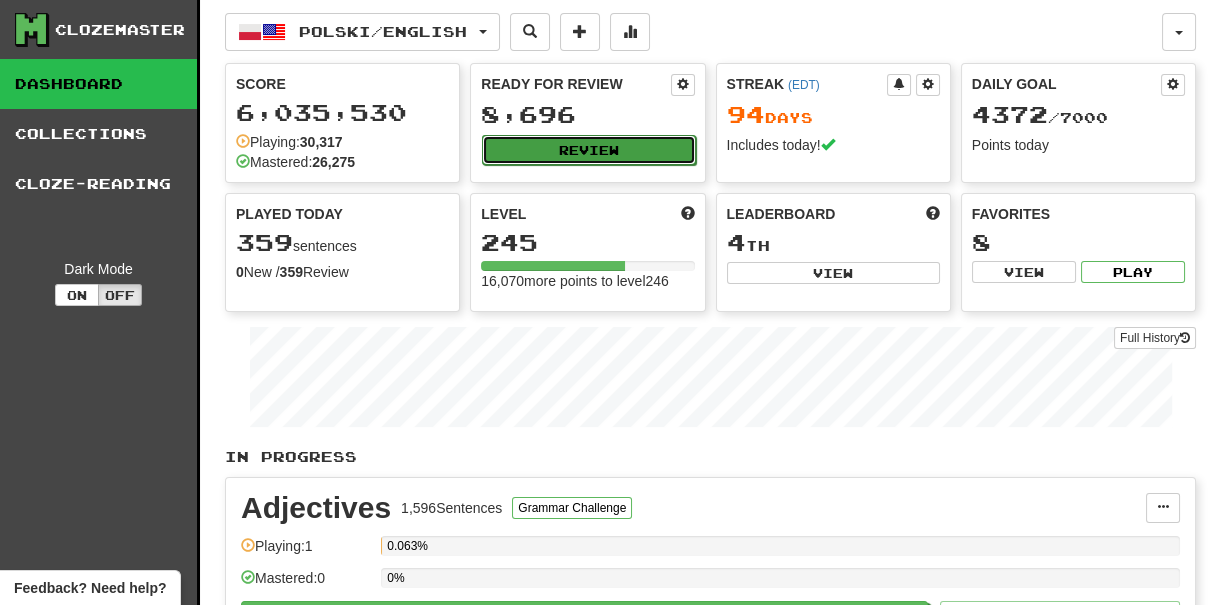 click on "Review" at bounding box center [588, 150] 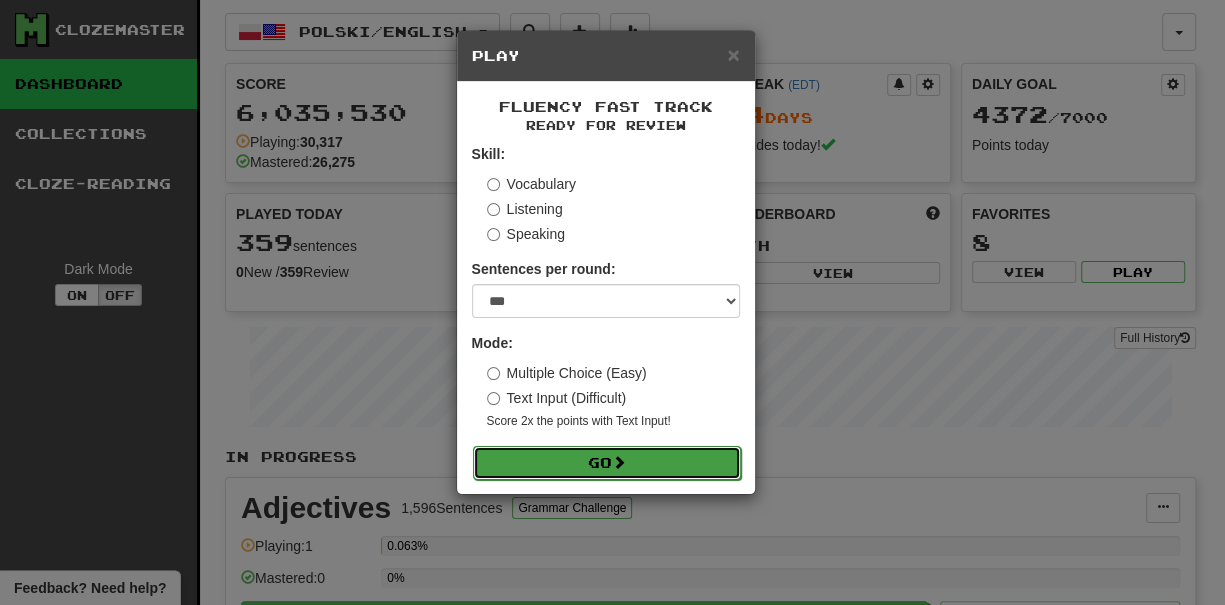 click on "Go" at bounding box center [607, 463] 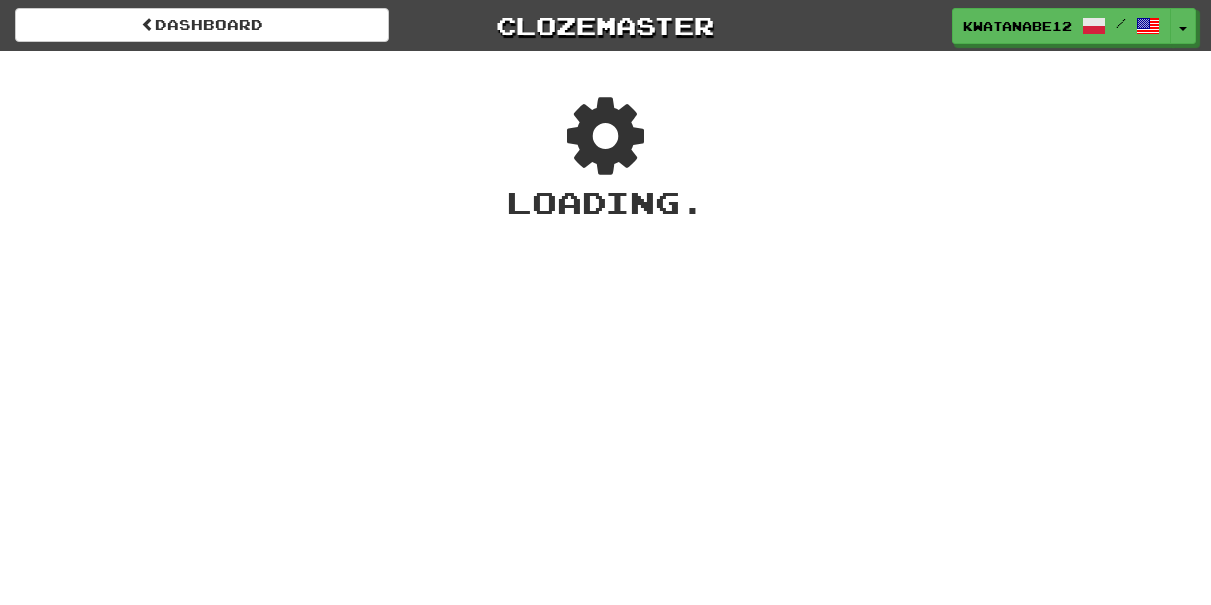 scroll, scrollTop: 0, scrollLeft: 0, axis: both 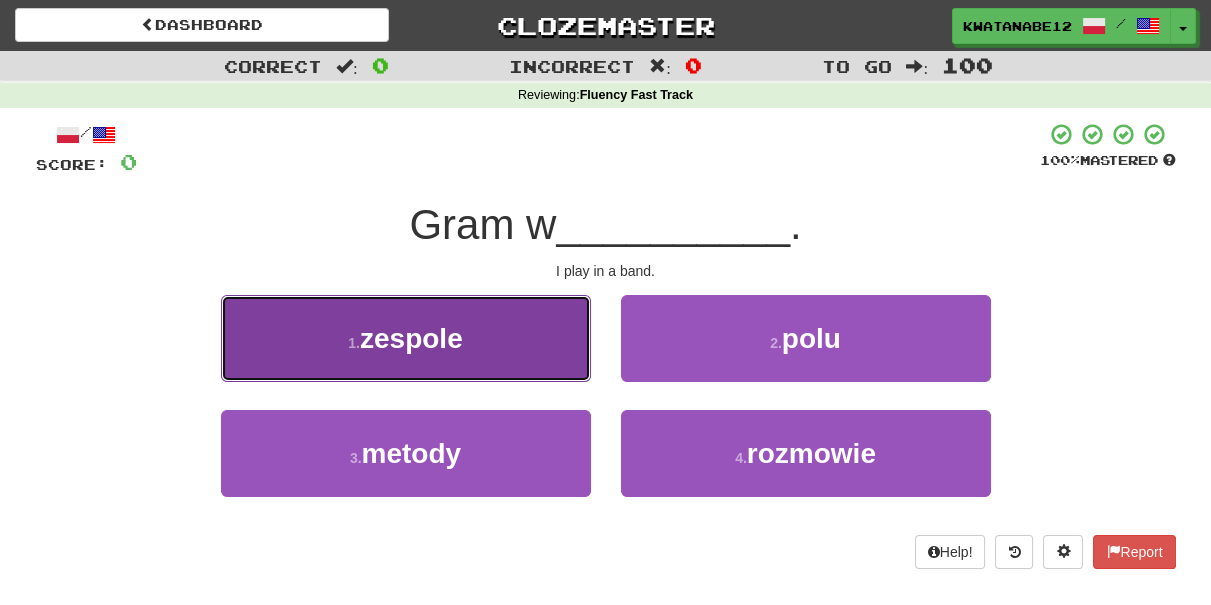 click on "1 .  zespole" at bounding box center (406, 338) 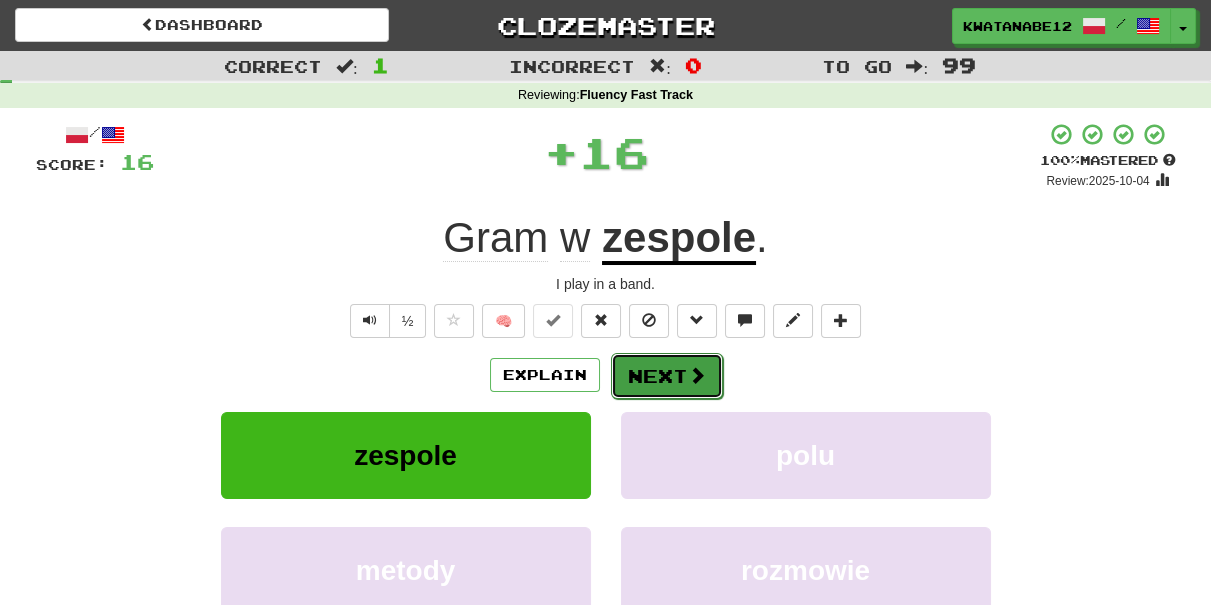 click on "Next" at bounding box center (667, 376) 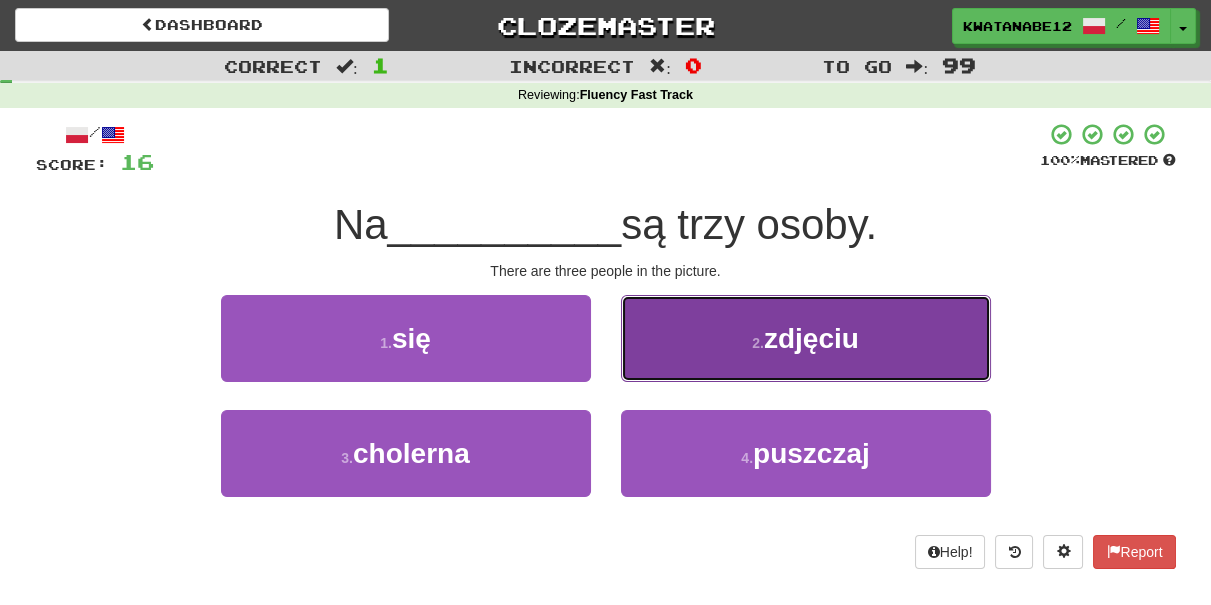 click on "2 .  zdjęciu" at bounding box center (806, 338) 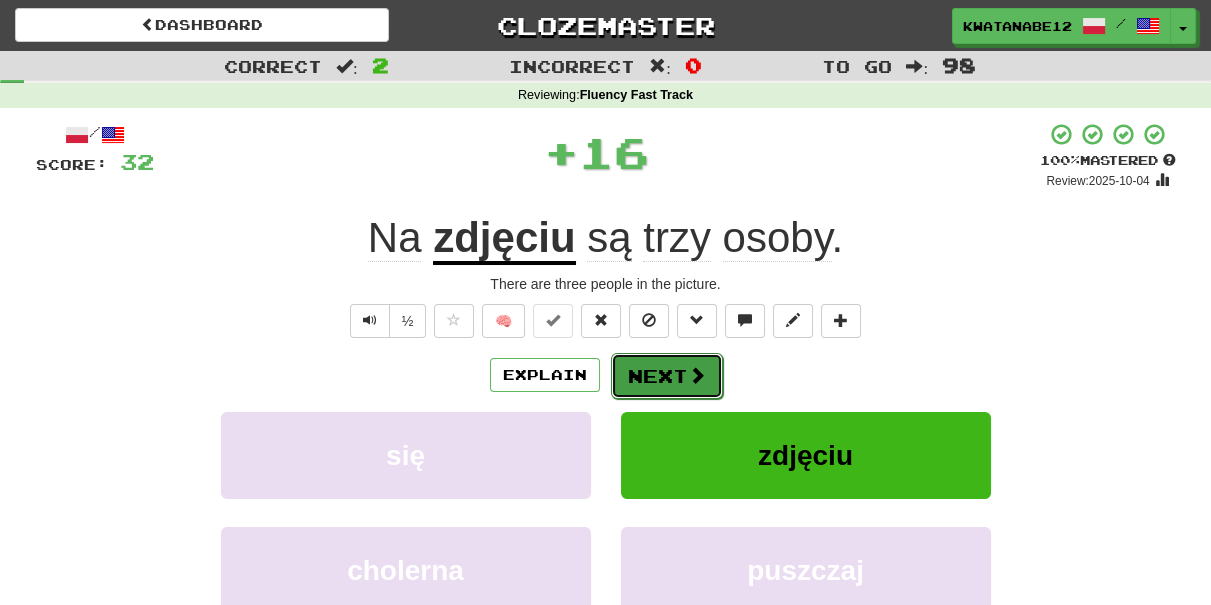 click on "Next" at bounding box center (667, 376) 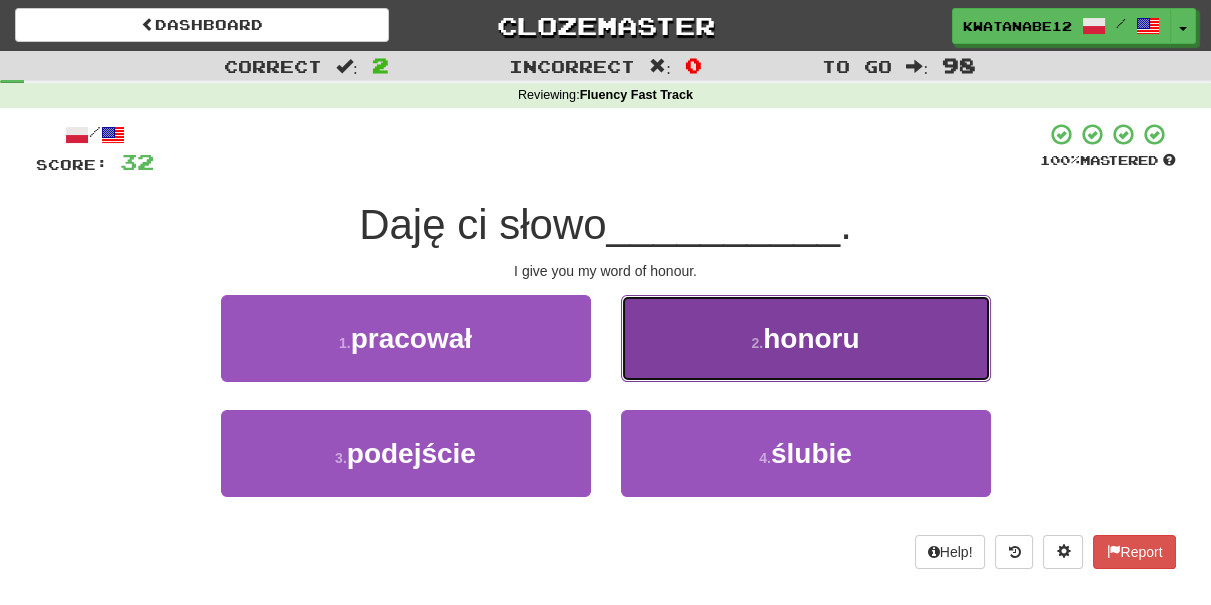 click on "2 .  honoru" at bounding box center (806, 338) 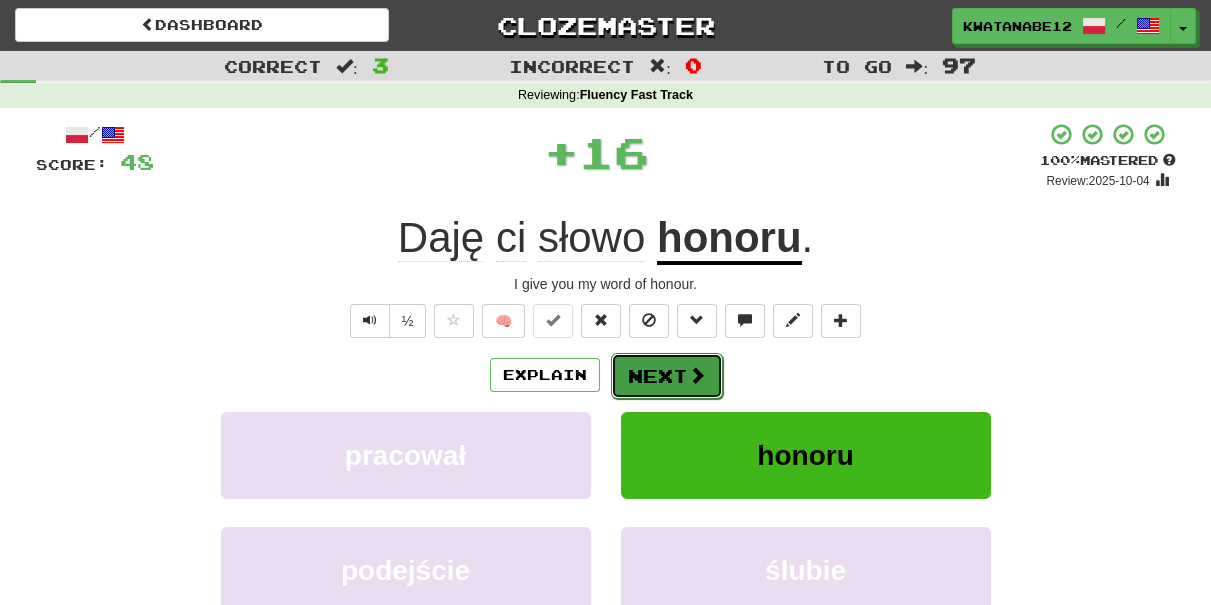 click on "Next" at bounding box center [667, 376] 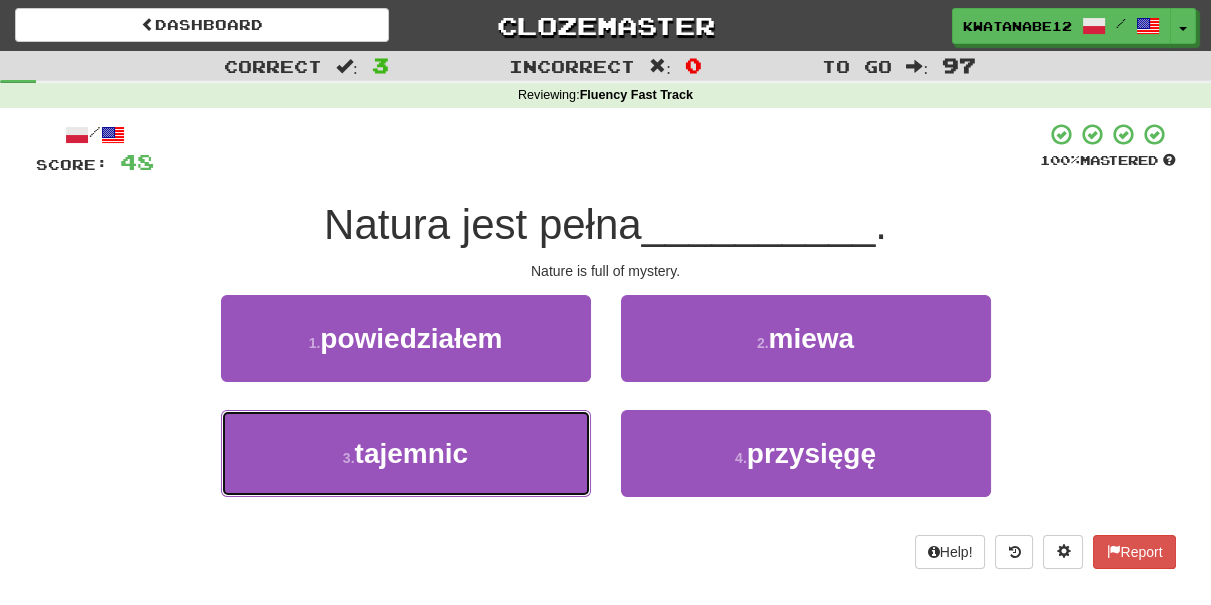 drag, startPoint x: 491, startPoint y: 434, endPoint x: 615, endPoint y: 410, distance: 126.30122 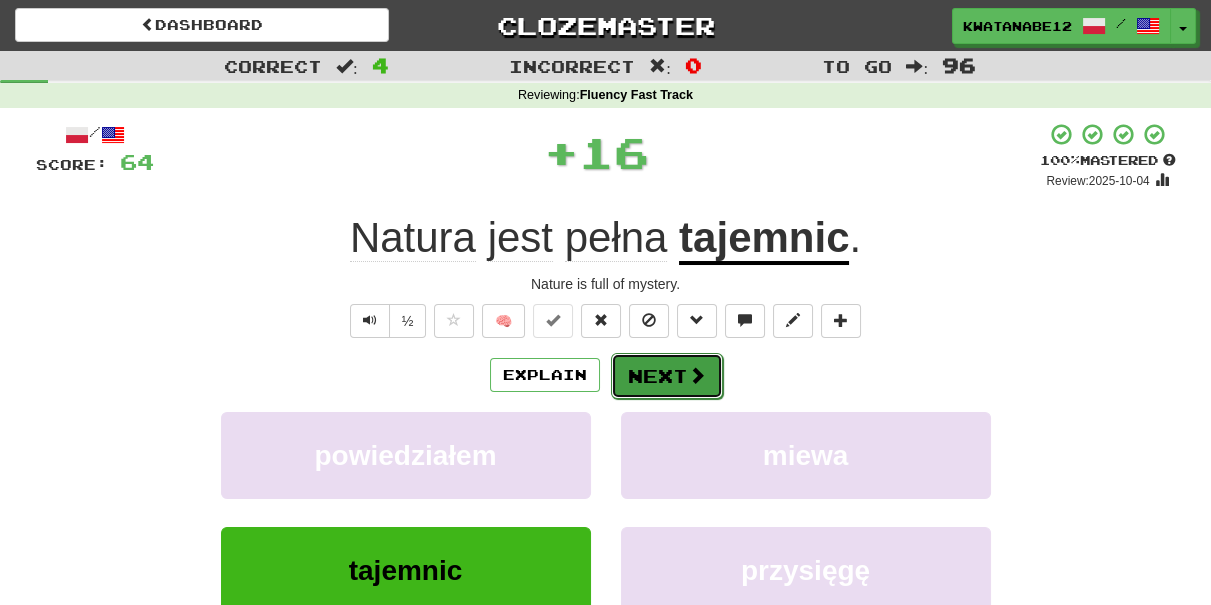 click on "Next" at bounding box center [667, 376] 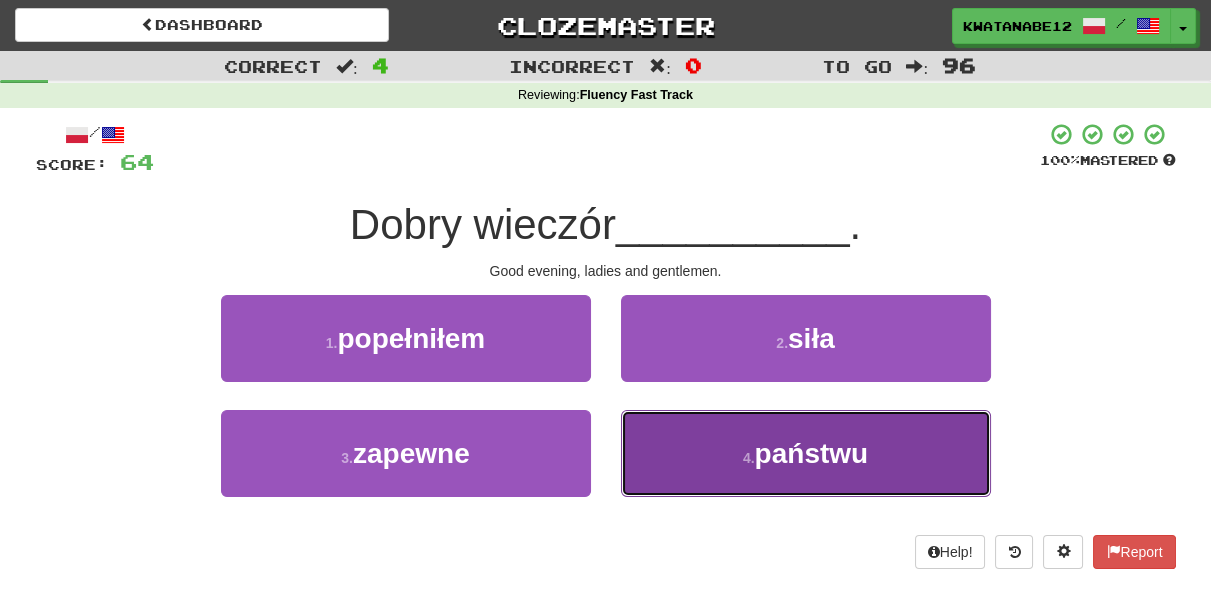 click on "4 .  państwu" at bounding box center (806, 453) 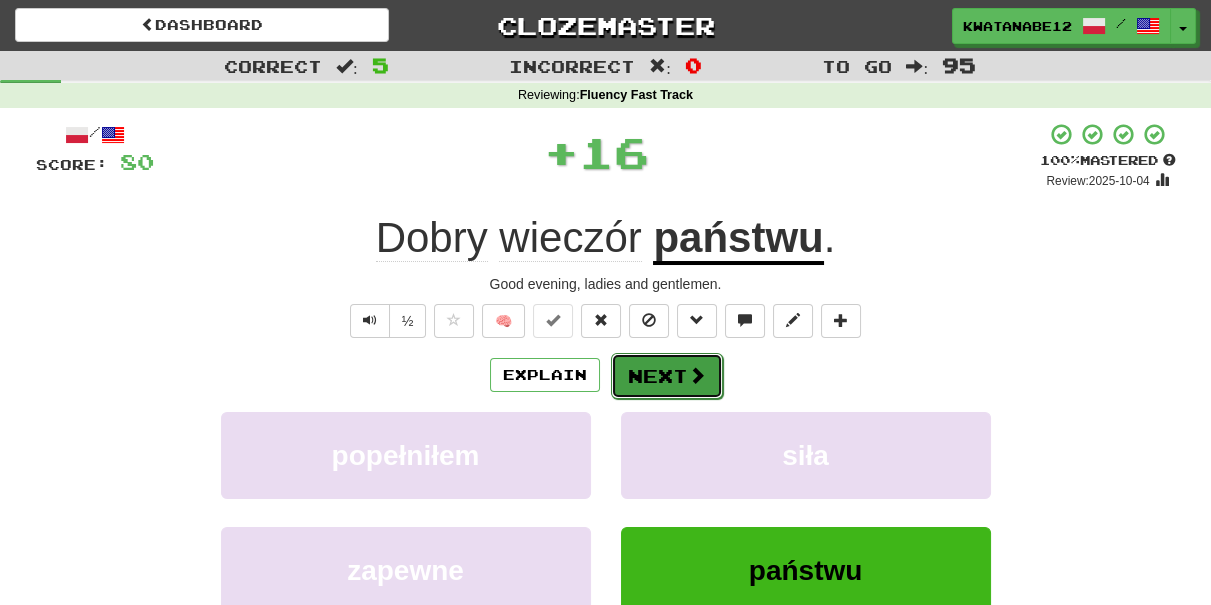 click on "Next" at bounding box center (667, 376) 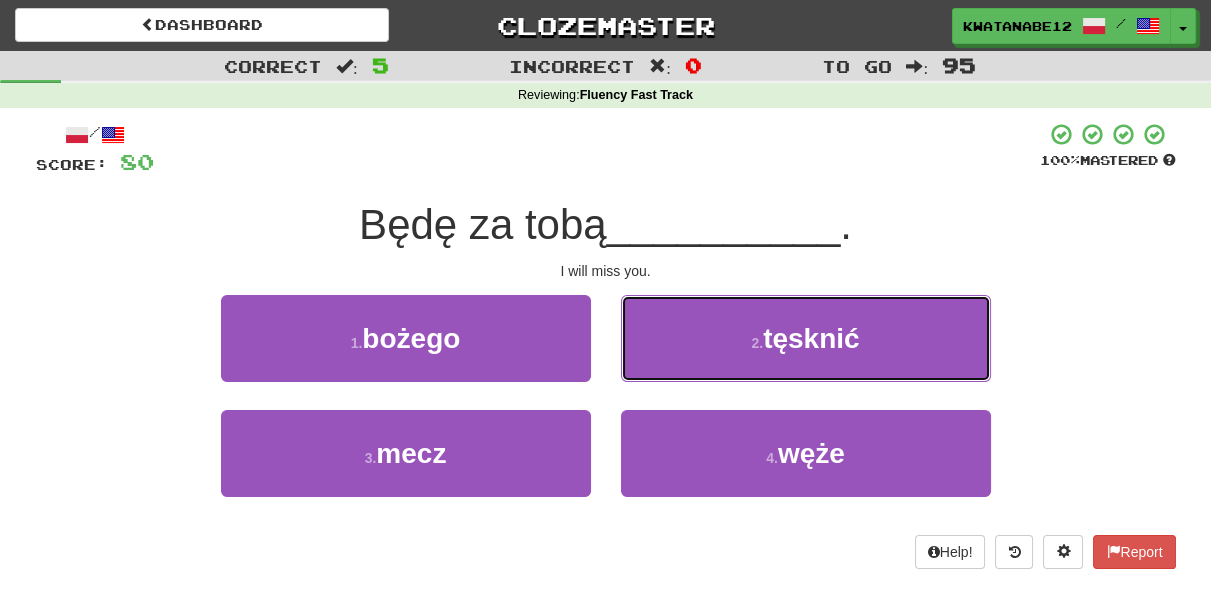 click on "2 .  tęsknić" at bounding box center (806, 338) 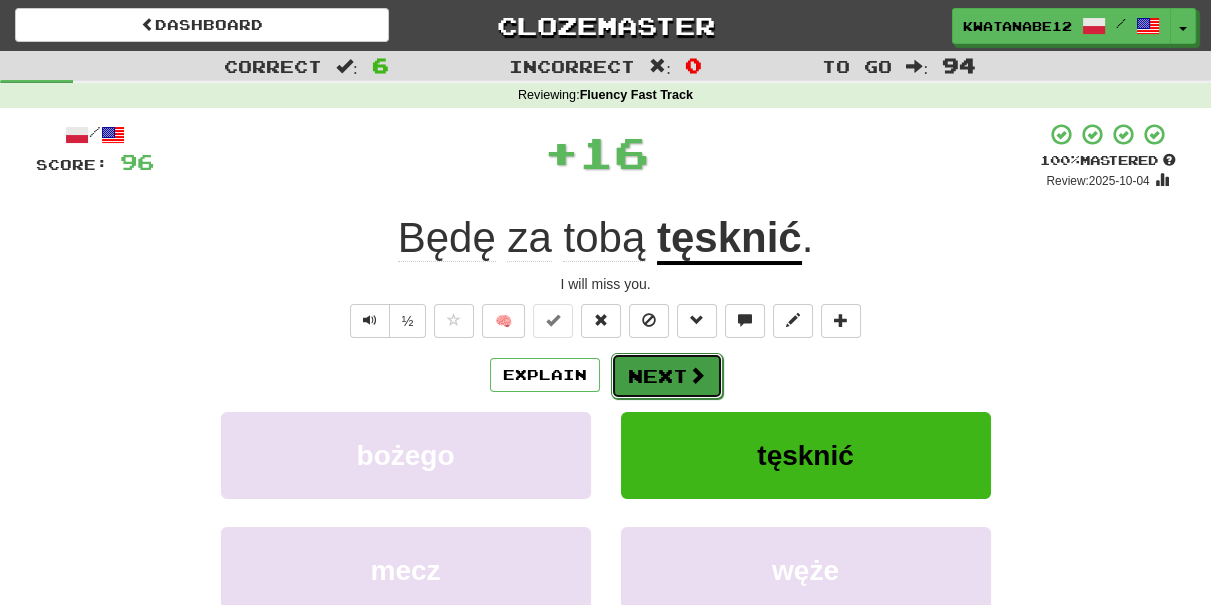 click on "Next" at bounding box center [667, 376] 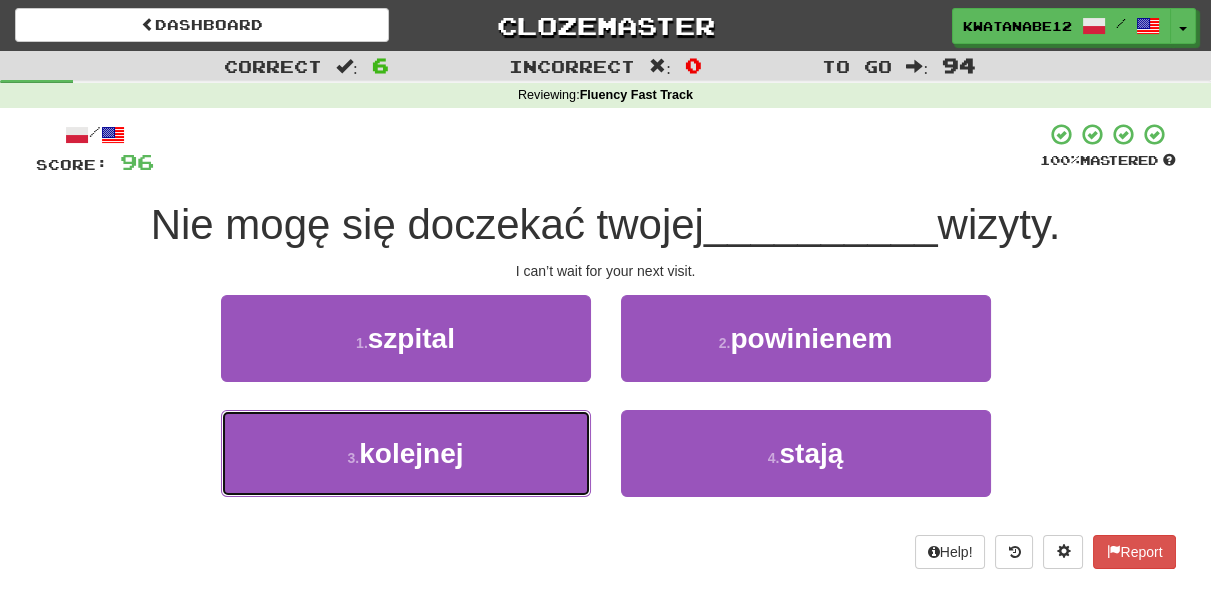 drag, startPoint x: 504, startPoint y: 431, endPoint x: 604, endPoint y: 404, distance: 103.58089 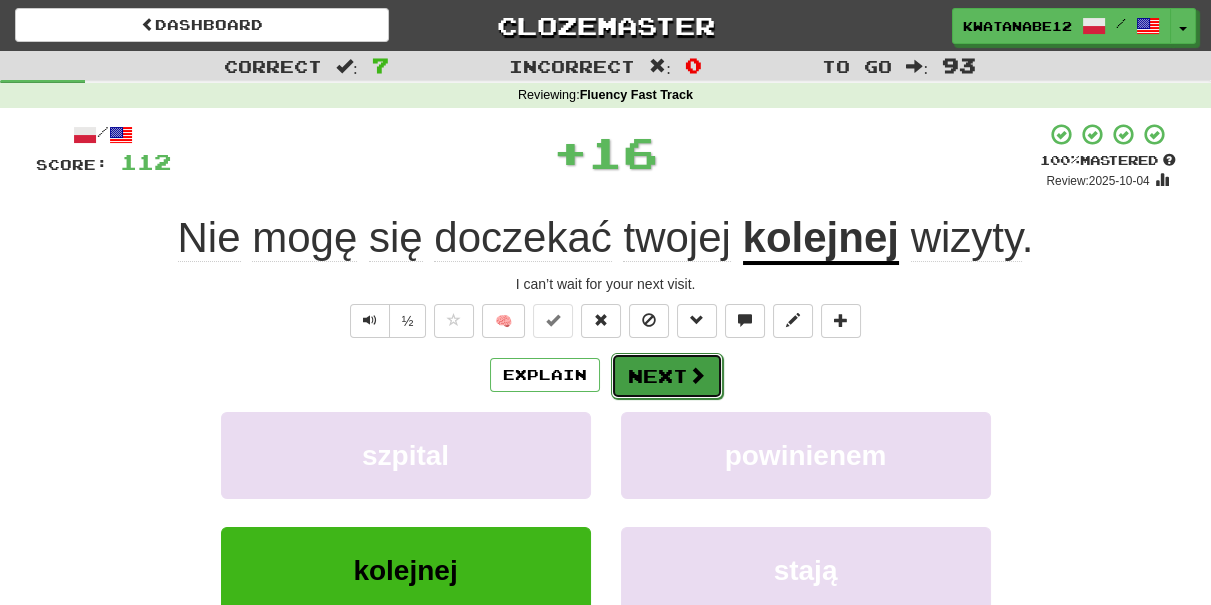 click on "Next" at bounding box center (667, 376) 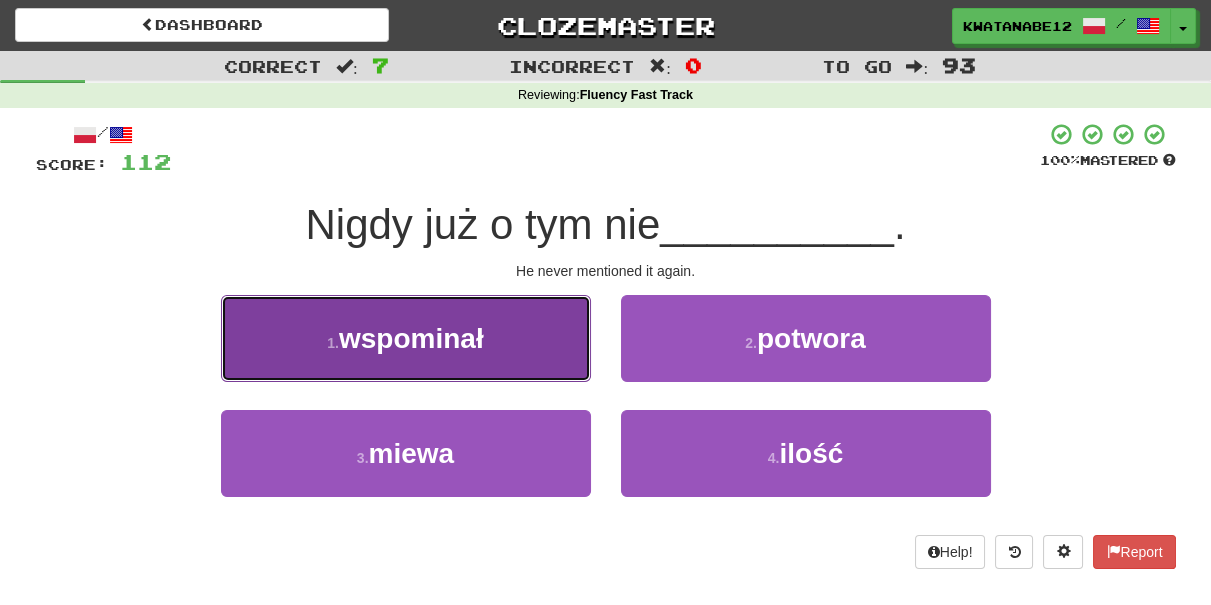 click on "wspominał" at bounding box center [411, 338] 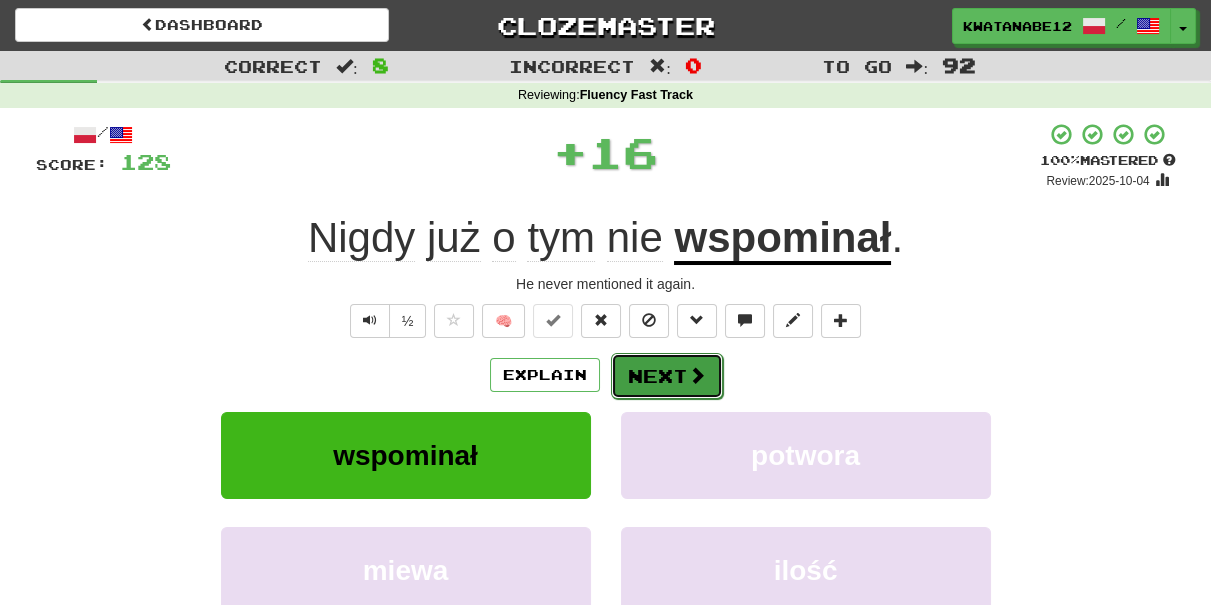 click on "Next" at bounding box center (667, 376) 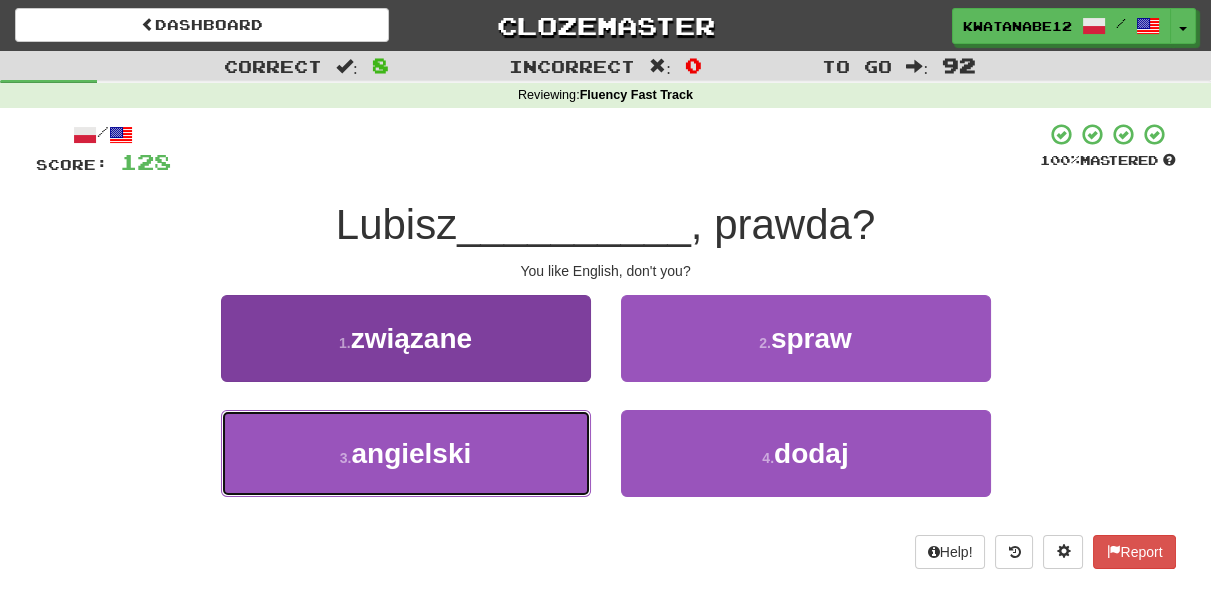 drag, startPoint x: 510, startPoint y: 455, endPoint x: 527, endPoint y: 452, distance: 17.262676 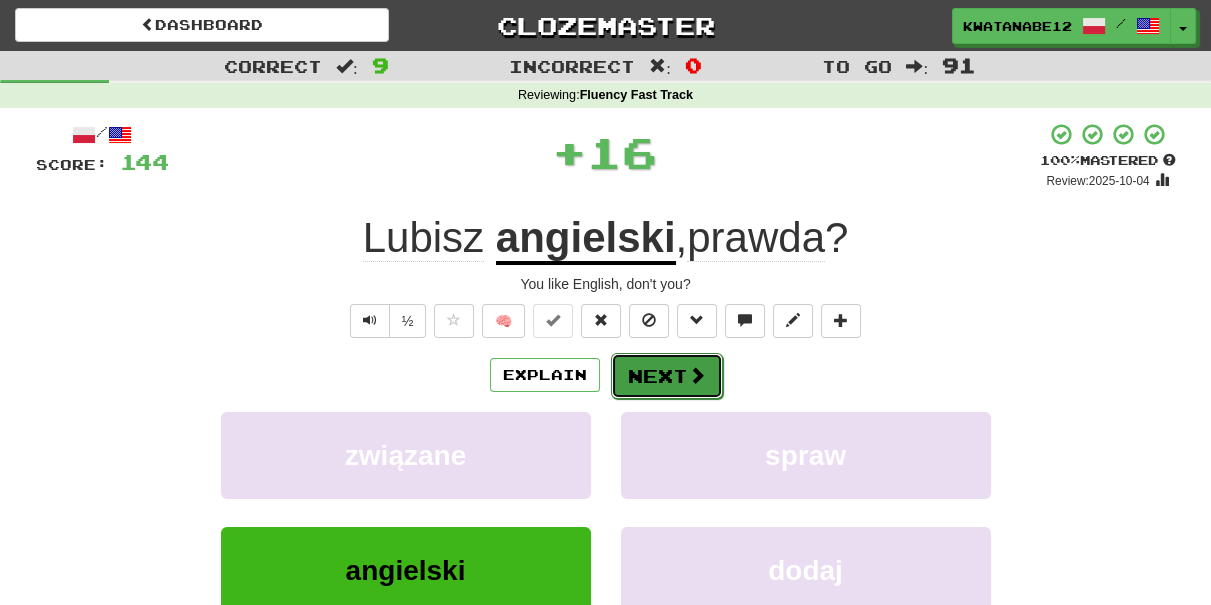 click on "Next" at bounding box center [667, 376] 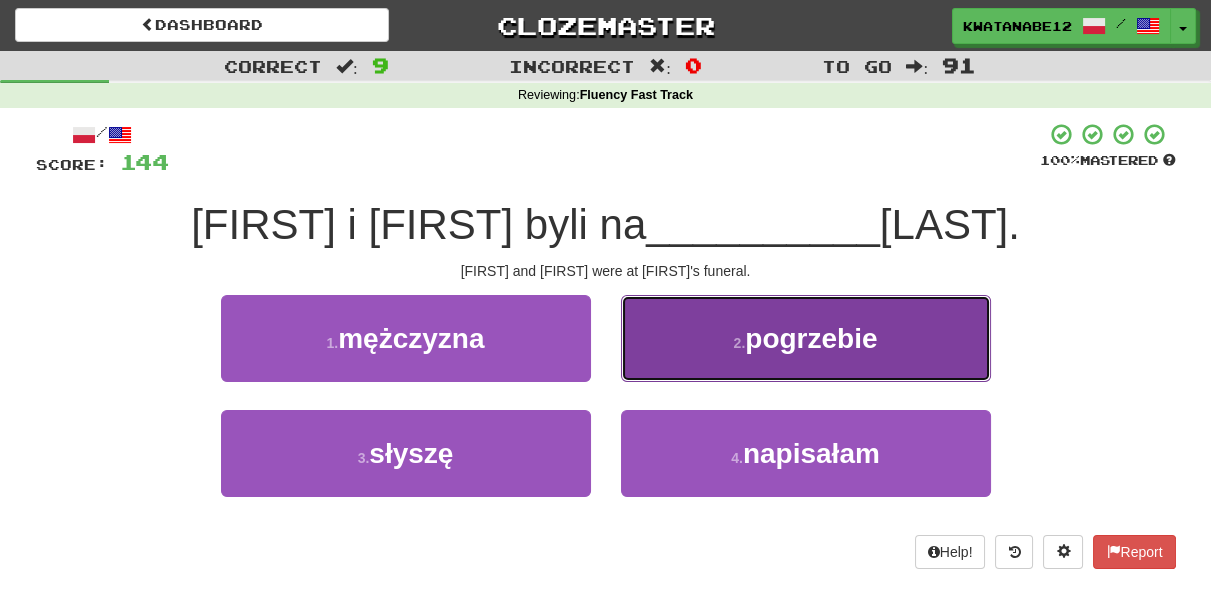 click on "2 .  pogrzebie" at bounding box center [806, 338] 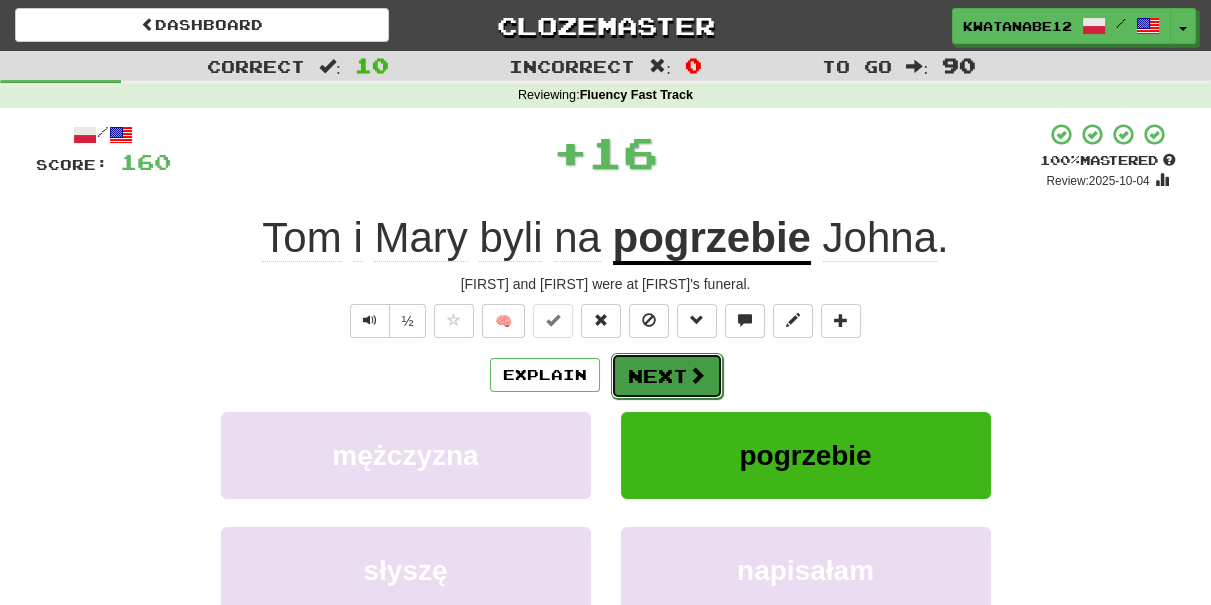 click on "Next" at bounding box center (667, 376) 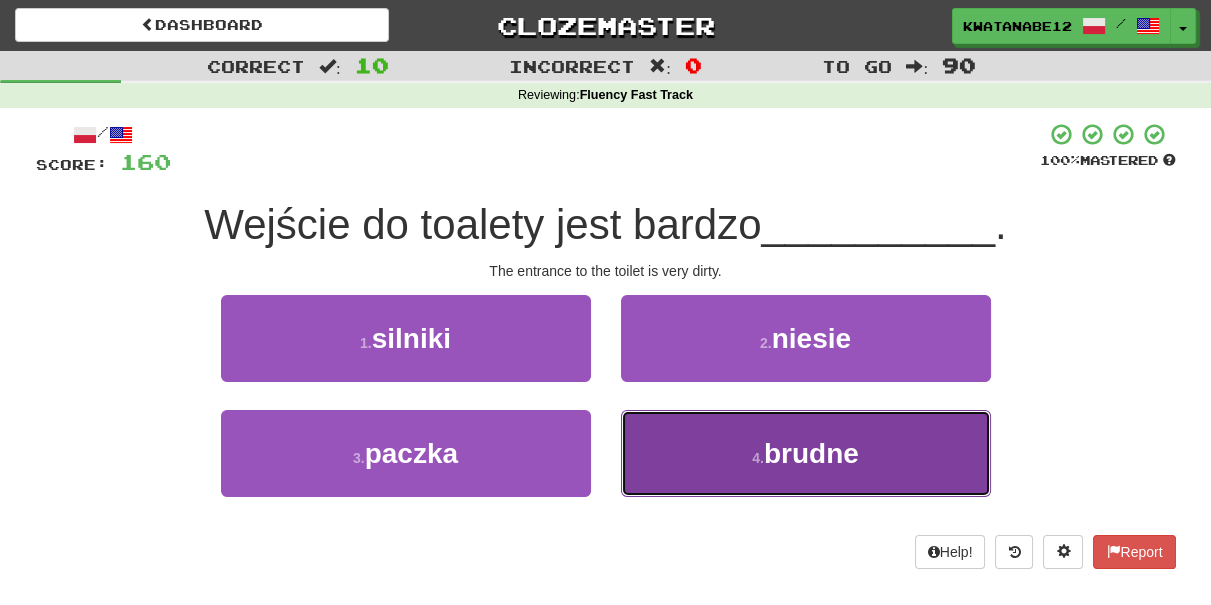 click on "4 .  brudne" at bounding box center (806, 453) 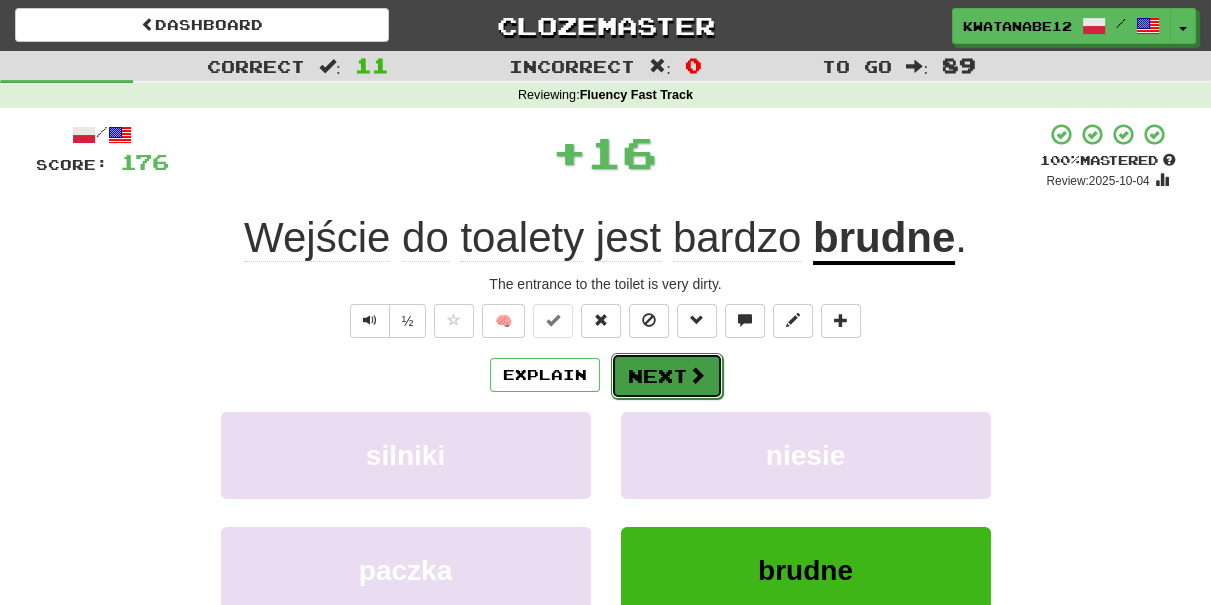 click on "Next" at bounding box center [667, 376] 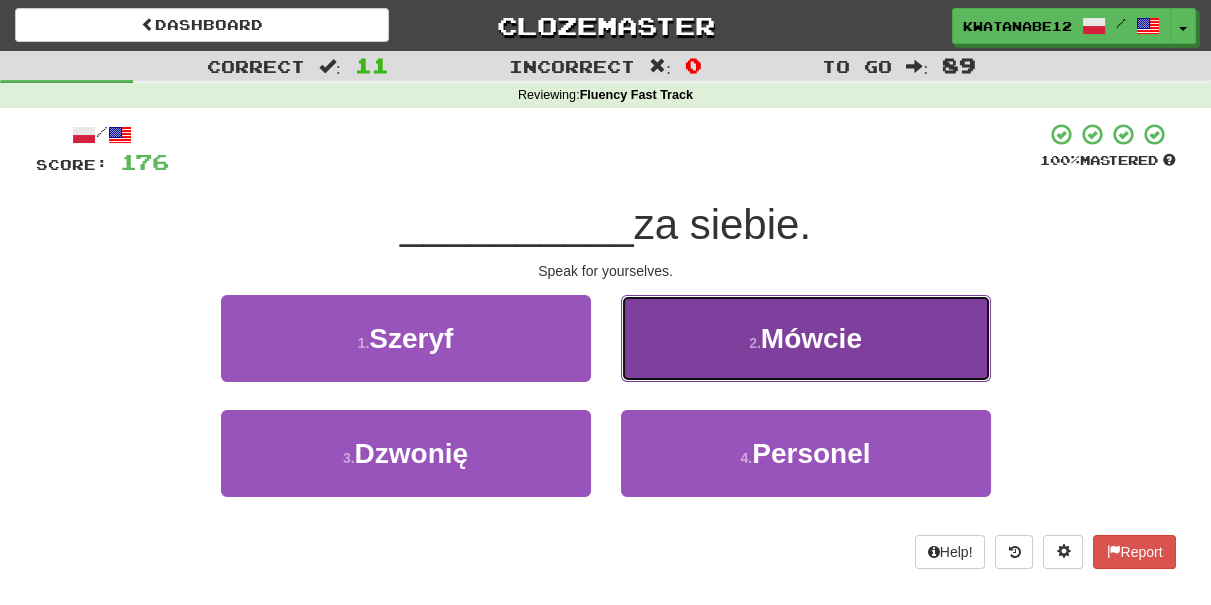 click on "2 .  Mówcie" at bounding box center (806, 338) 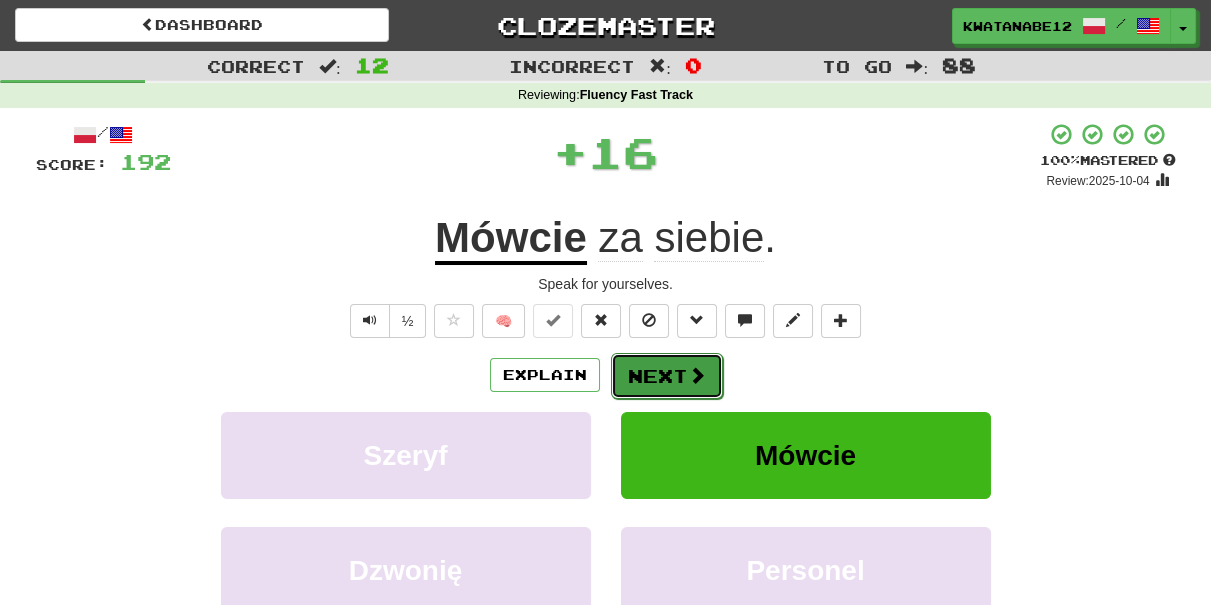 click on "Next" at bounding box center (667, 376) 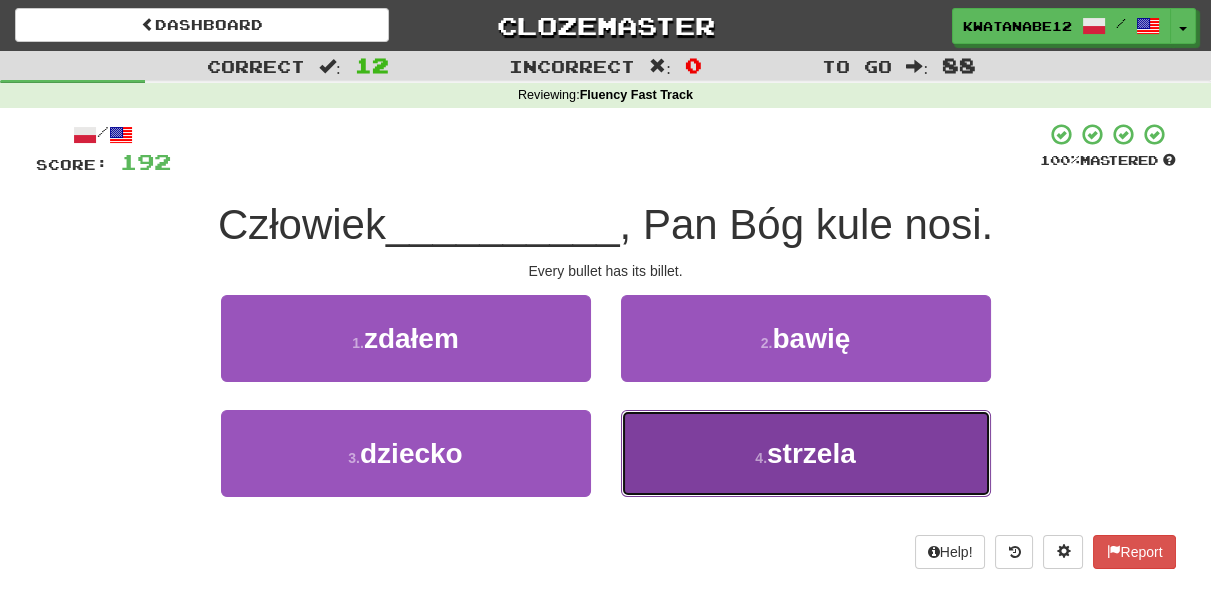 click on "4 .  strzela" at bounding box center (806, 453) 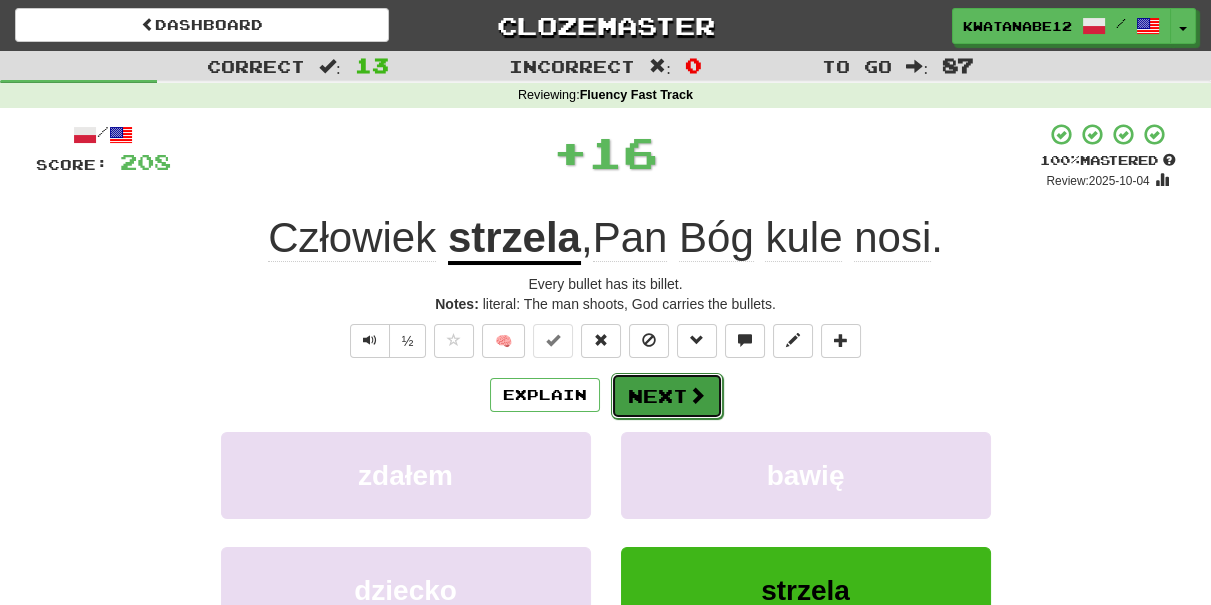 click on "Next" at bounding box center [667, 396] 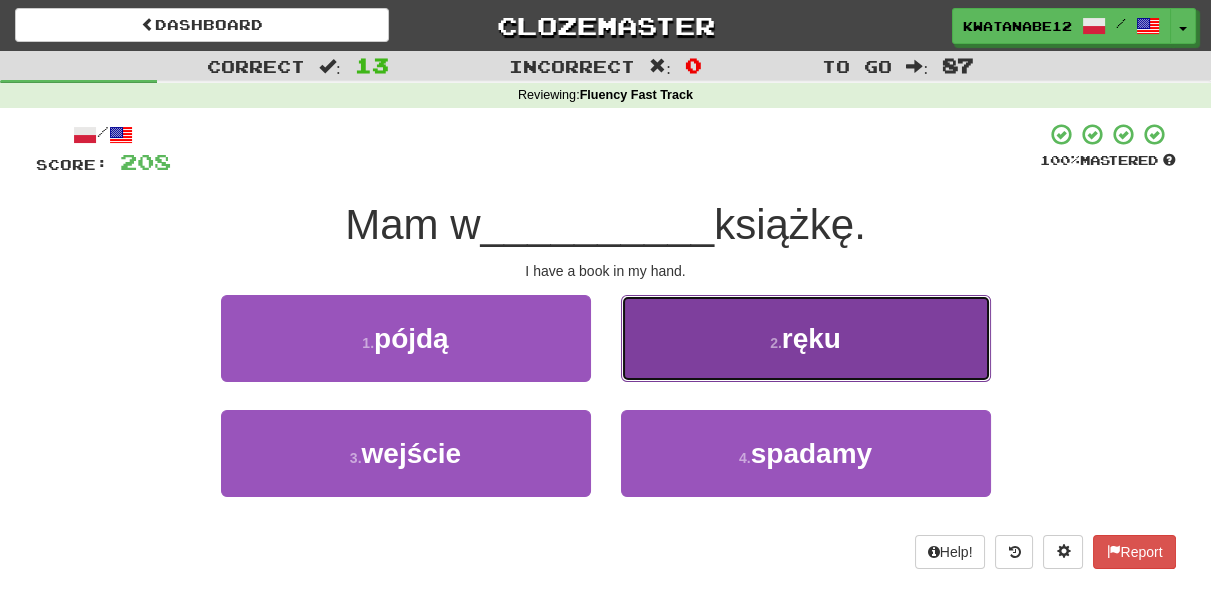 click on "2 .  ręku" at bounding box center [806, 338] 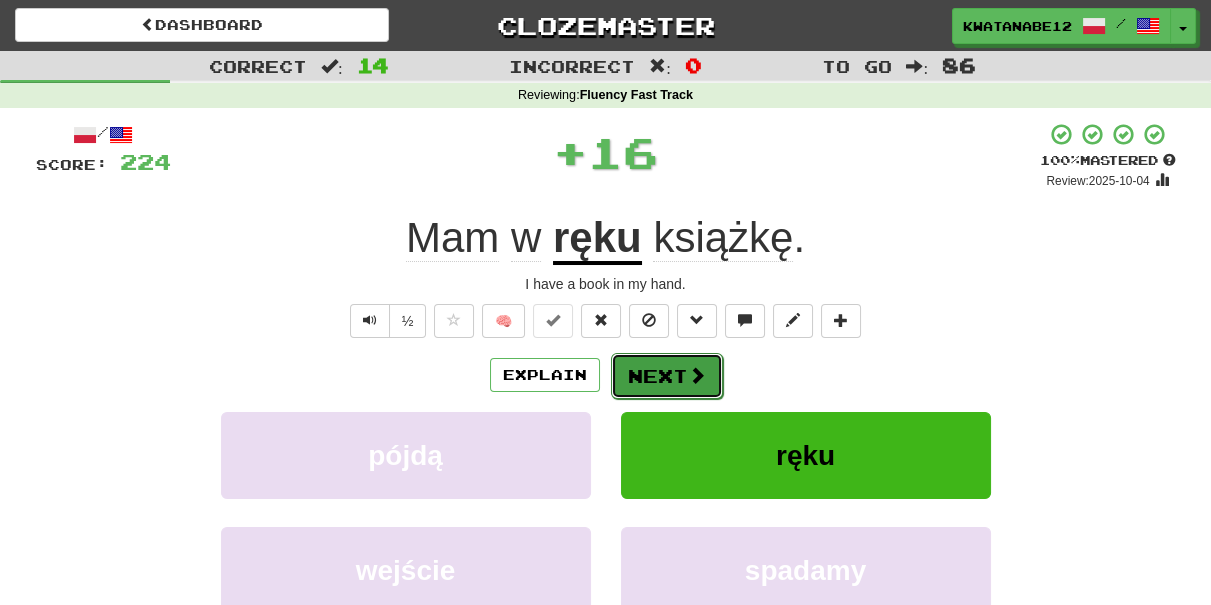 click on "Next" at bounding box center [667, 376] 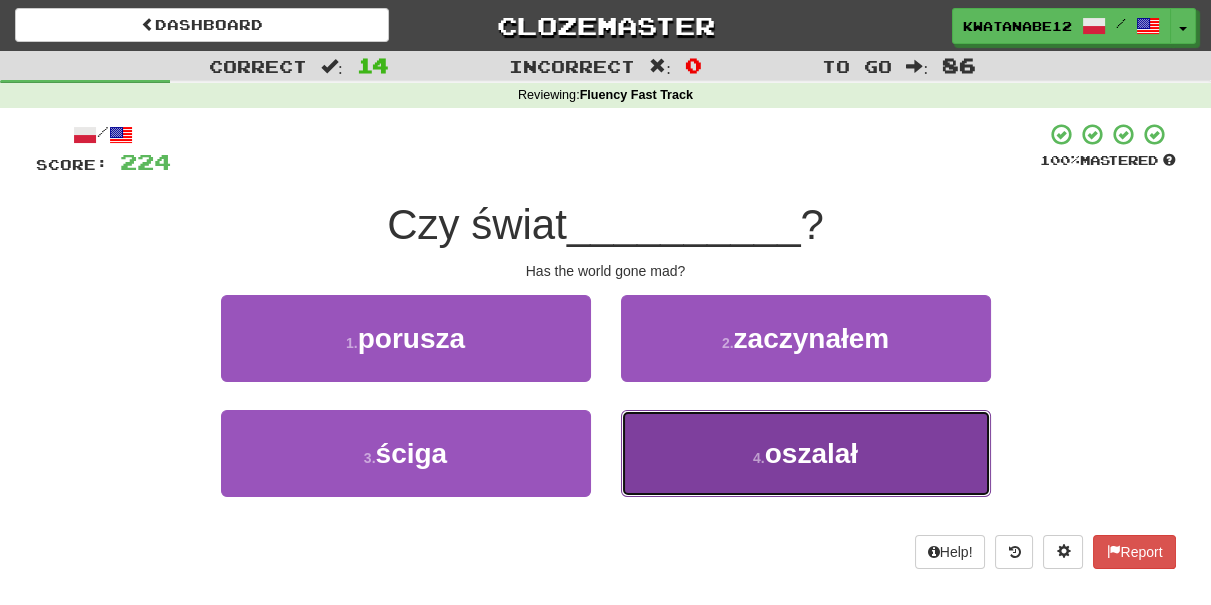 click on "4 .  oszalał" at bounding box center (806, 453) 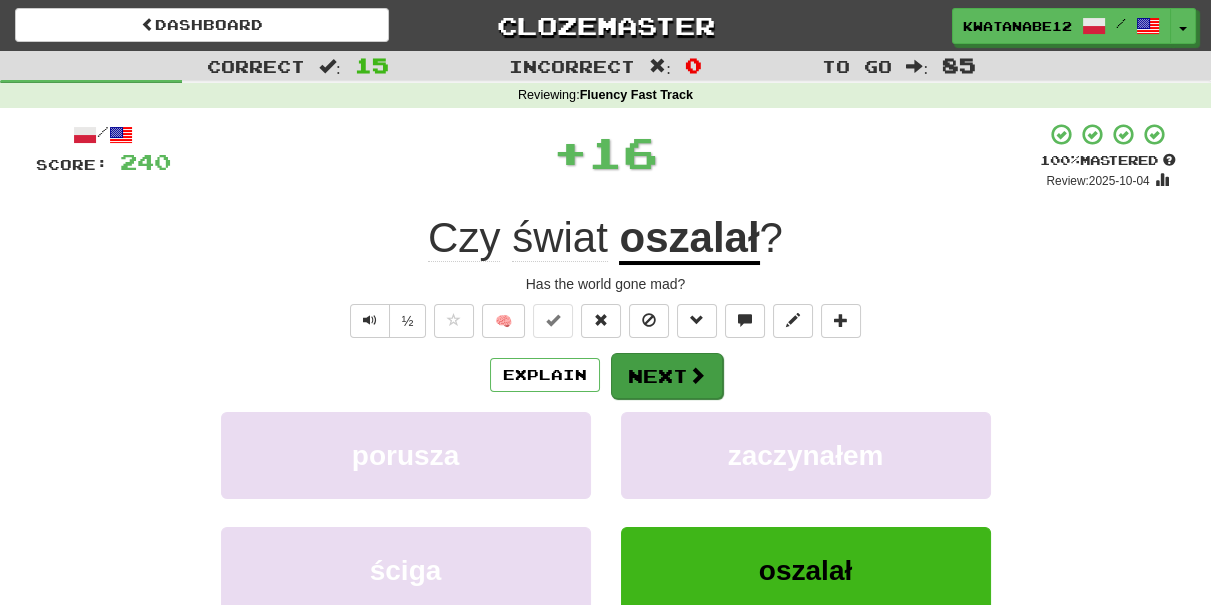 click on "Explain Next porusza zaczynałem ściga oszalał Learn more: porusza zaczynałem ściga oszalał" at bounding box center (606, 512) 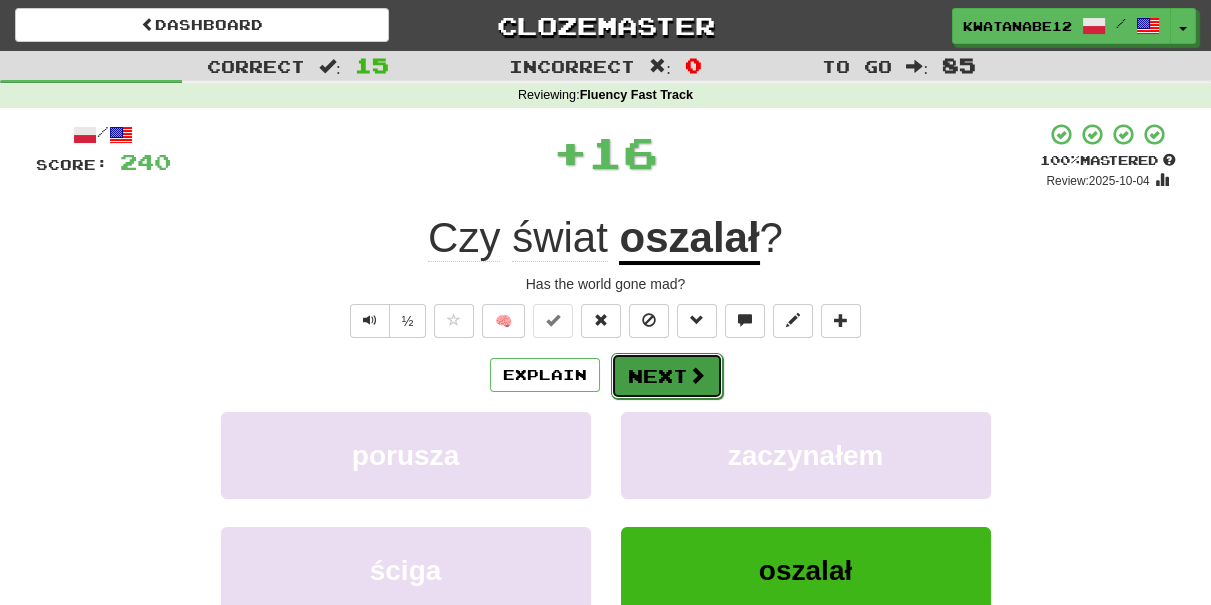 click on "Next" at bounding box center (667, 376) 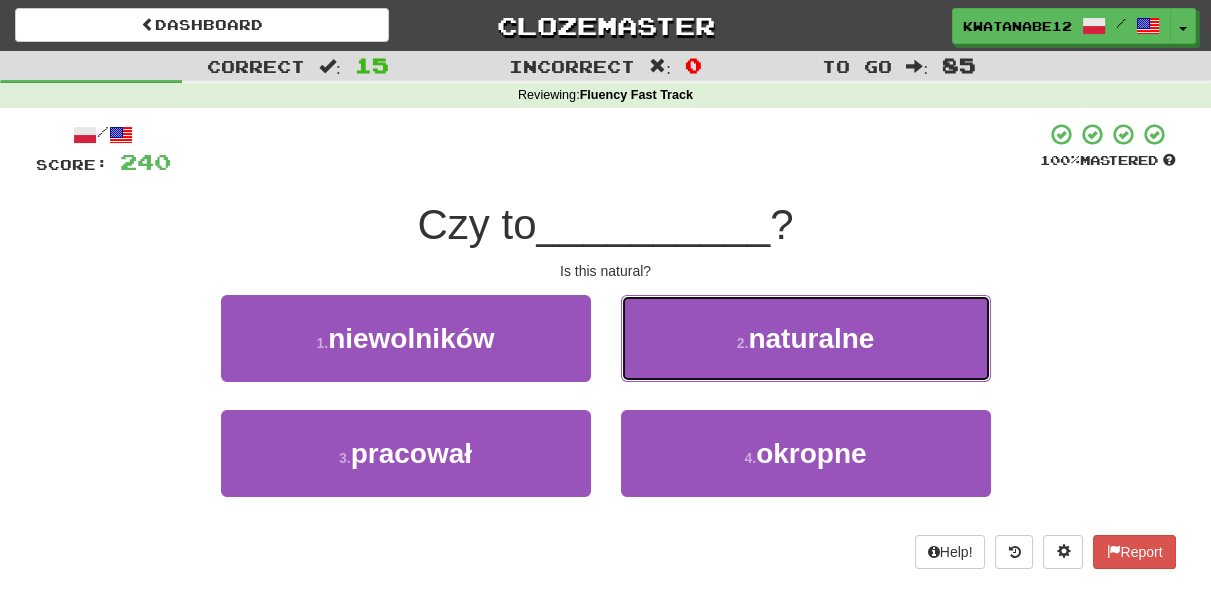 drag, startPoint x: 677, startPoint y: 336, endPoint x: 670, endPoint y: 350, distance: 15.652476 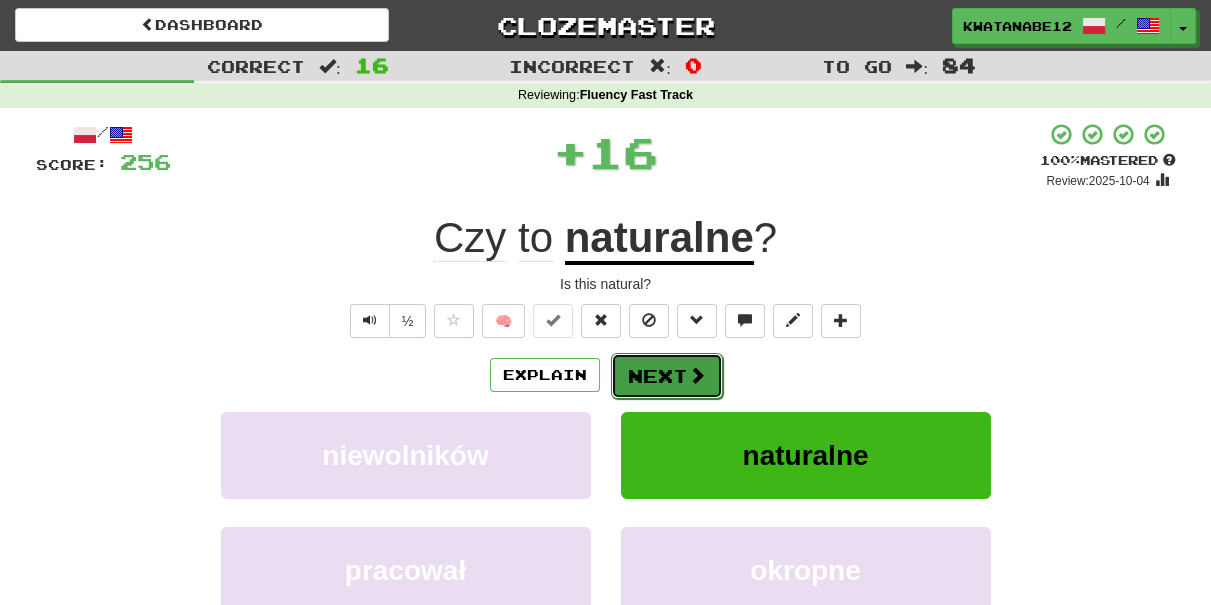 click on "Next" at bounding box center (667, 376) 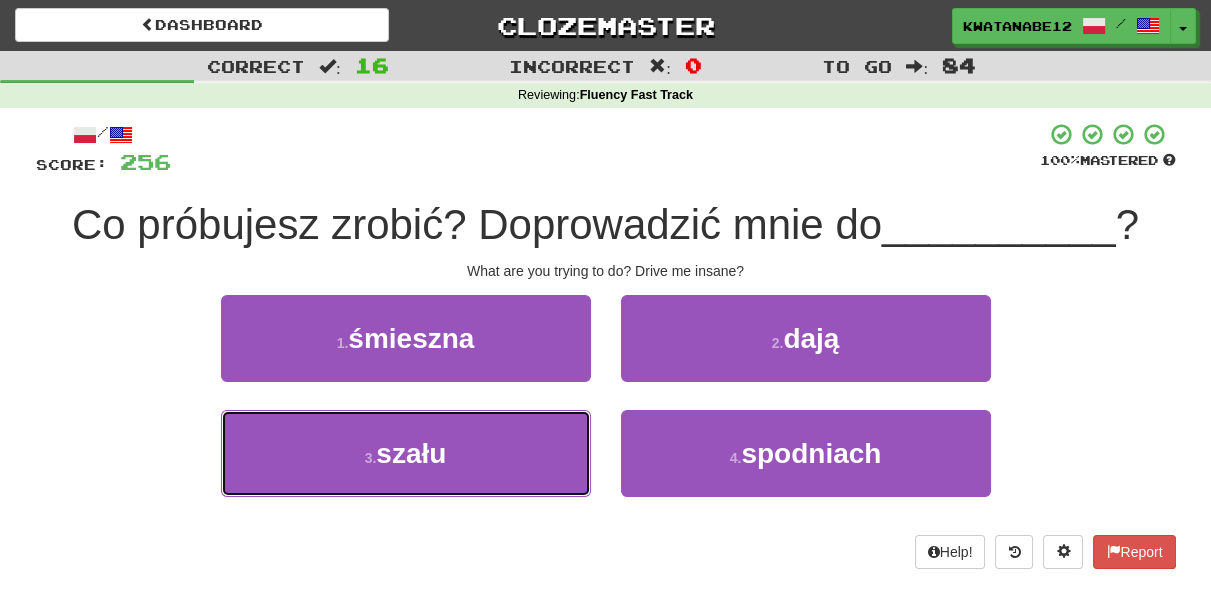 drag, startPoint x: 463, startPoint y: 457, endPoint x: 626, endPoint y: 401, distance: 172.35138 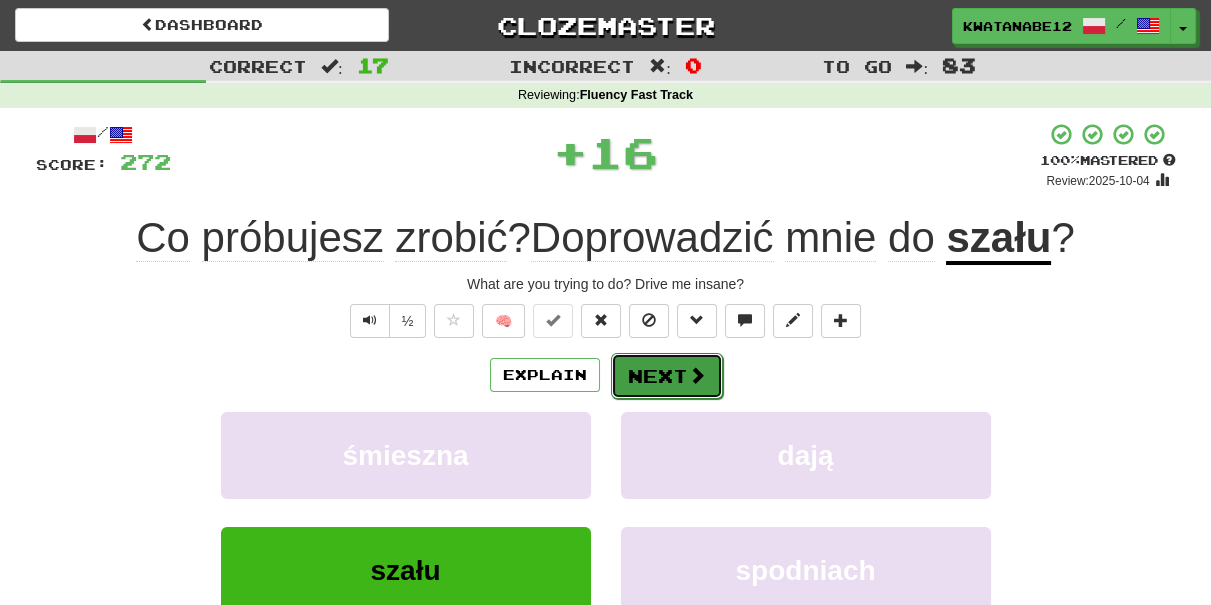 click on "Next" at bounding box center (667, 376) 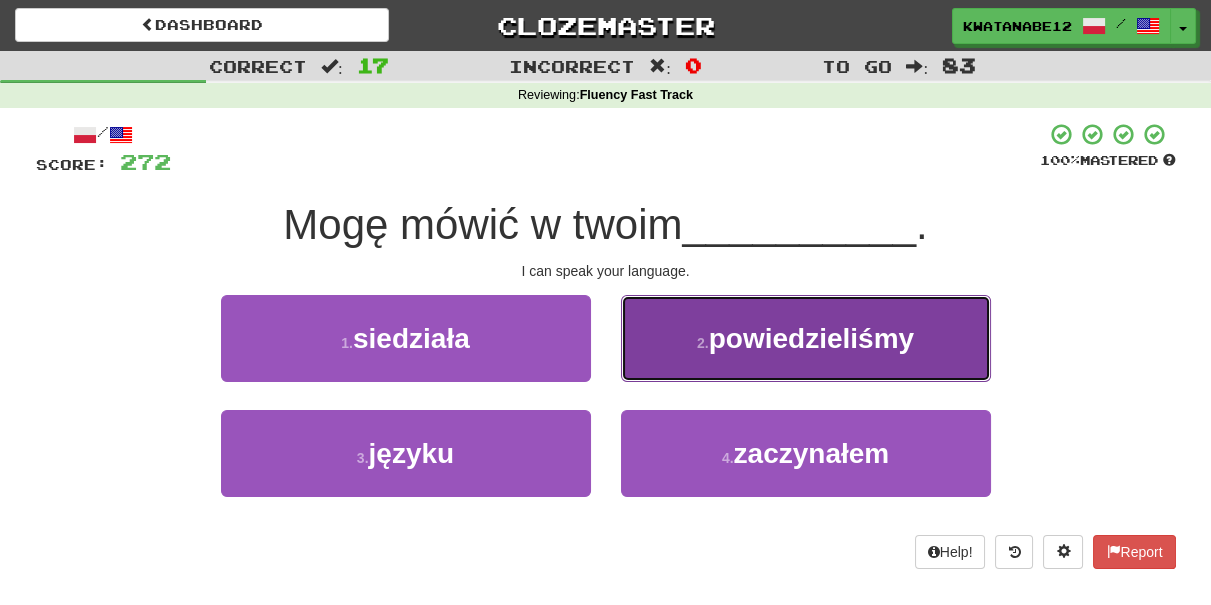 click on "2 .  powiedzieliśmy" at bounding box center [806, 338] 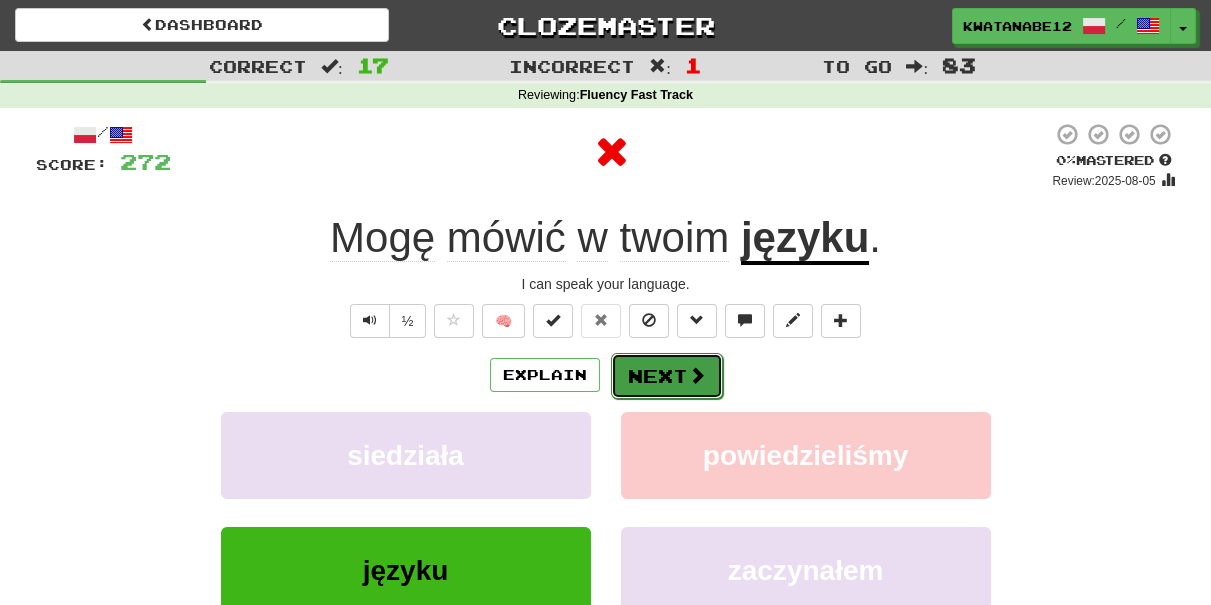 click on "Next" at bounding box center [667, 376] 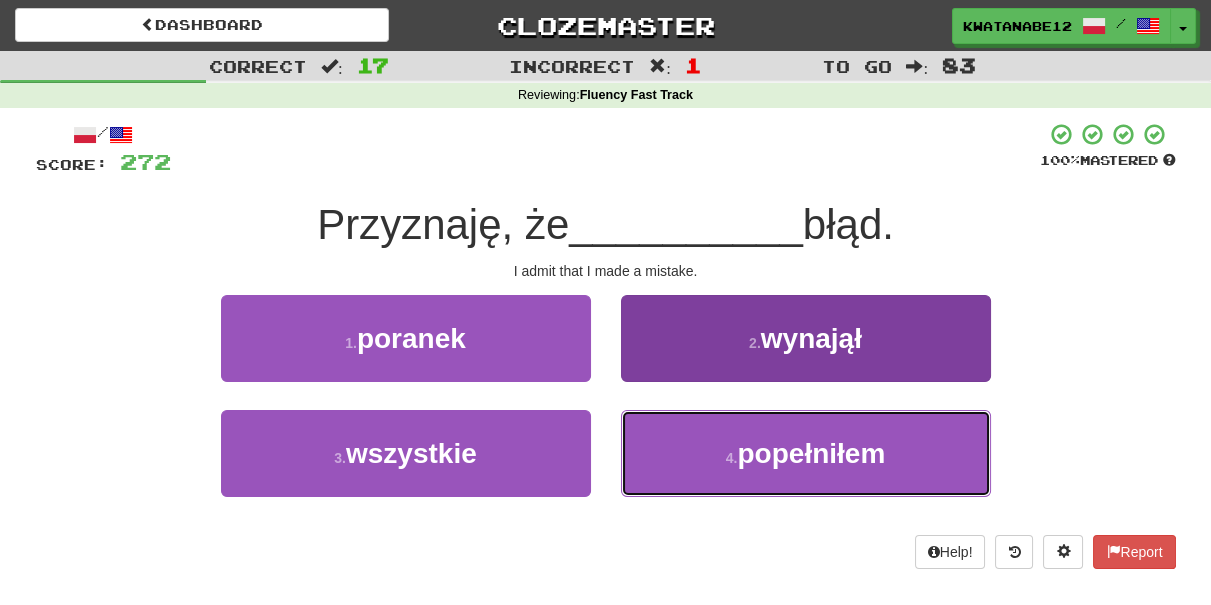drag, startPoint x: 688, startPoint y: 455, endPoint x: 682, endPoint y: 432, distance: 23.769728 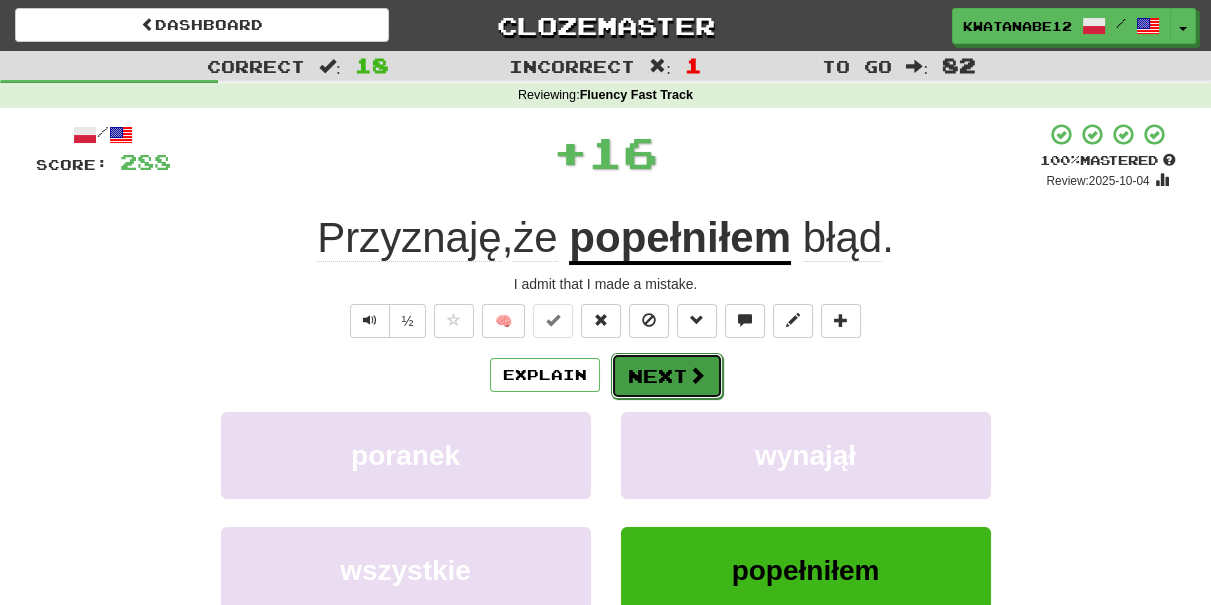 click on "Next" at bounding box center (667, 376) 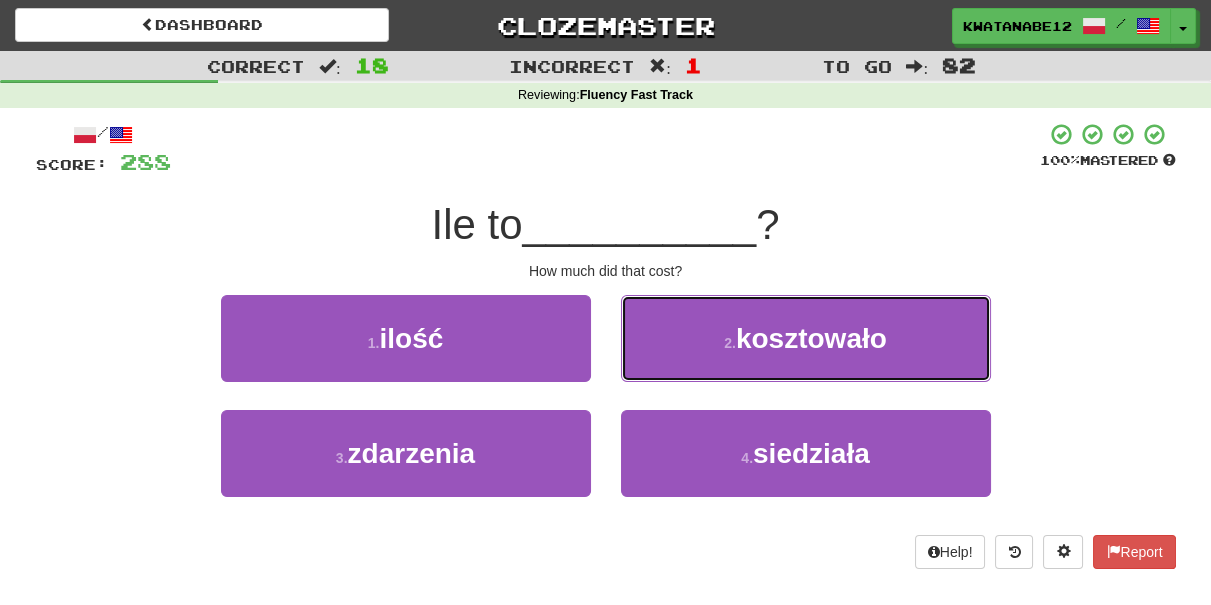 drag, startPoint x: 698, startPoint y: 324, endPoint x: 684, endPoint y: 348, distance: 27.784887 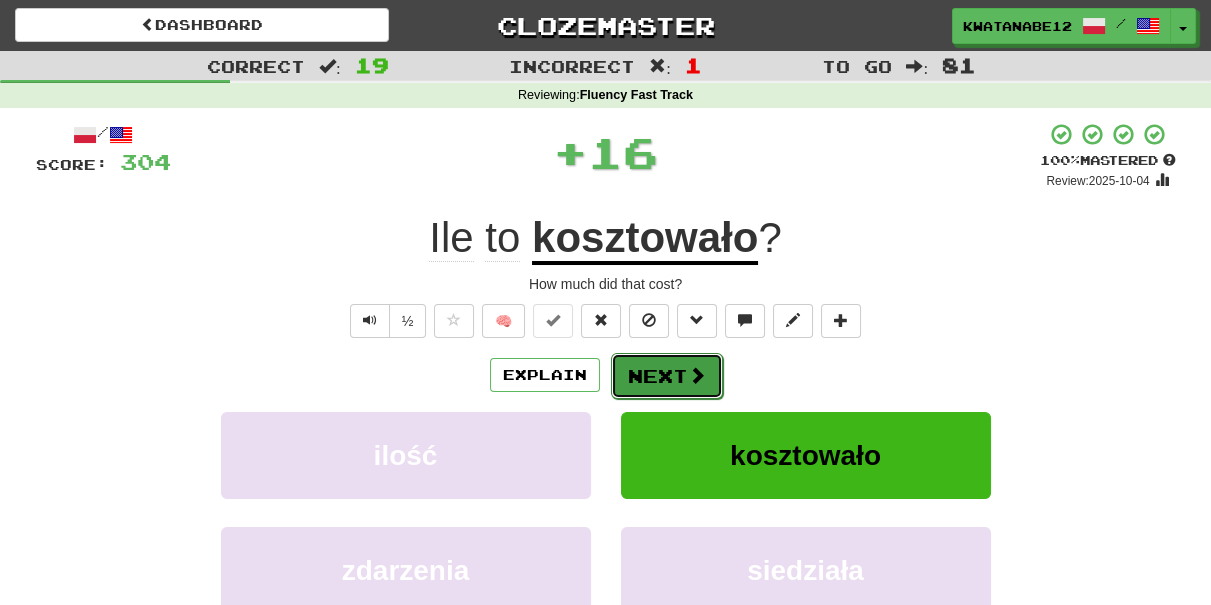 click on "Next" at bounding box center [667, 376] 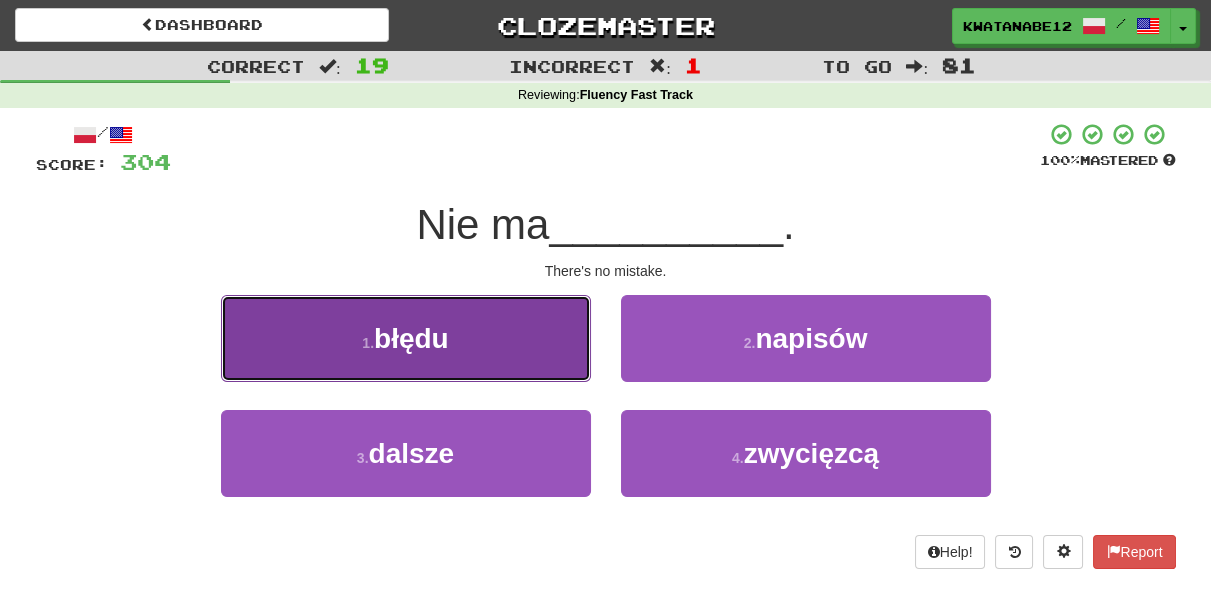 drag, startPoint x: 517, startPoint y: 359, endPoint x: 533, endPoint y: 359, distance: 16 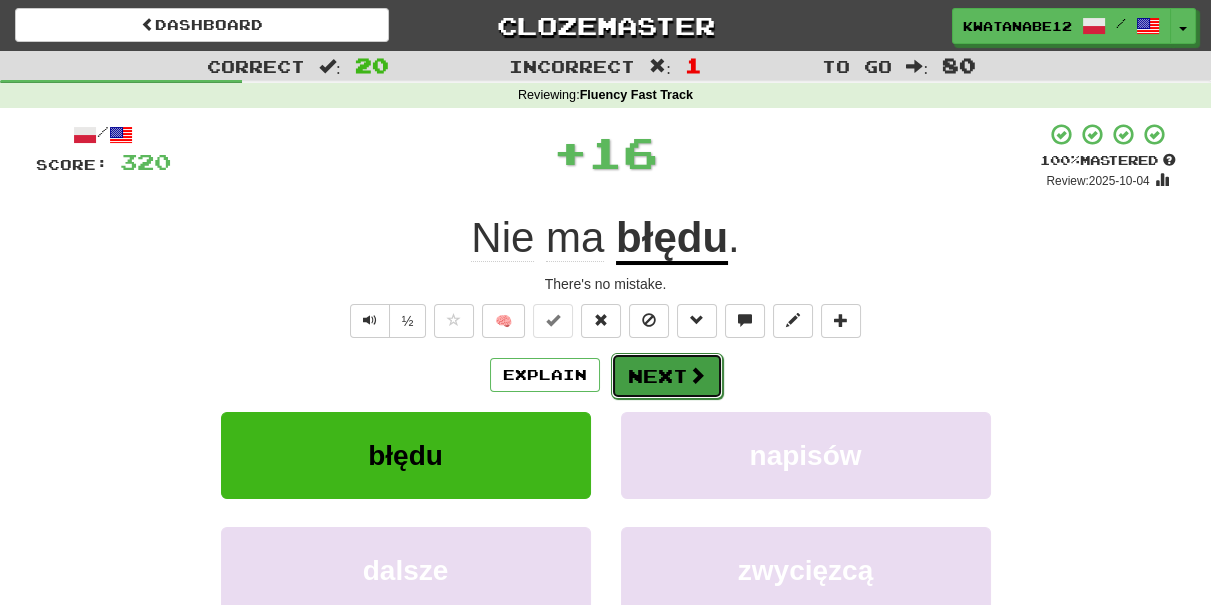 click on "Next" at bounding box center [667, 376] 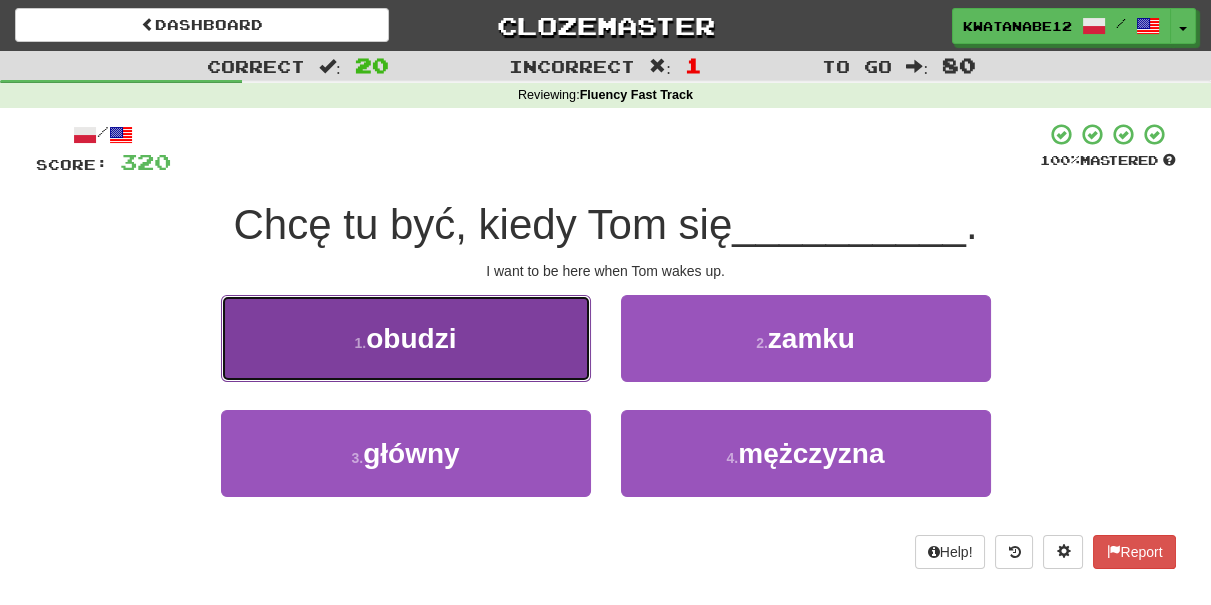 click on "1 .  obudzi" at bounding box center (406, 338) 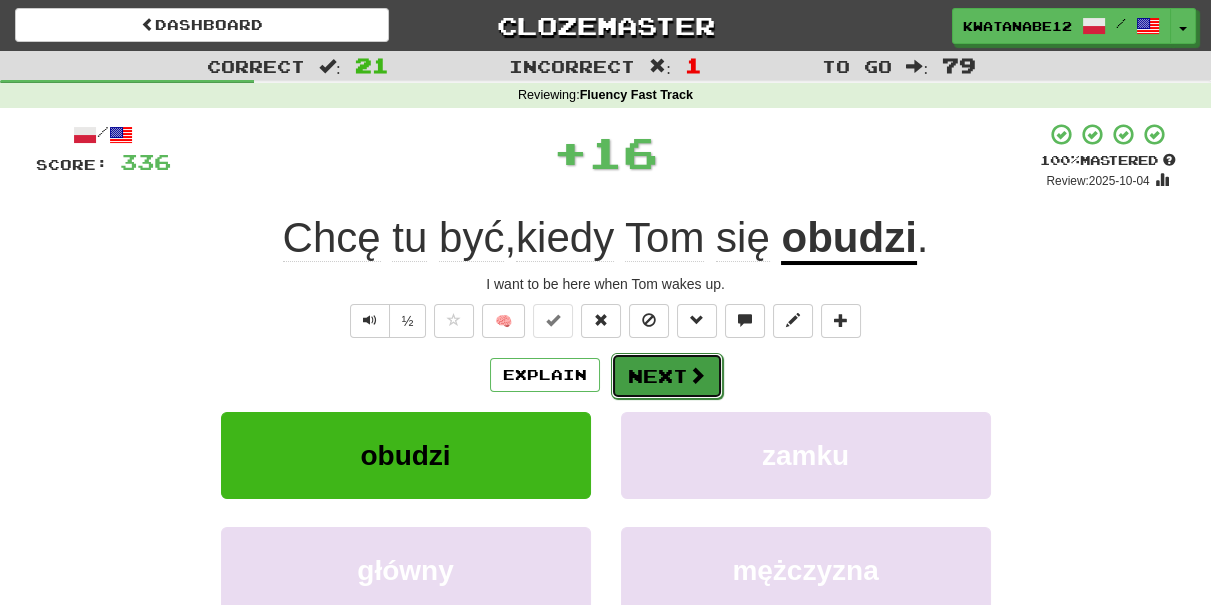 drag, startPoint x: 675, startPoint y: 388, endPoint x: 661, endPoint y: 376, distance: 18.439089 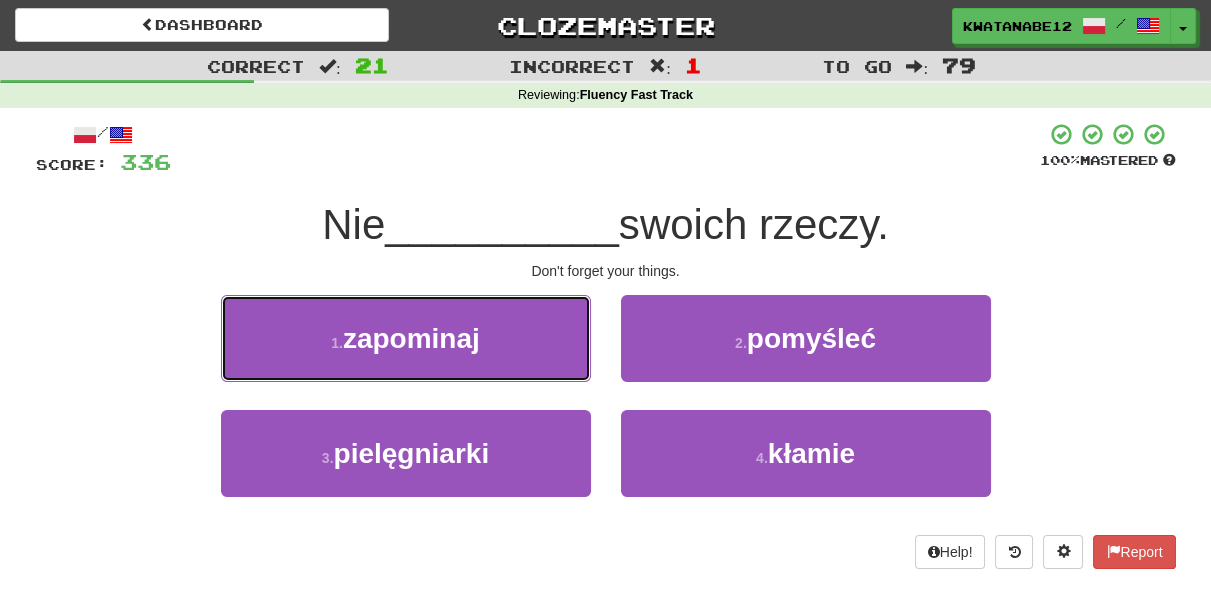 drag, startPoint x: 498, startPoint y: 352, endPoint x: 528, endPoint y: 349, distance: 30.149628 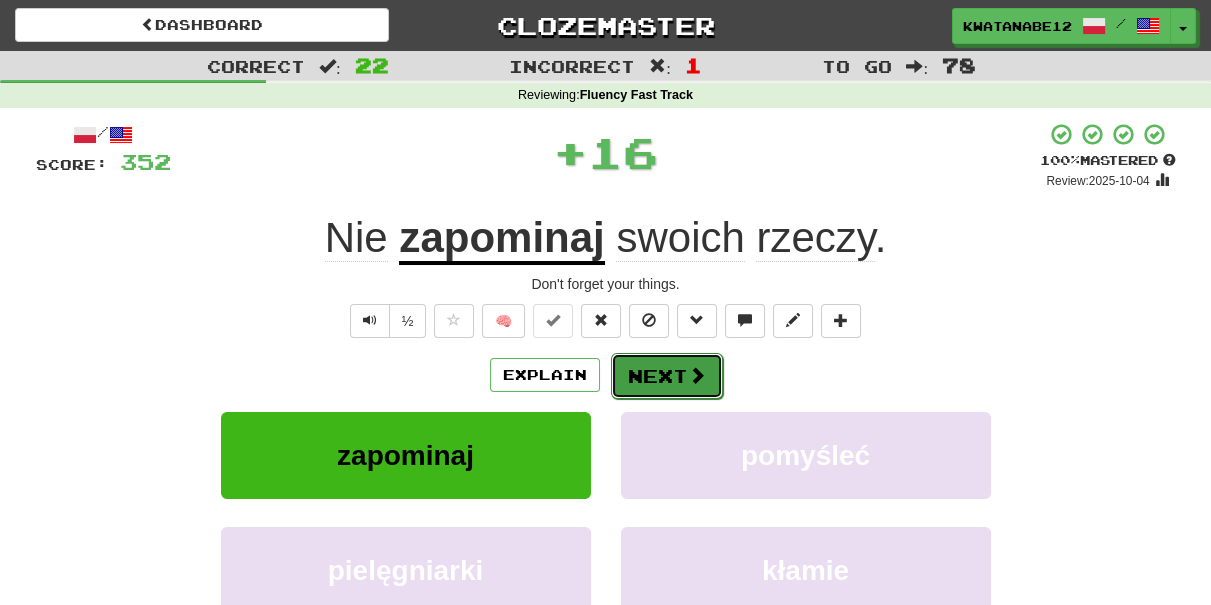 click on "Next" at bounding box center [667, 376] 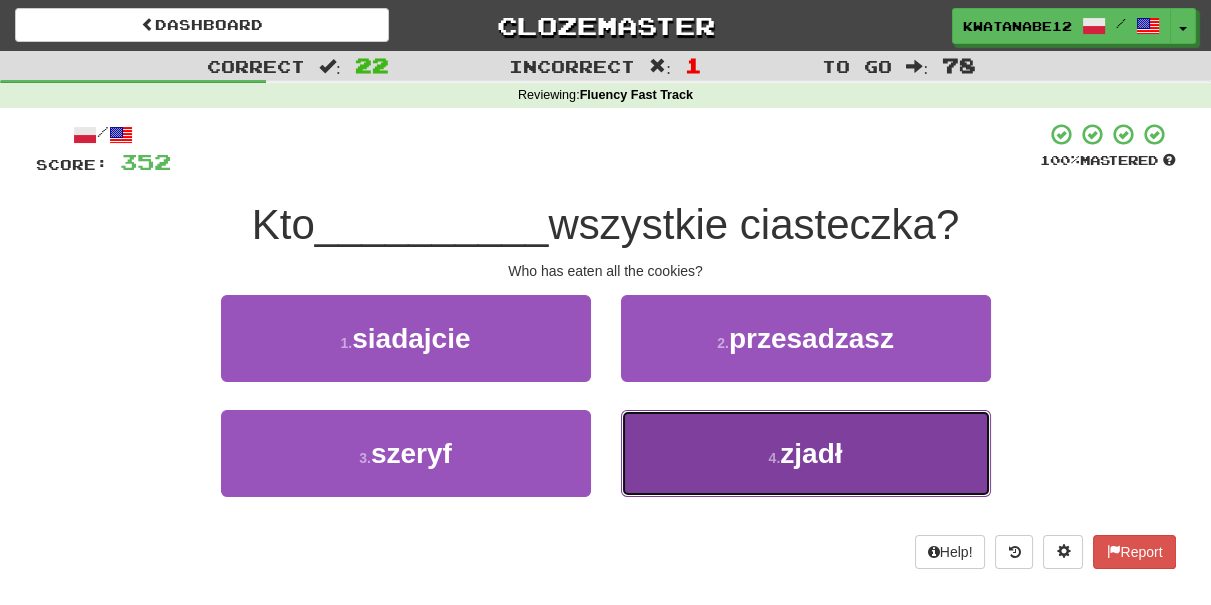 click on "4 .  zjadł" at bounding box center [806, 453] 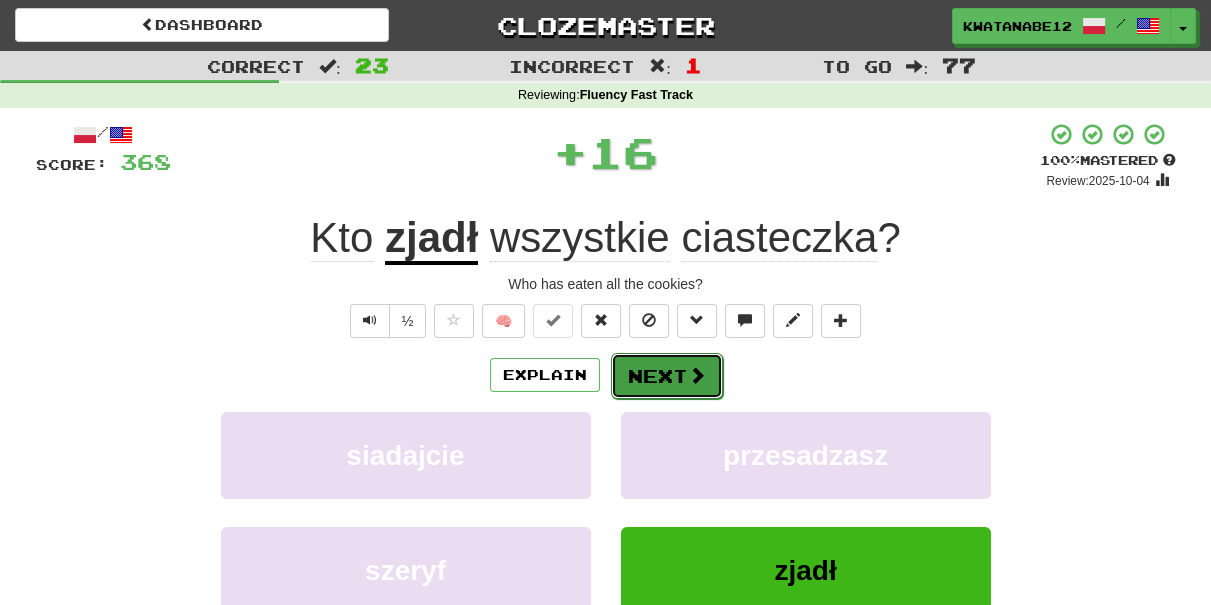 click on "Next" at bounding box center (667, 376) 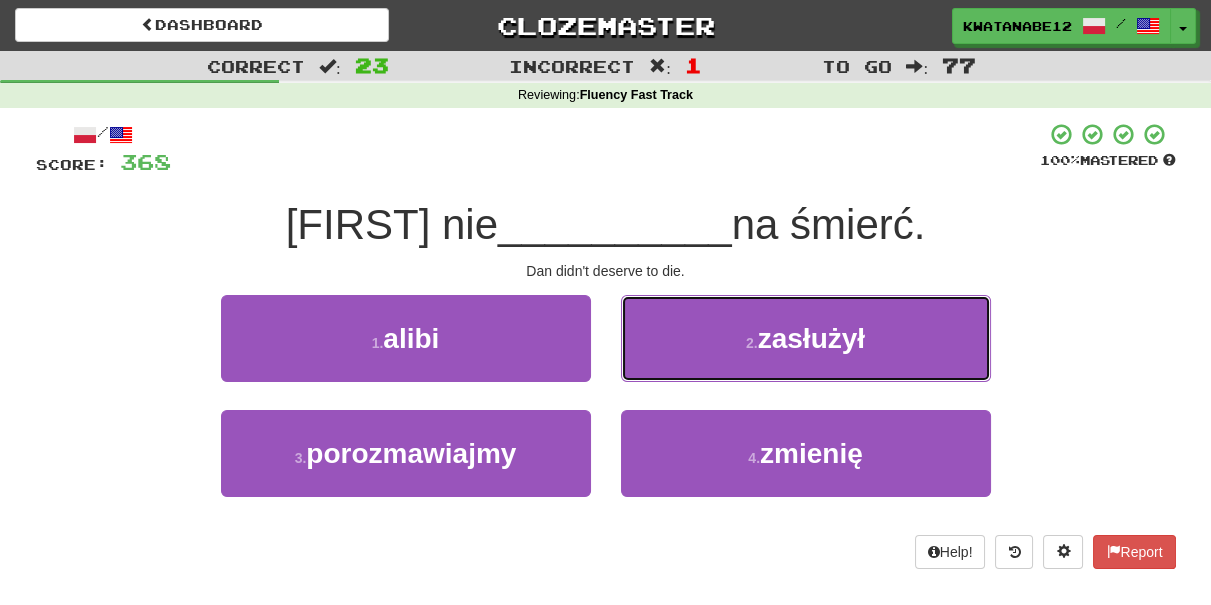 click on "2 .  zasłużył" at bounding box center (806, 338) 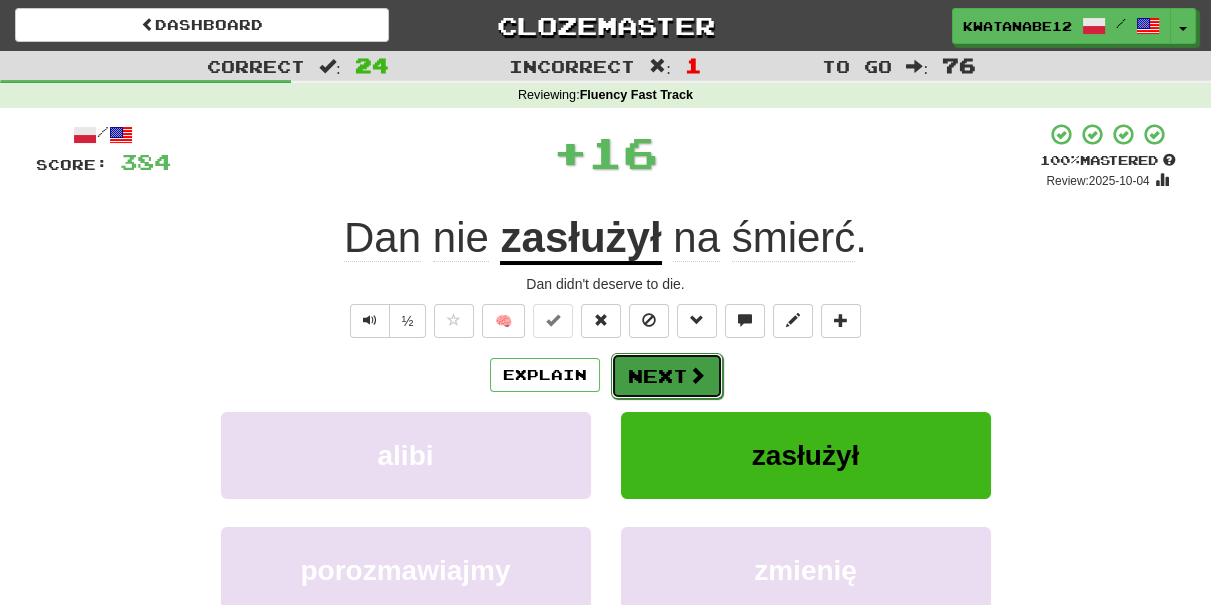 click on "Next" at bounding box center [667, 376] 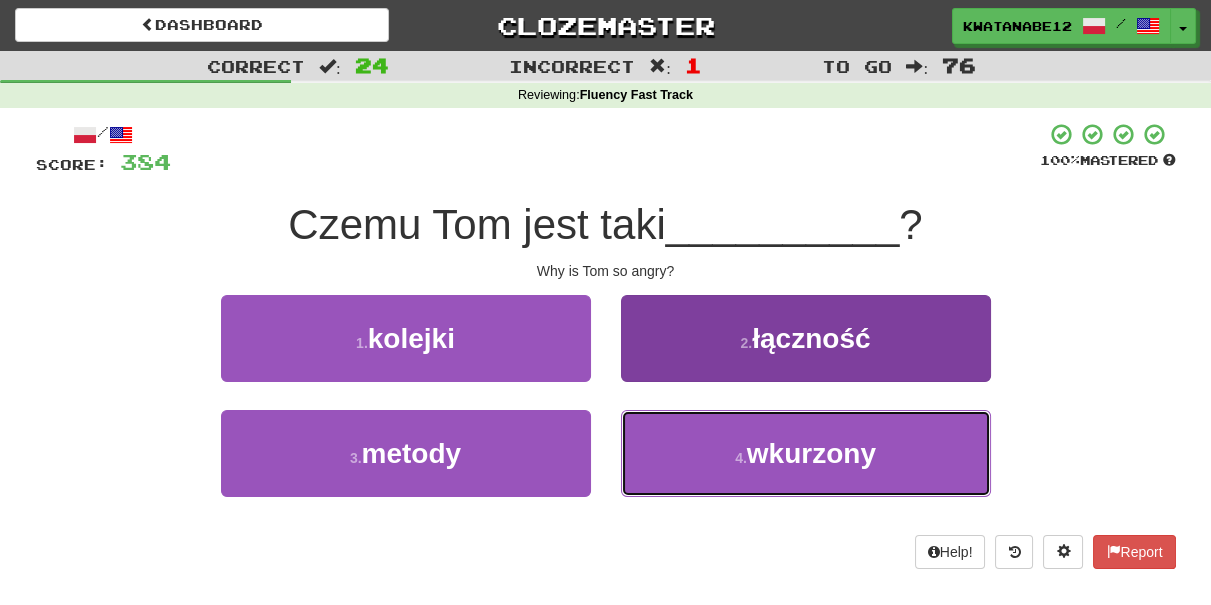 drag, startPoint x: 791, startPoint y: 490, endPoint x: 802, endPoint y: 474, distance: 19.416489 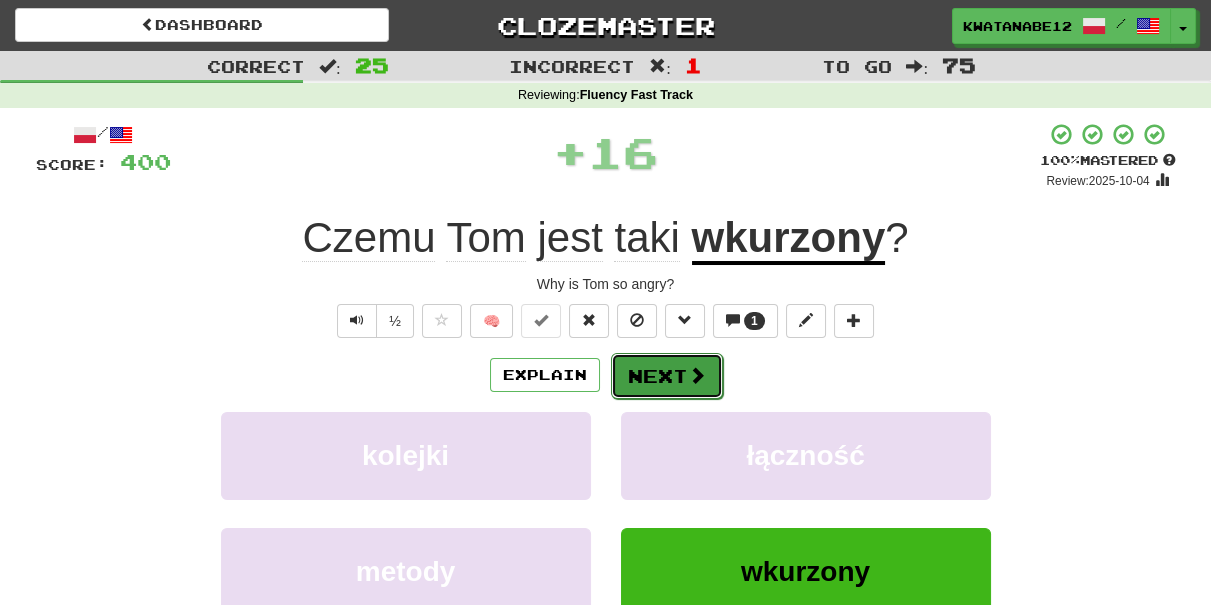 click at bounding box center (697, 375) 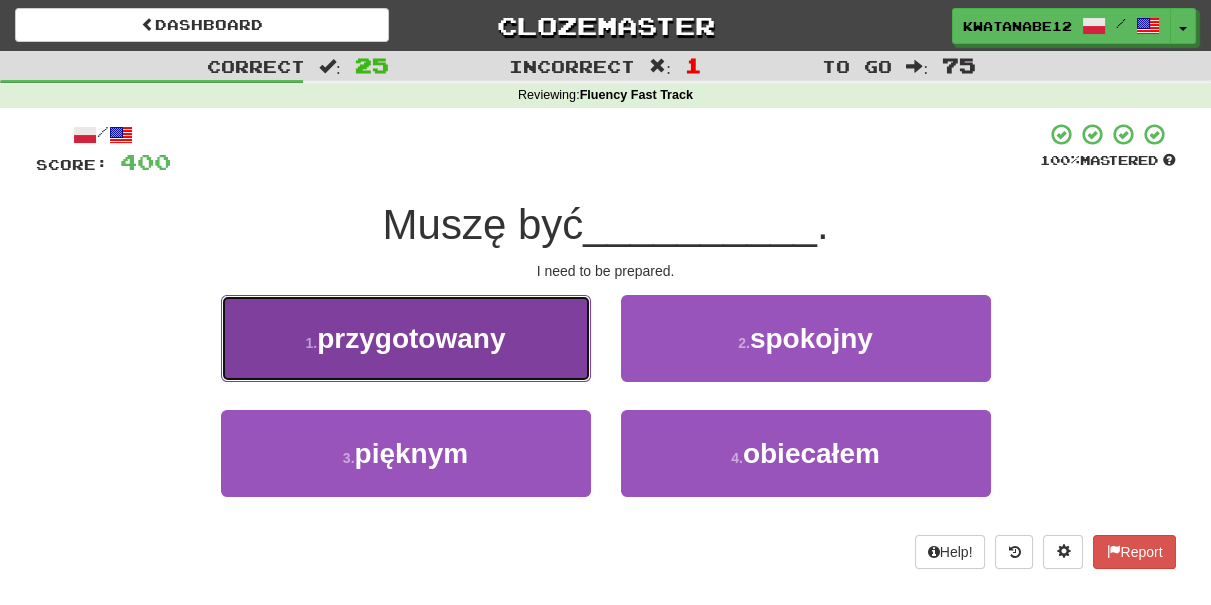 click on "przygotowany" at bounding box center (411, 338) 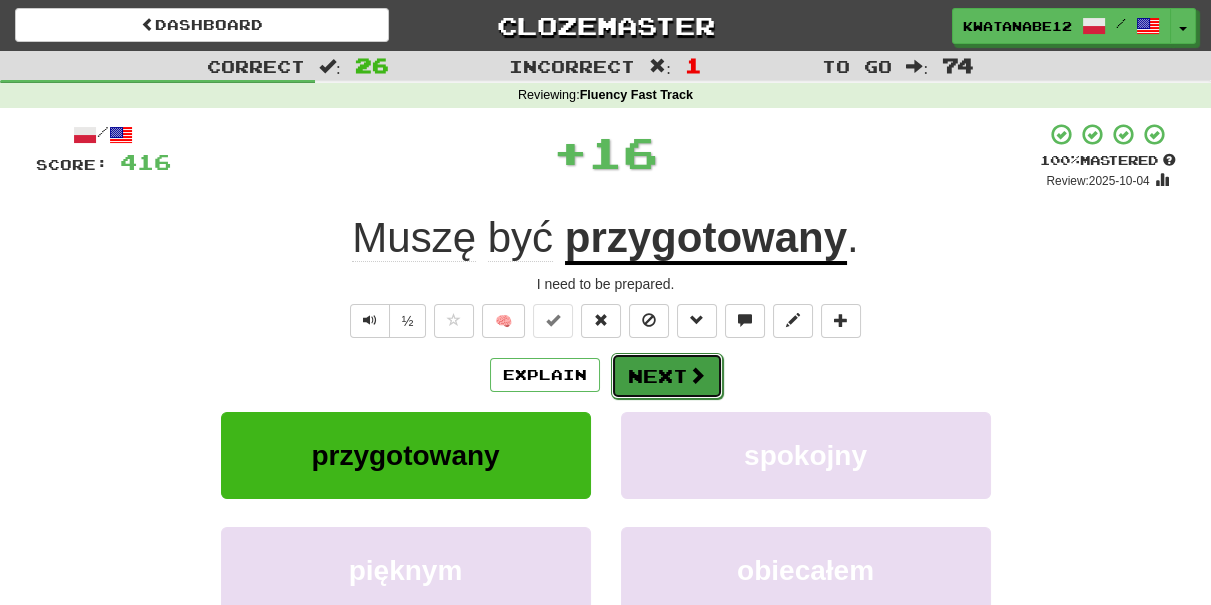 click on "Next" at bounding box center [667, 376] 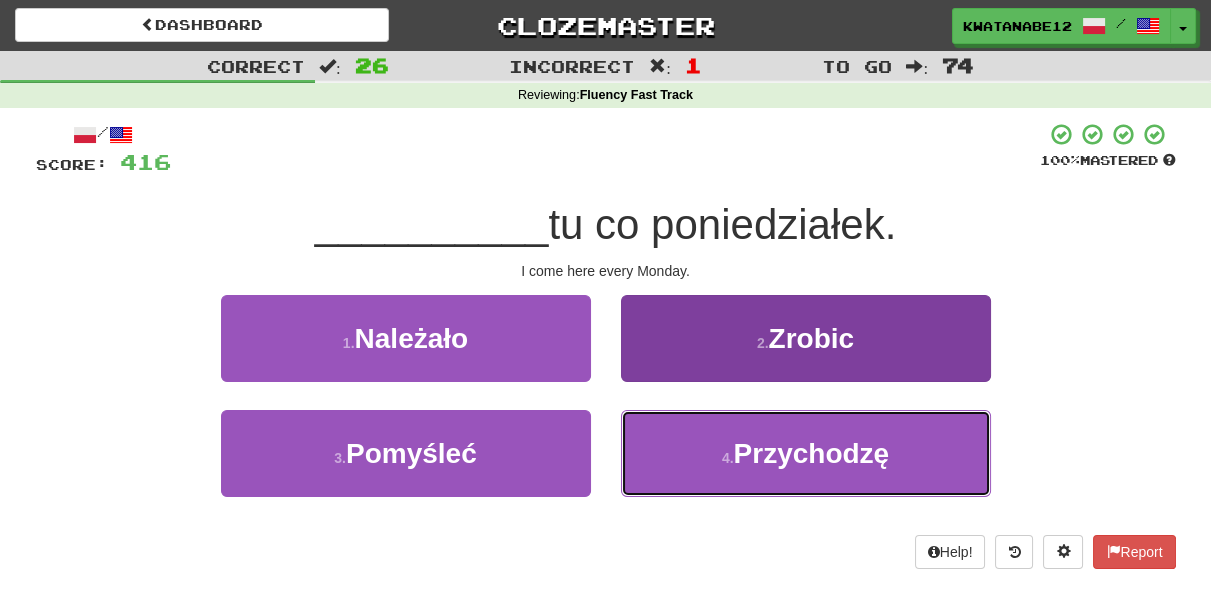 click on "4 ." at bounding box center [728, 458] 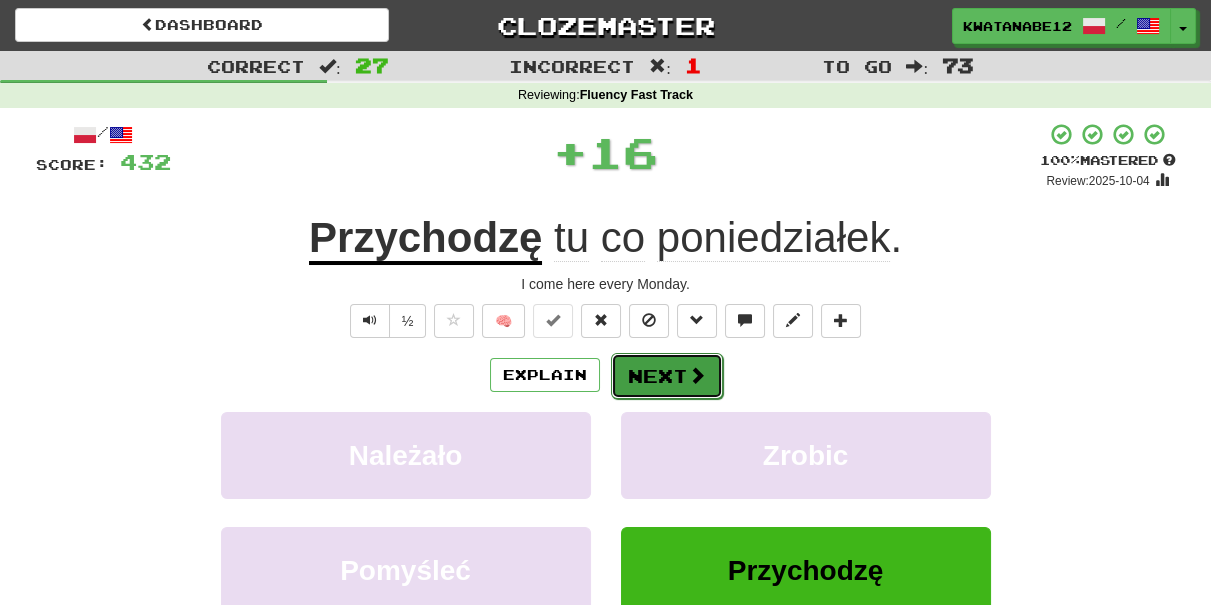 click on "Next" at bounding box center (667, 376) 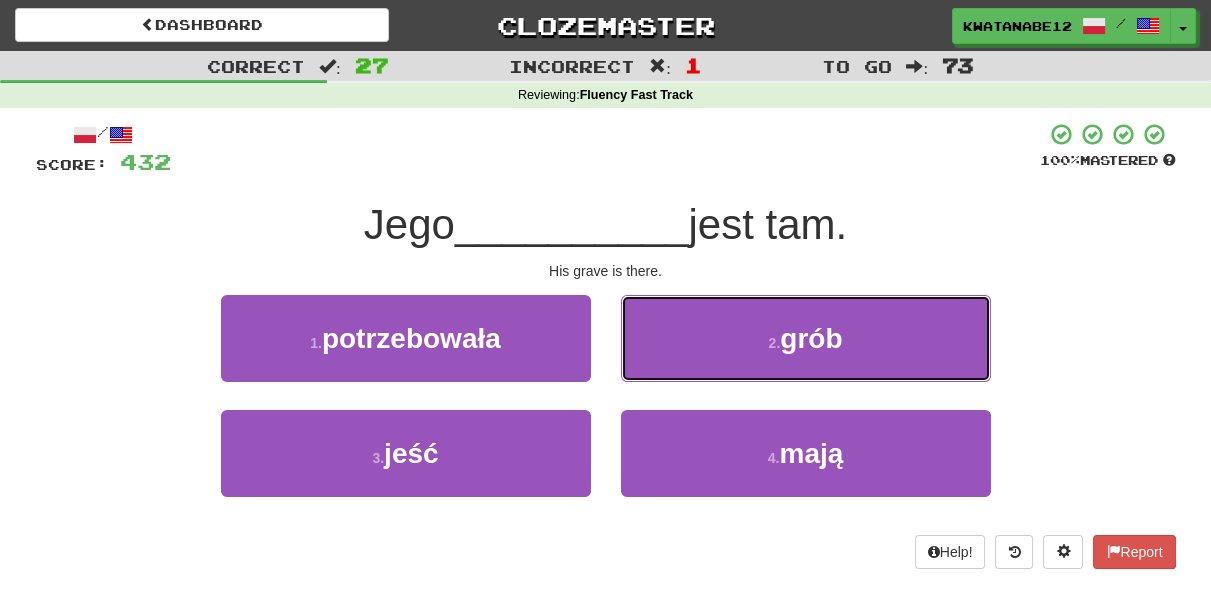 click on "2 .  grób" at bounding box center [806, 338] 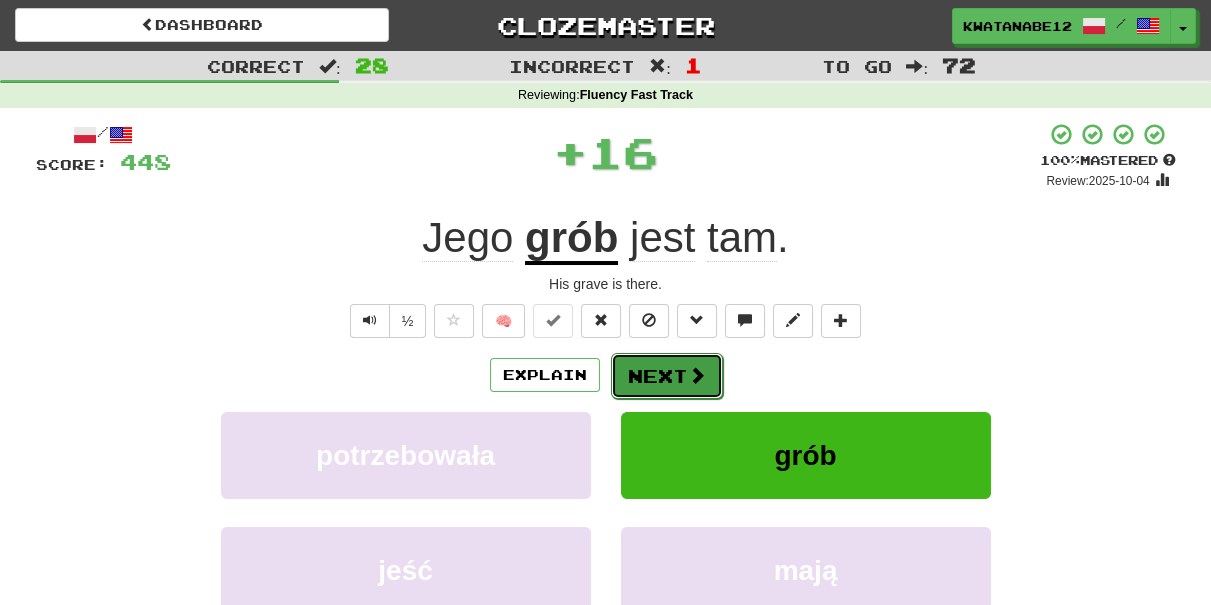 click on "Next" at bounding box center (667, 376) 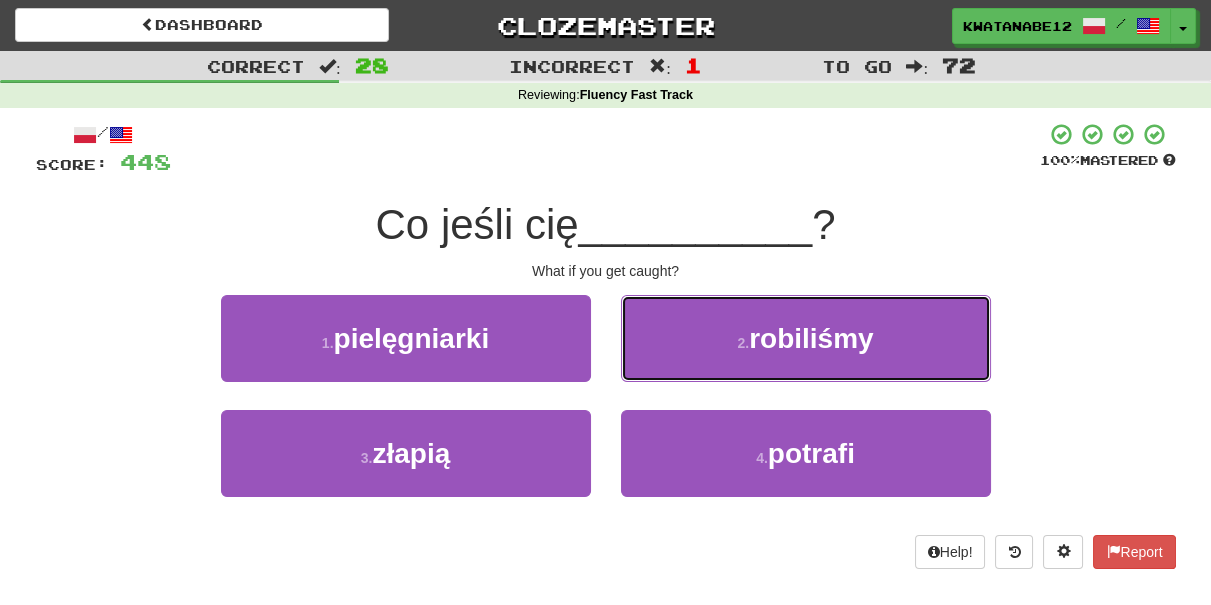 click on "2 .  robiliśmy" at bounding box center (806, 338) 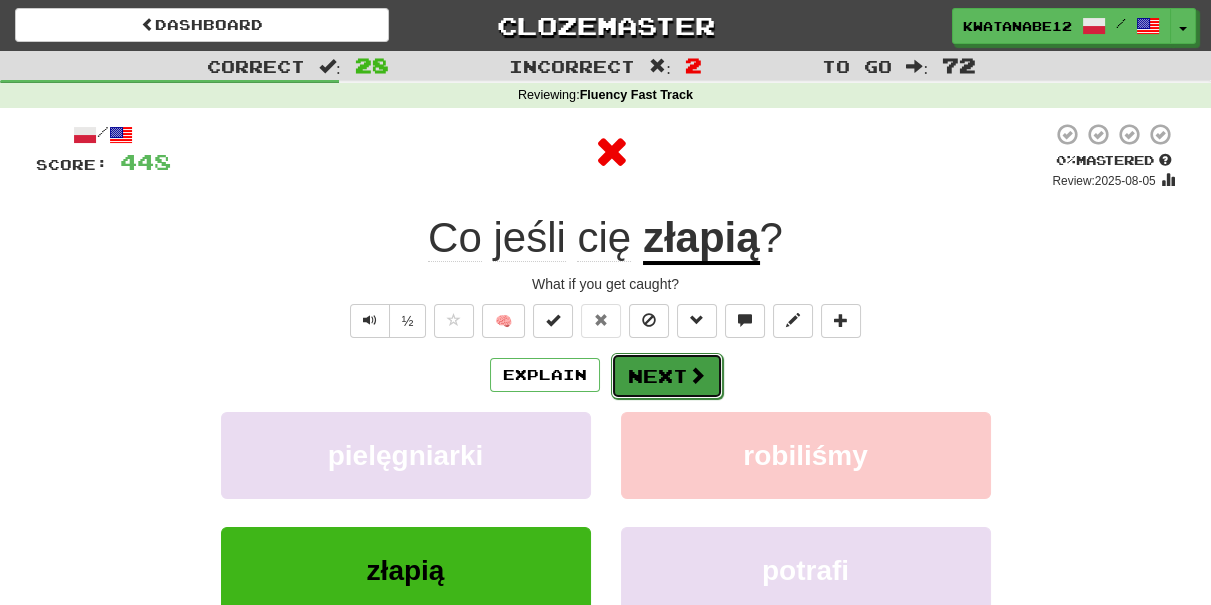 click on "Next" at bounding box center (667, 376) 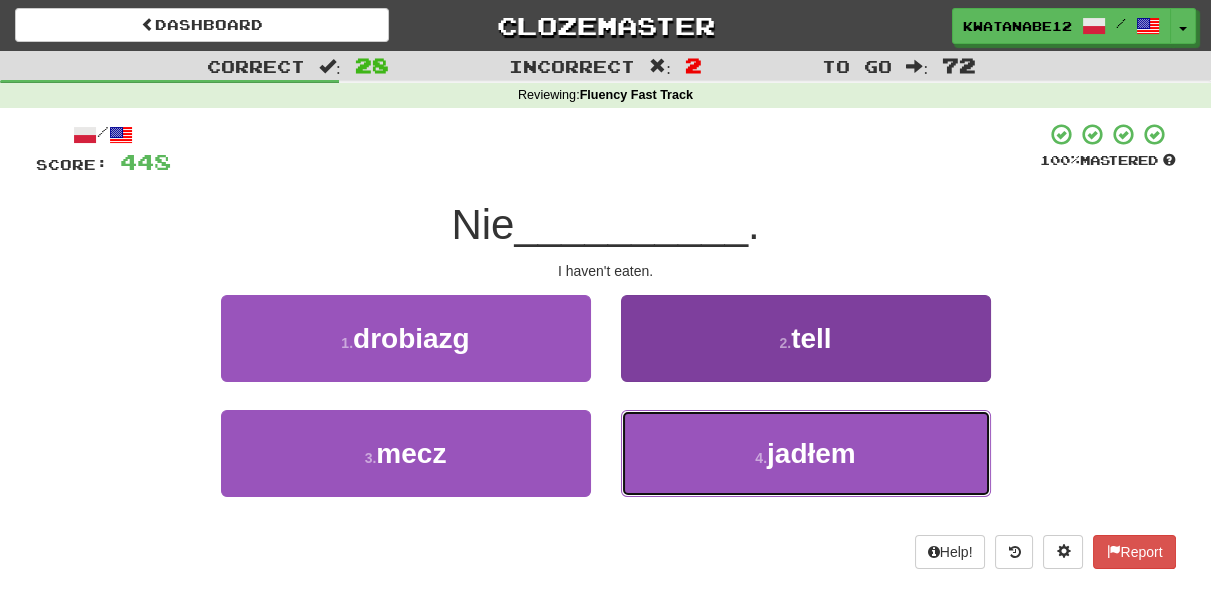 drag, startPoint x: 676, startPoint y: 451, endPoint x: 669, endPoint y: 433, distance: 19.313208 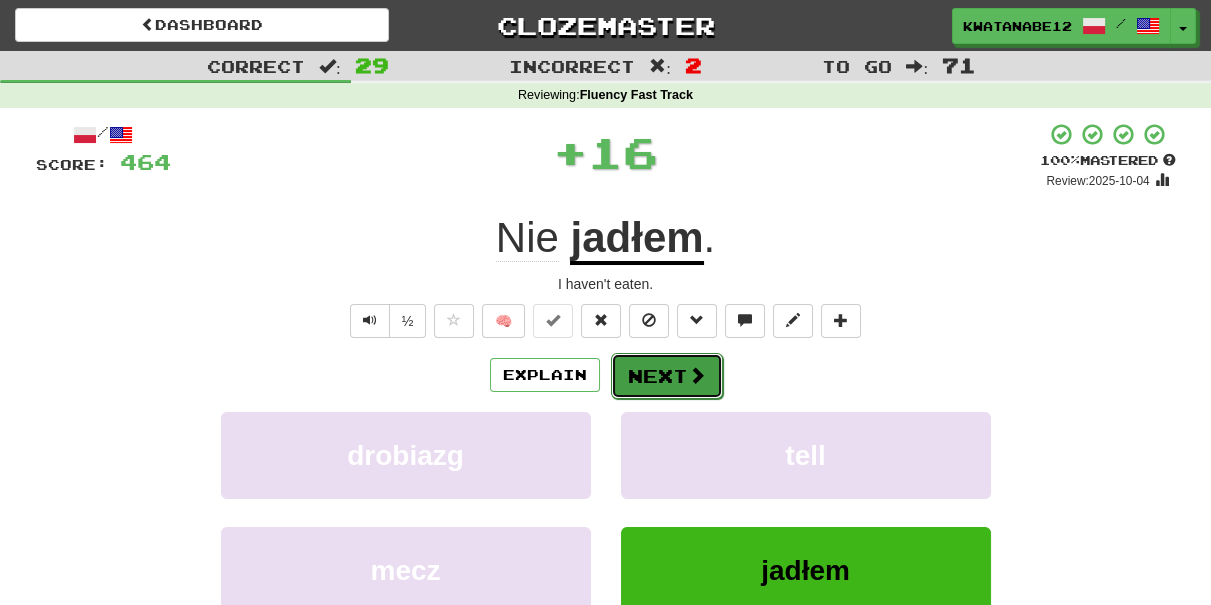 click on "Next" at bounding box center [667, 376] 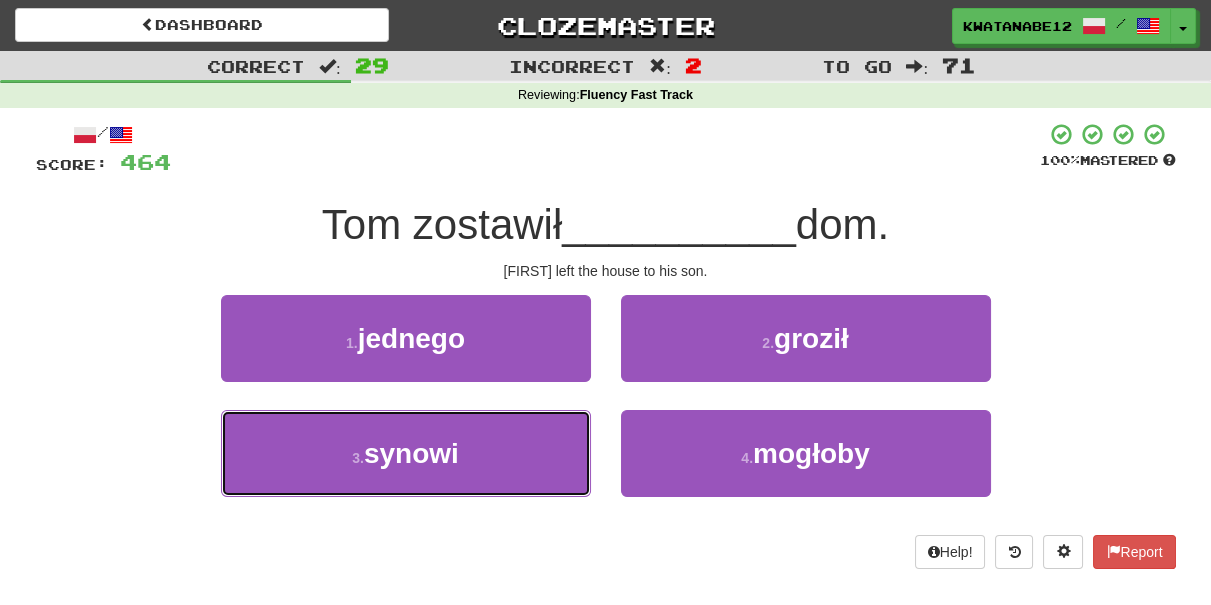 drag, startPoint x: 525, startPoint y: 455, endPoint x: 596, endPoint y: 420, distance: 79.15807 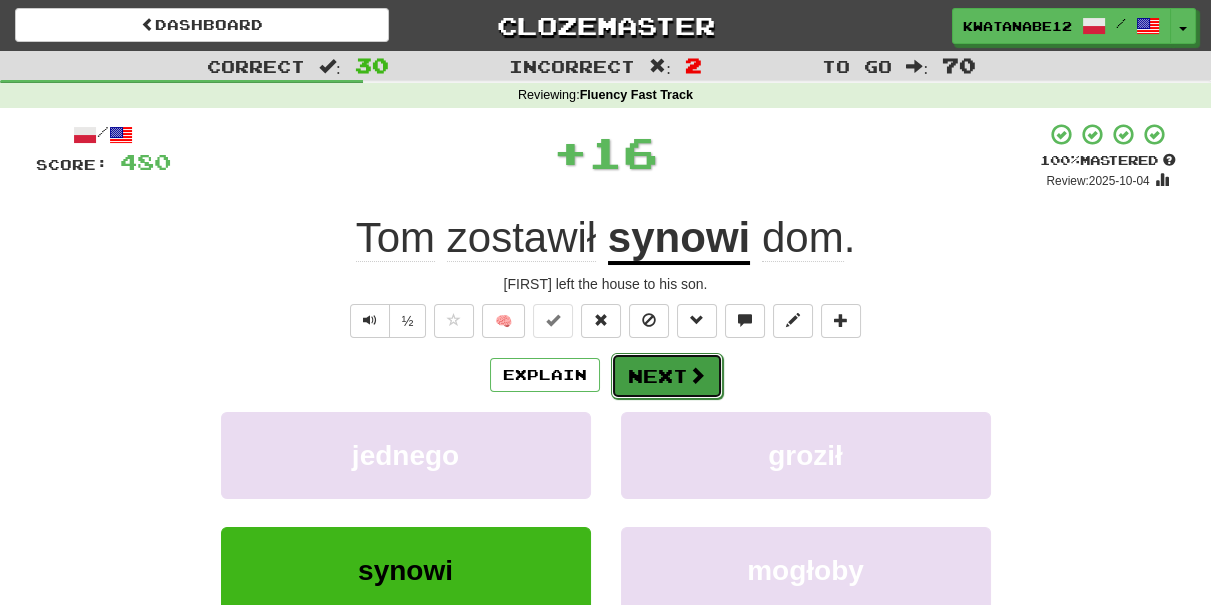 click on "Next" at bounding box center [667, 376] 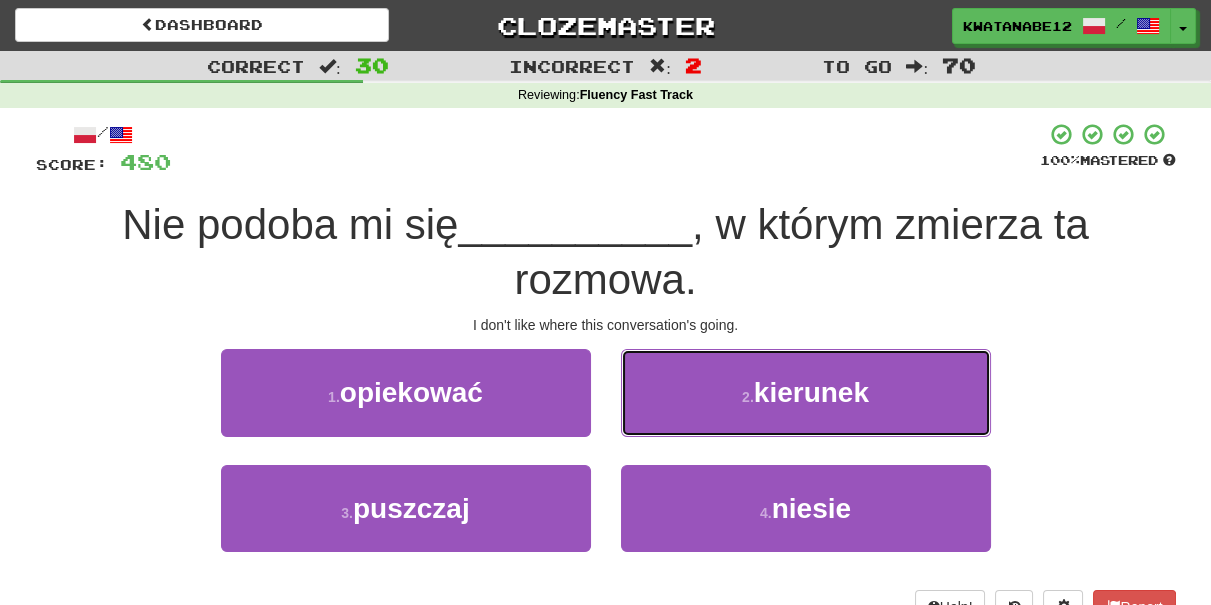 click on "2 .  kierunek" at bounding box center (806, 392) 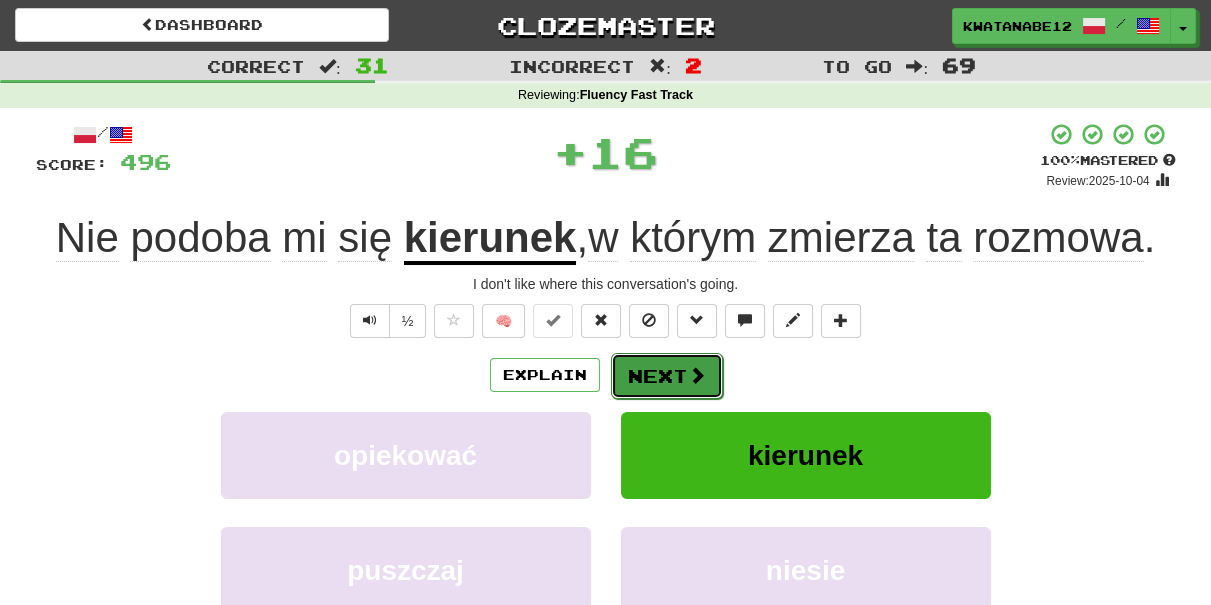 click on "Next" at bounding box center (667, 376) 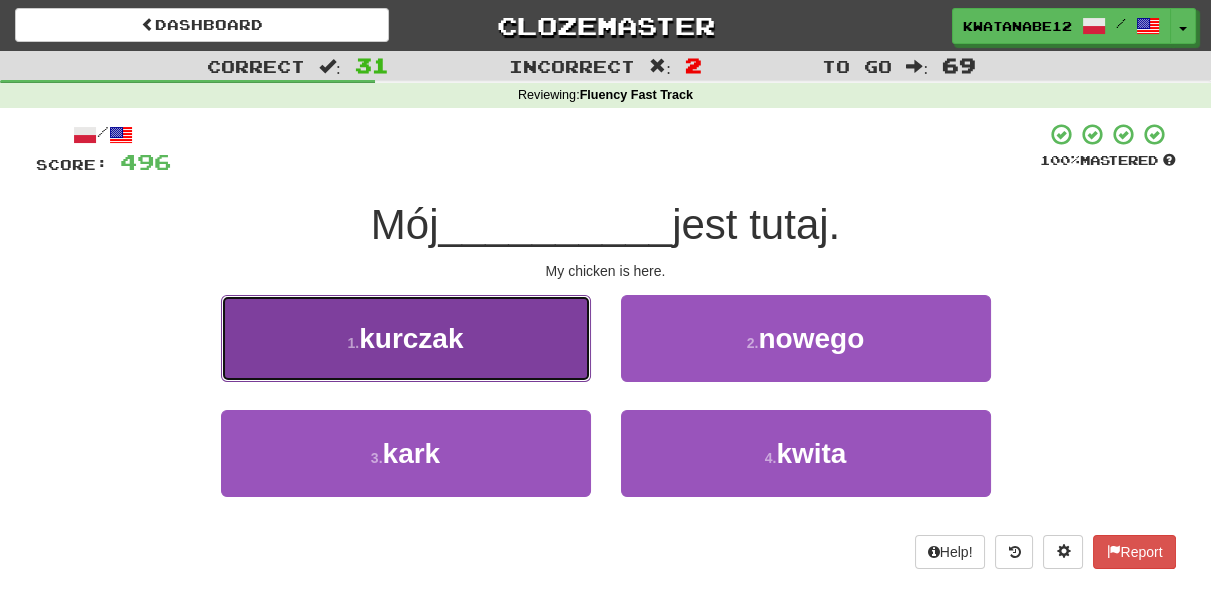 drag, startPoint x: 522, startPoint y: 356, endPoint x: 568, endPoint y: 353, distance: 46.09772 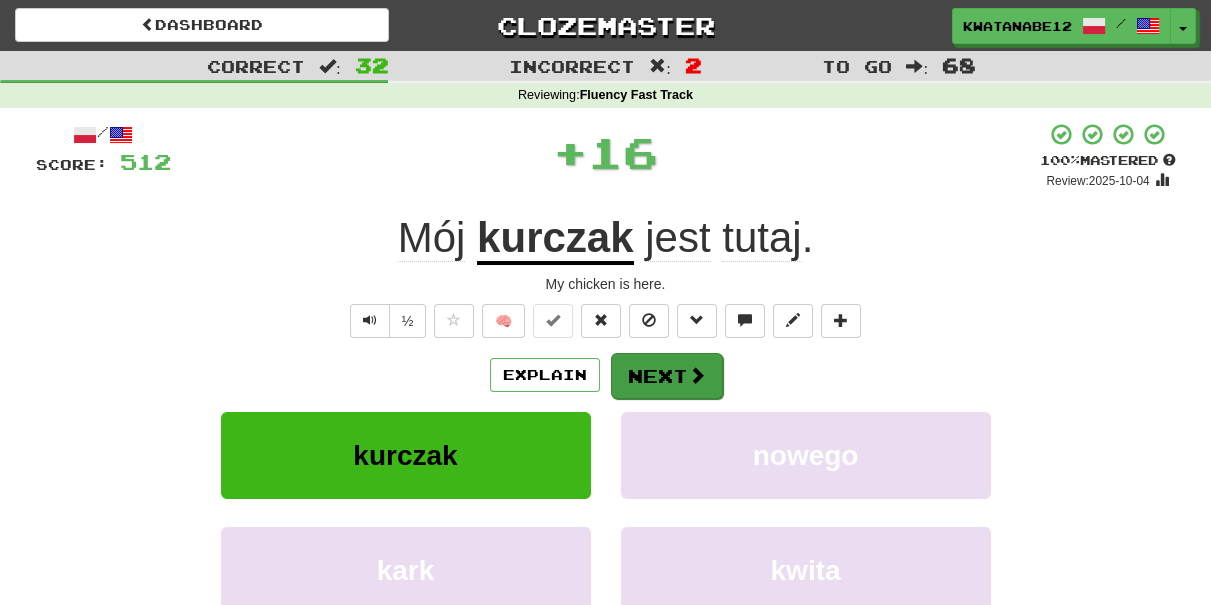 drag, startPoint x: 656, startPoint y: 347, endPoint x: 651, endPoint y: 376, distance: 29.427877 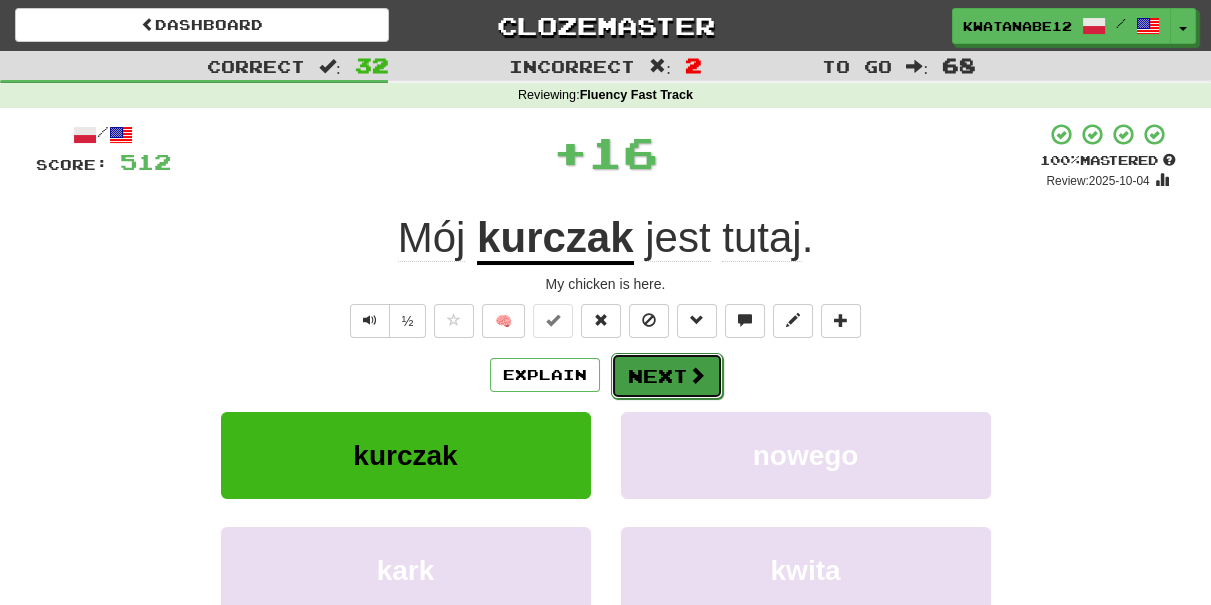 click on "Next" at bounding box center [667, 376] 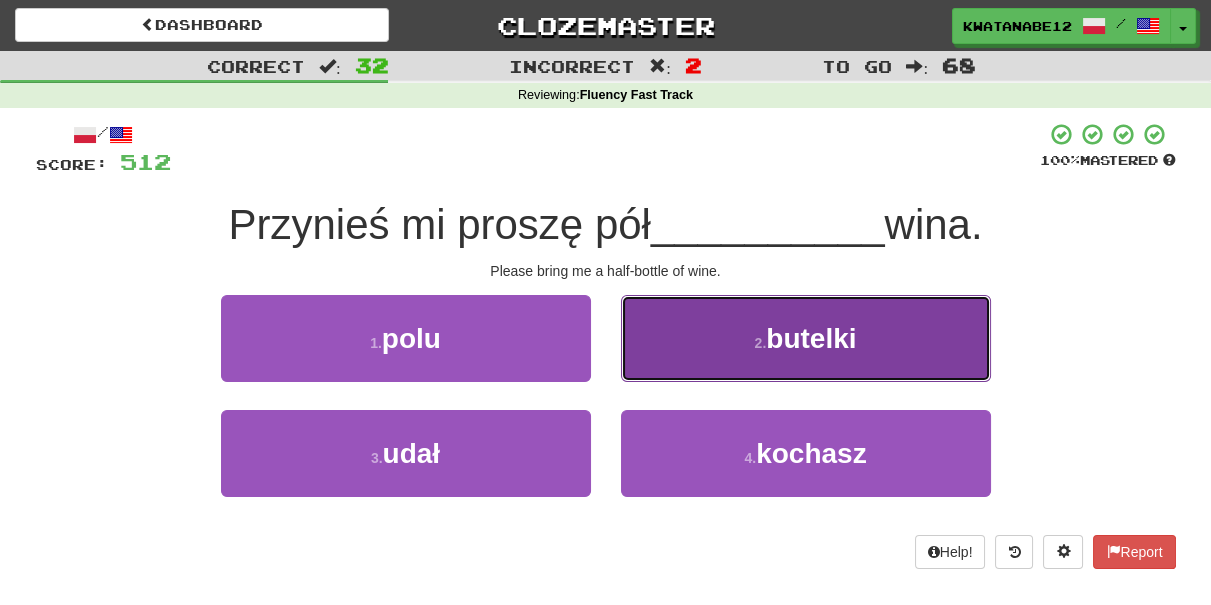 click on "2 .  butelki" at bounding box center [806, 338] 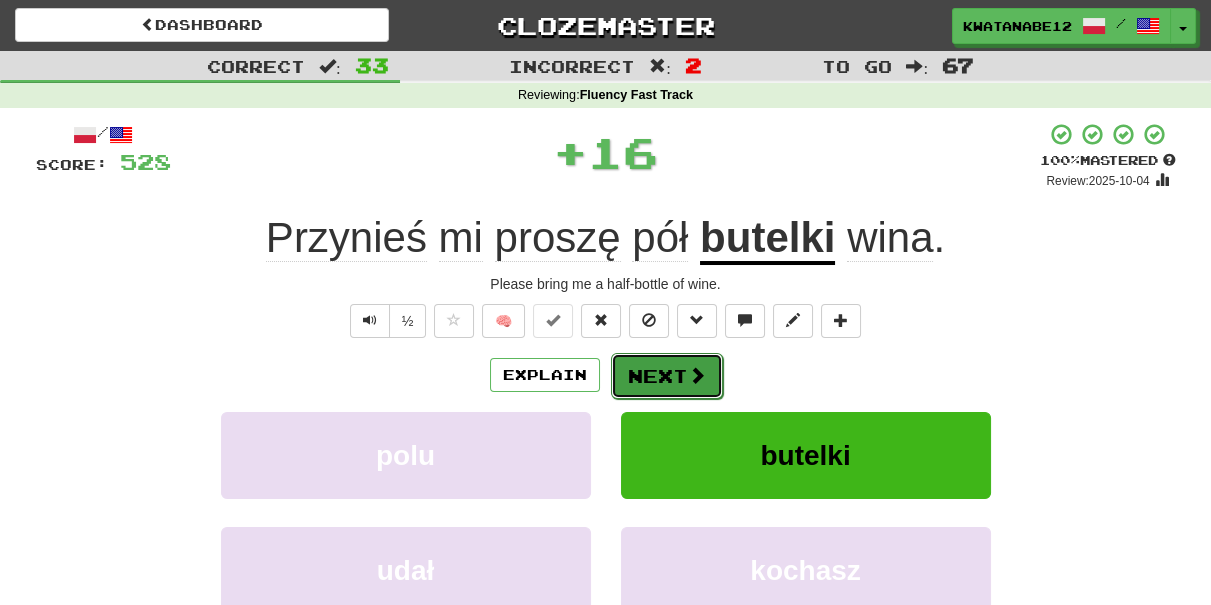 click on "Next" at bounding box center [667, 376] 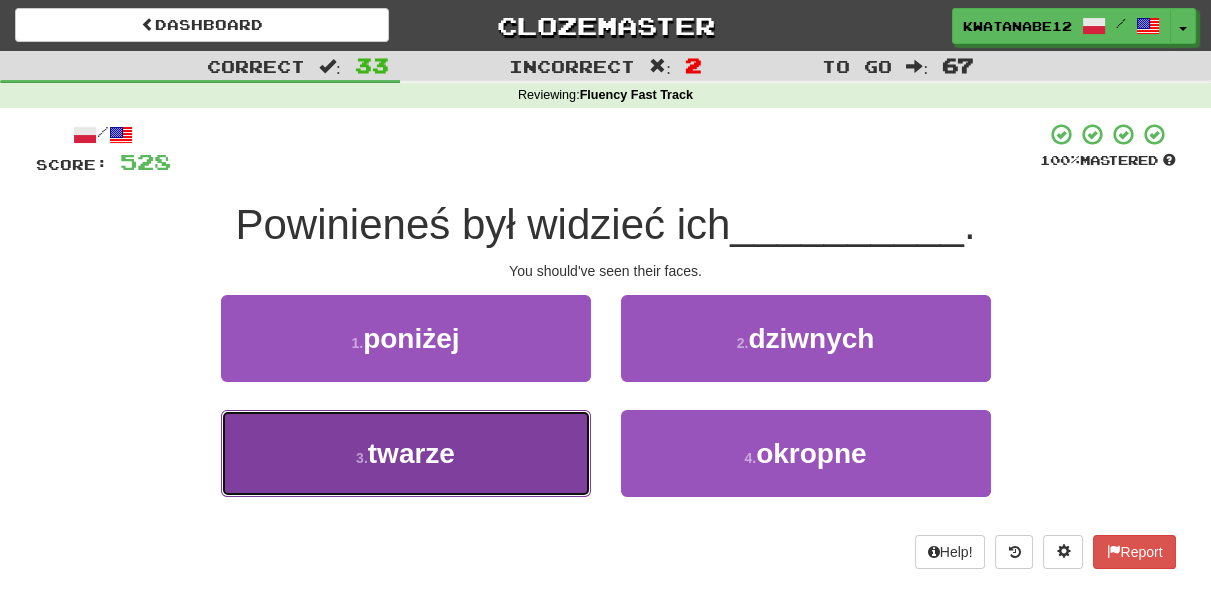 drag, startPoint x: 446, startPoint y: 466, endPoint x: 581, endPoint y: 413, distance: 145.03104 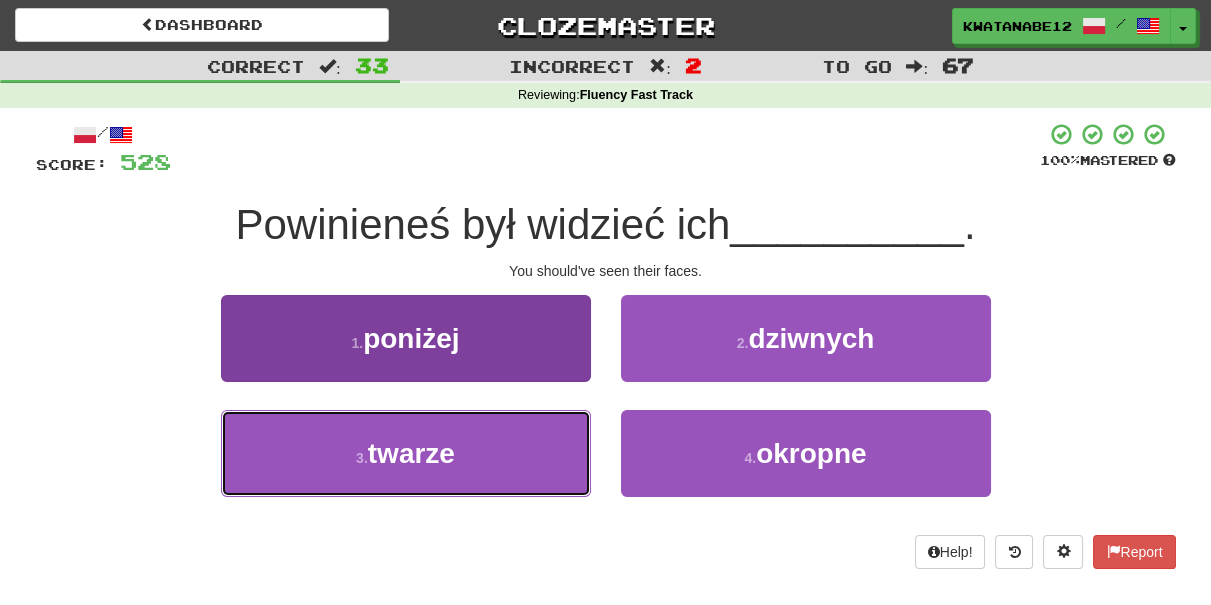 click on "3 .  twarze" at bounding box center (406, 453) 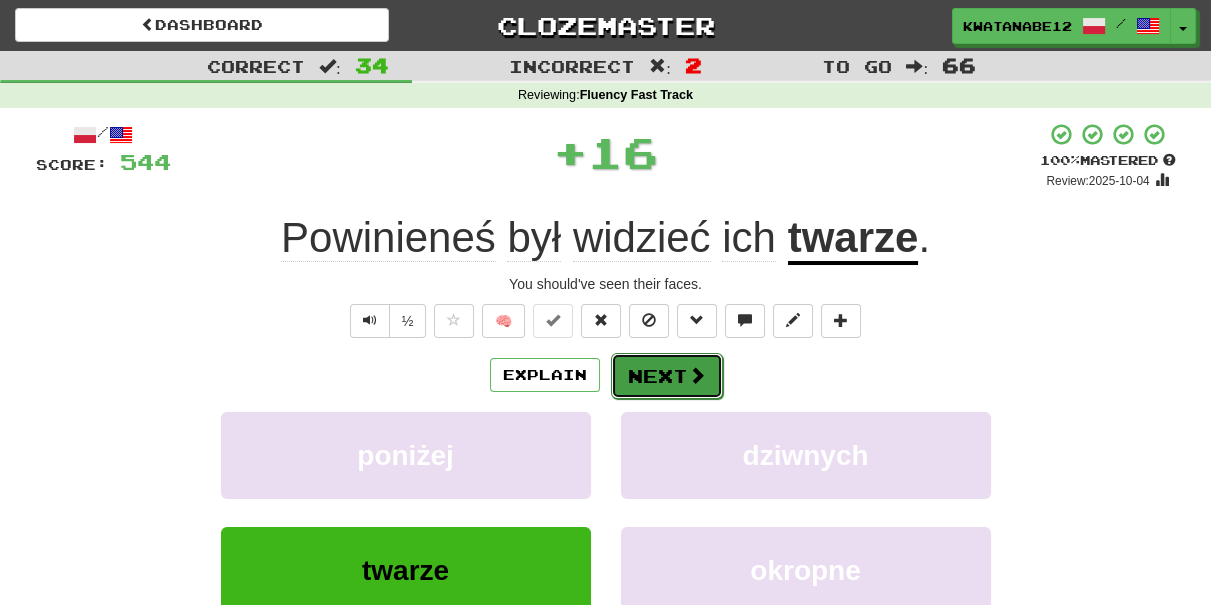 click on "Next" at bounding box center (667, 376) 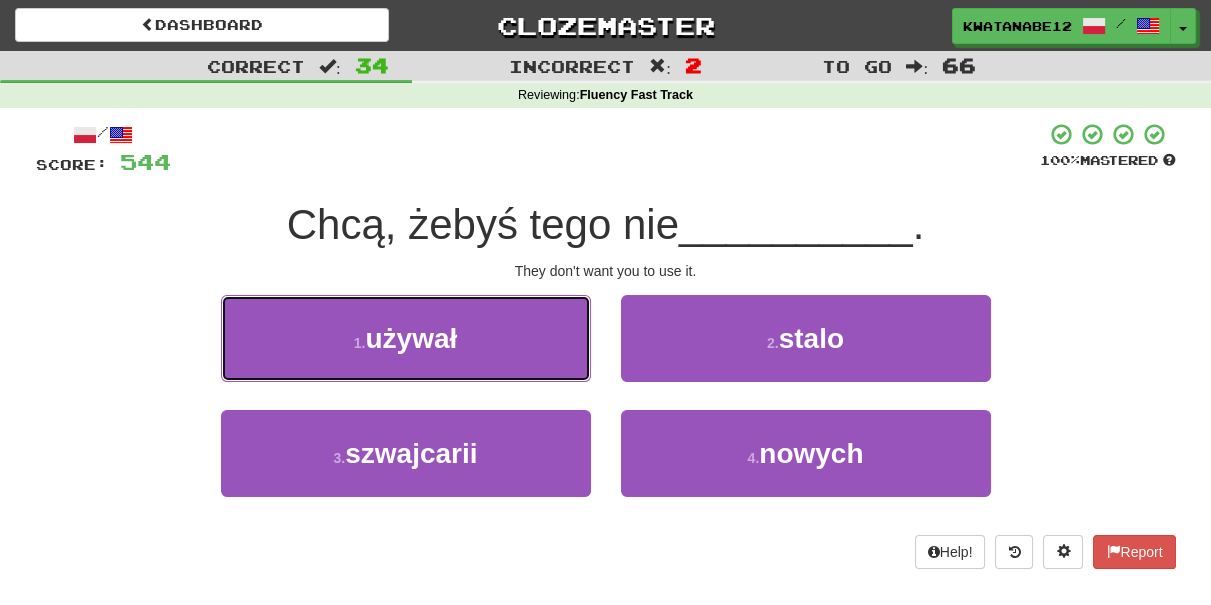 drag, startPoint x: 539, startPoint y: 343, endPoint x: 571, endPoint y: 347, distance: 32.24903 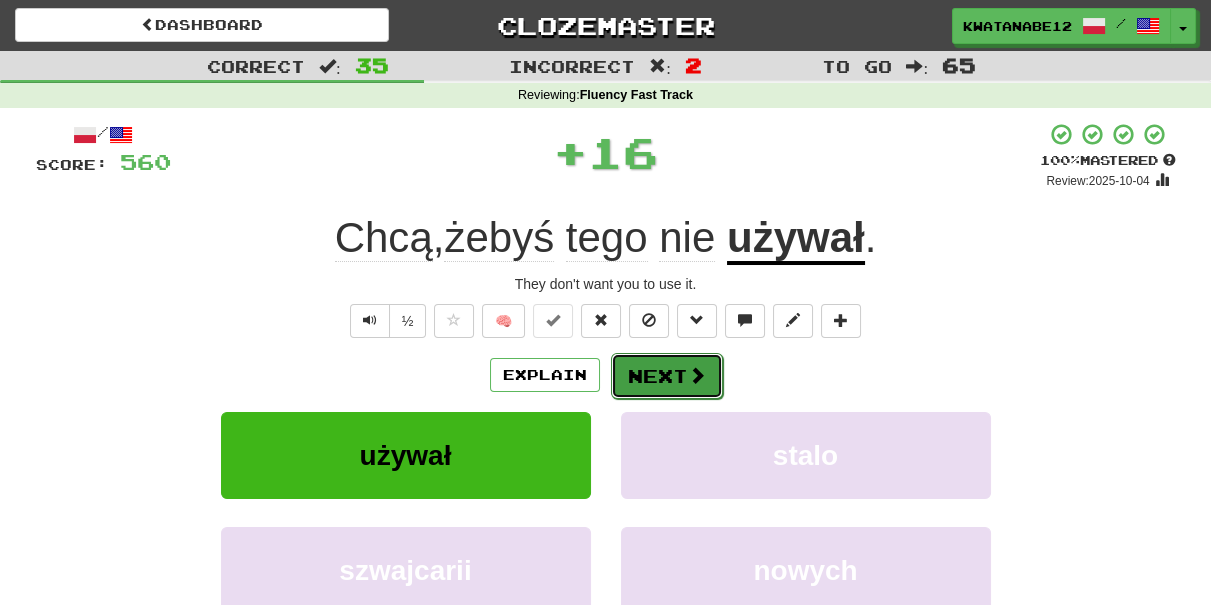 click on "Next" at bounding box center [667, 376] 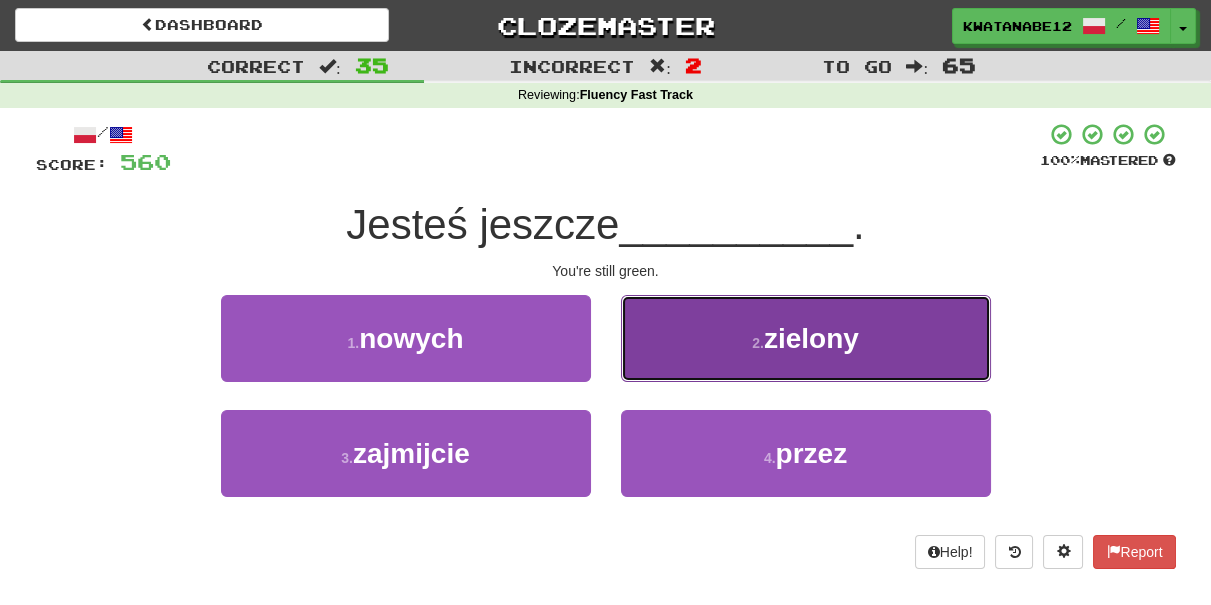 click on "2 .  zielony" at bounding box center [806, 338] 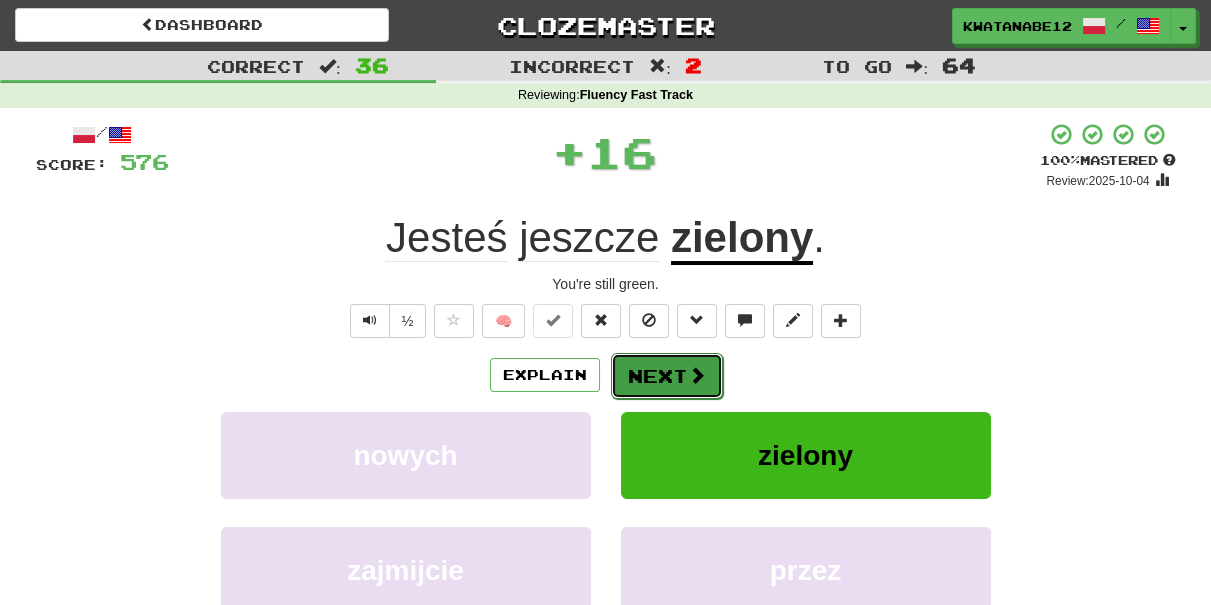 click on "Next" at bounding box center [667, 376] 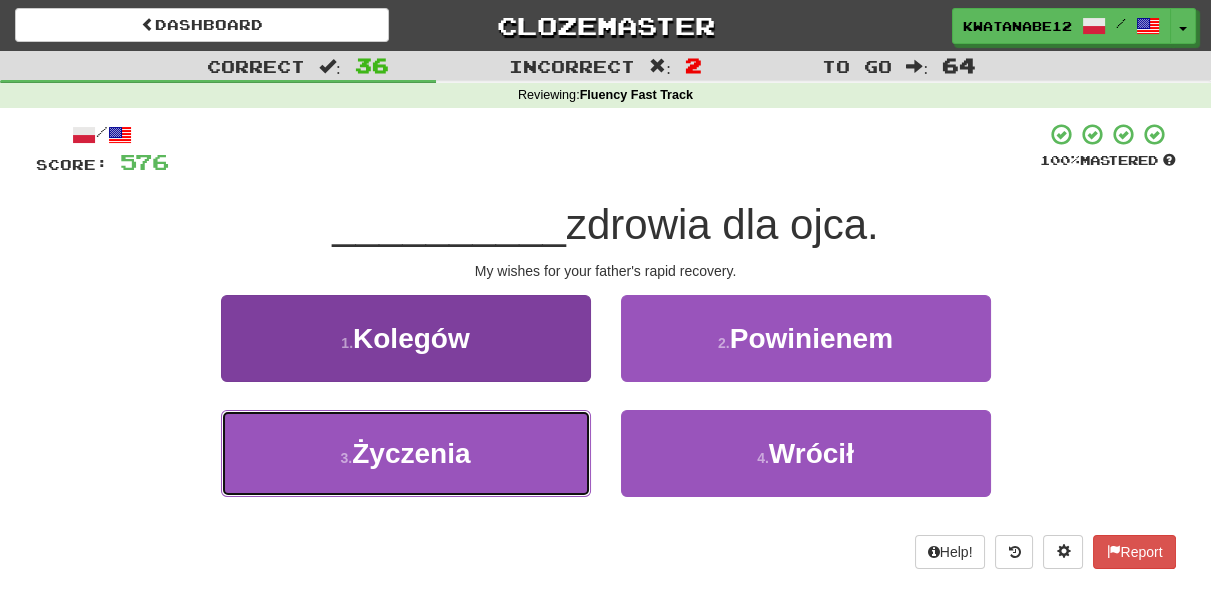 drag, startPoint x: 523, startPoint y: 437, endPoint x: 544, endPoint y: 434, distance: 21.213203 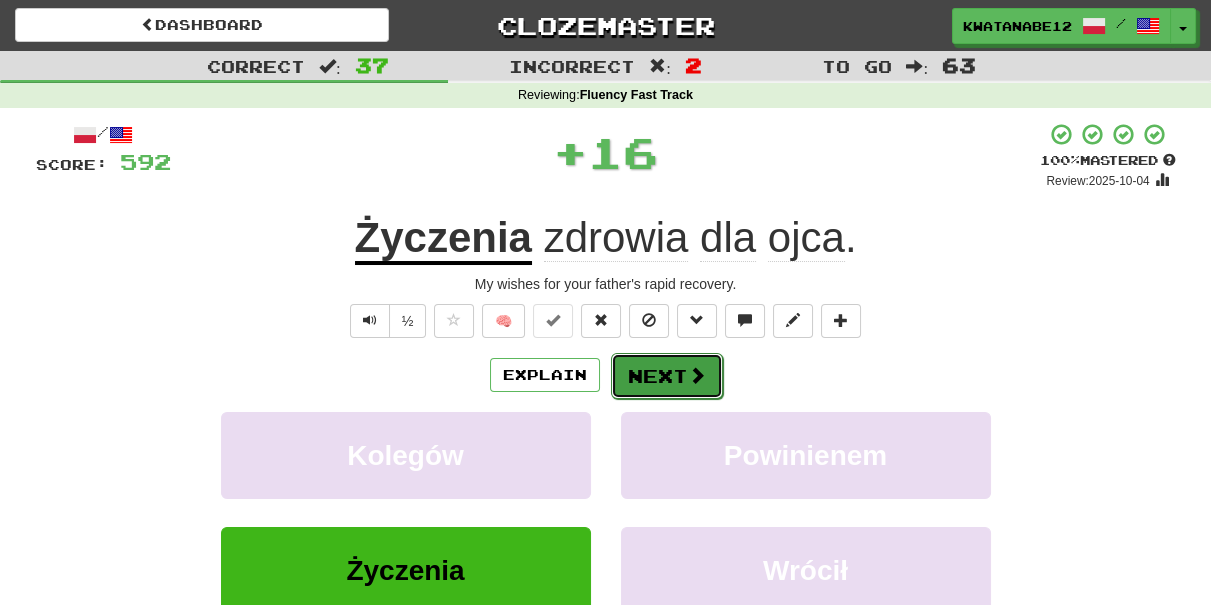 drag, startPoint x: 661, startPoint y: 389, endPoint x: 672, endPoint y: 381, distance: 13.601471 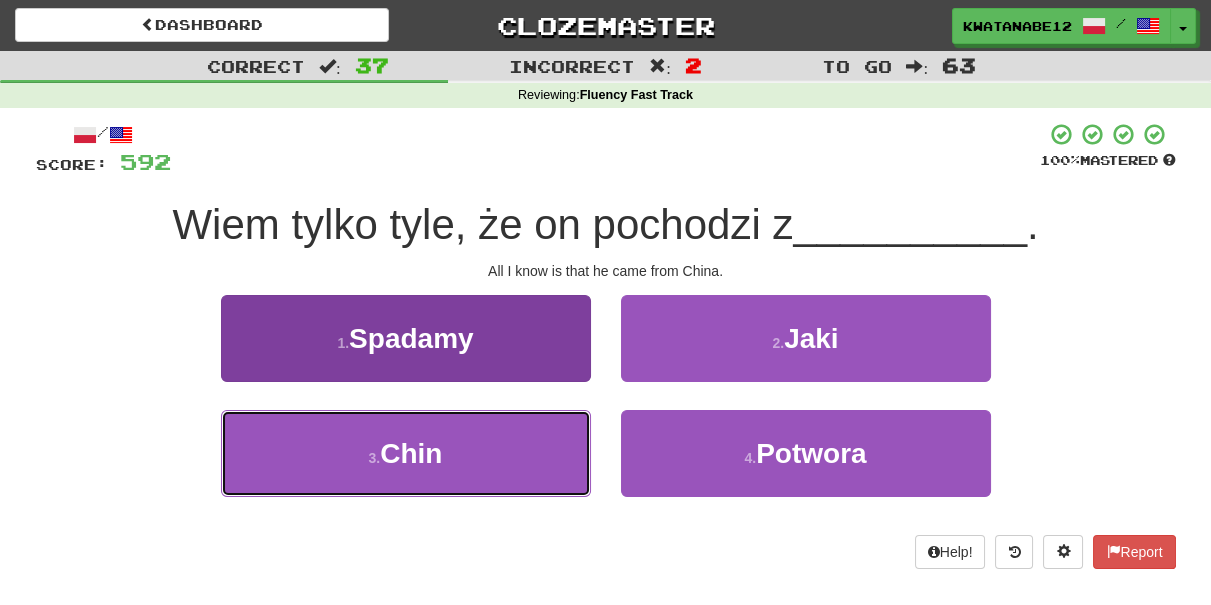 drag, startPoint x: 552, startPoint y: 428, endPoint x: 565, endPoint y: 422, distance: 14.3178215 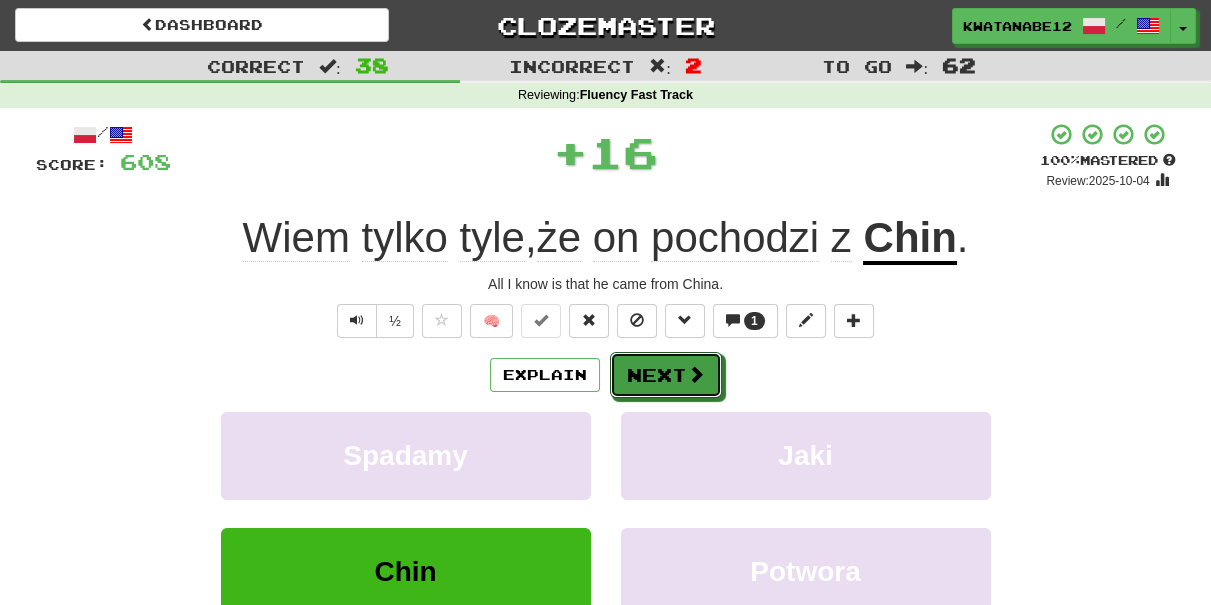 drag, startPoint x: 661, startPoint y: 372, endPoint x: 577, endPoint y: 288, distance: 118.79394 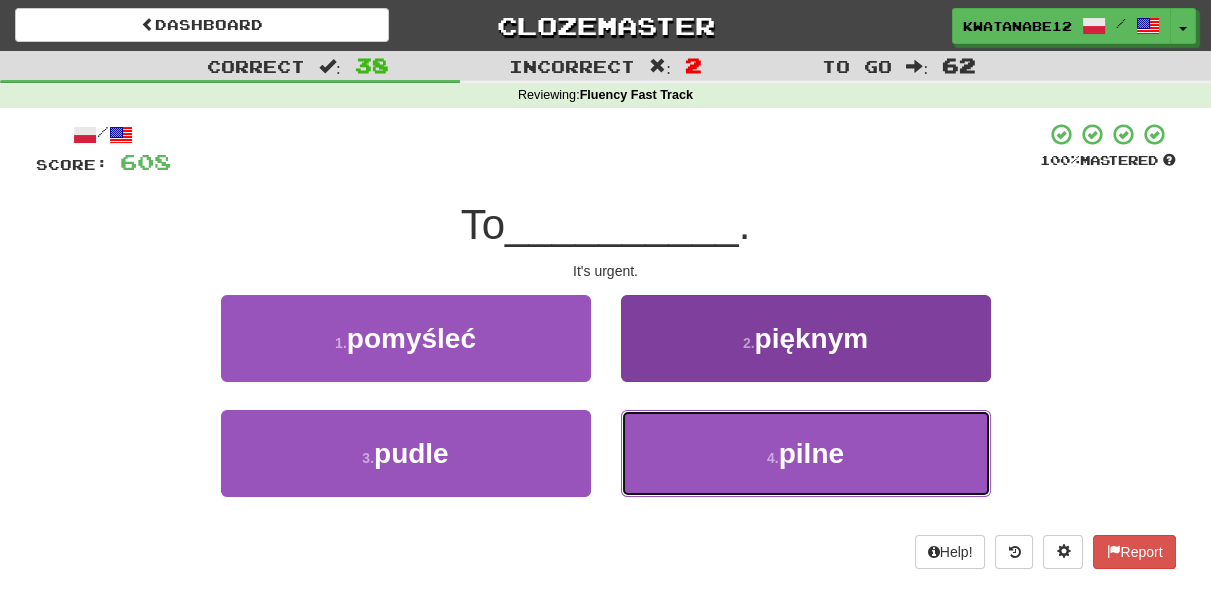 click on "4 .  pilne" at bounding box center [806, 453] 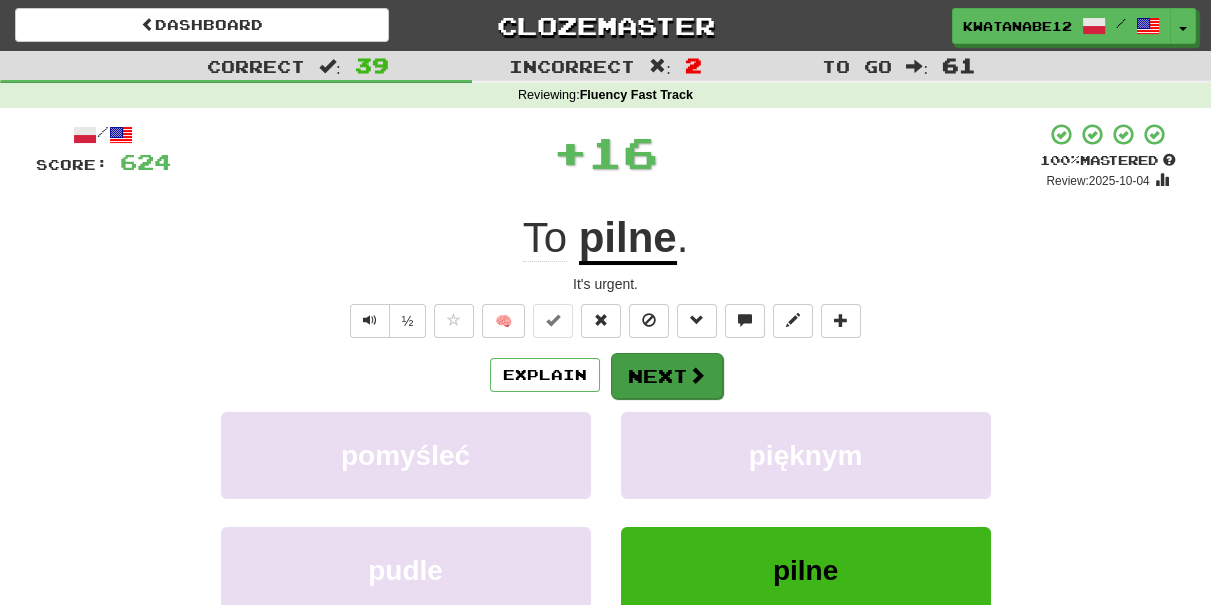 click on "Explain Next pomyśleć pięknym pudle pilne Learn more: pomyśleć pięknym pudle pilne" at bounding box center [606, 512] 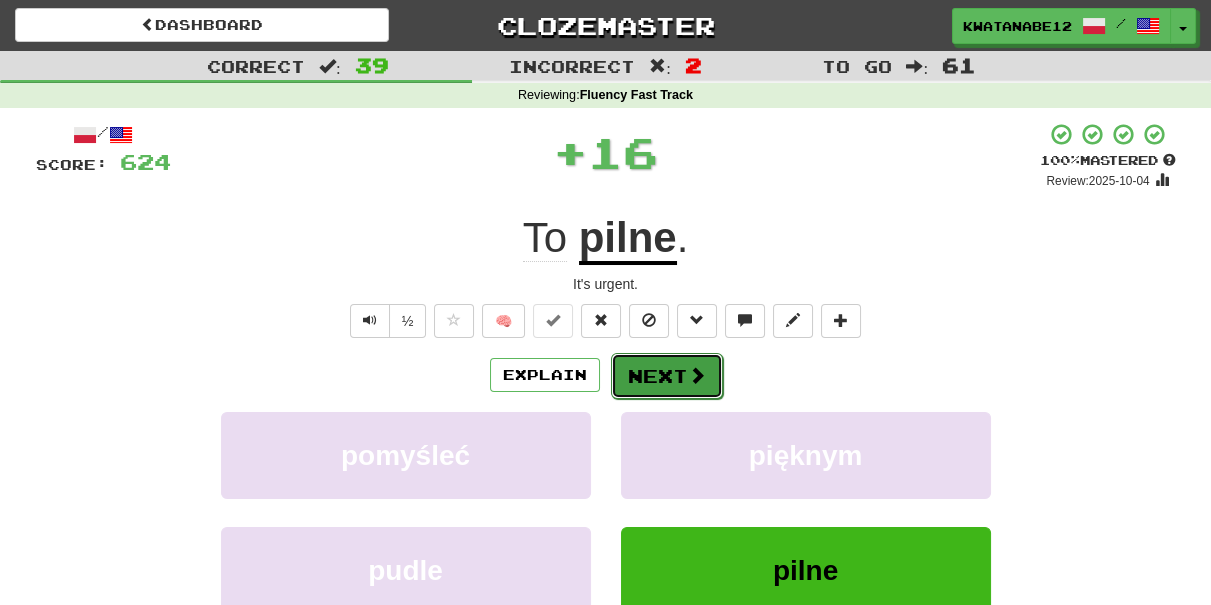 click at bounding box center (697, 375) 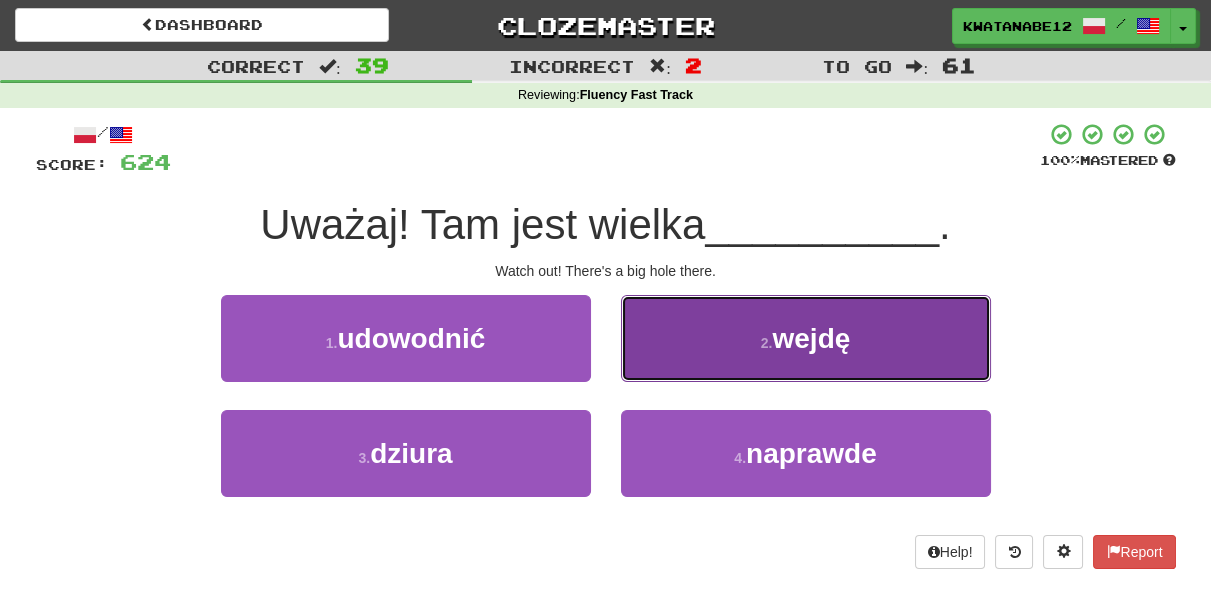 click on "2 .  wejdę" at bounding box center [806, 338] 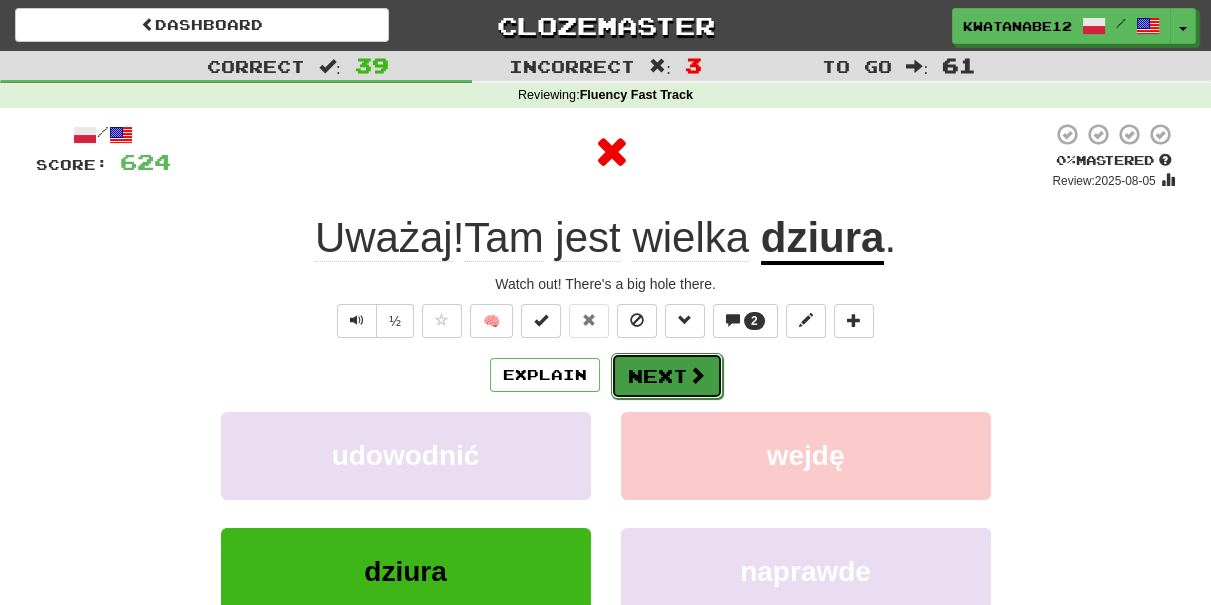 click on "Next" at bounding box center (667, 376) 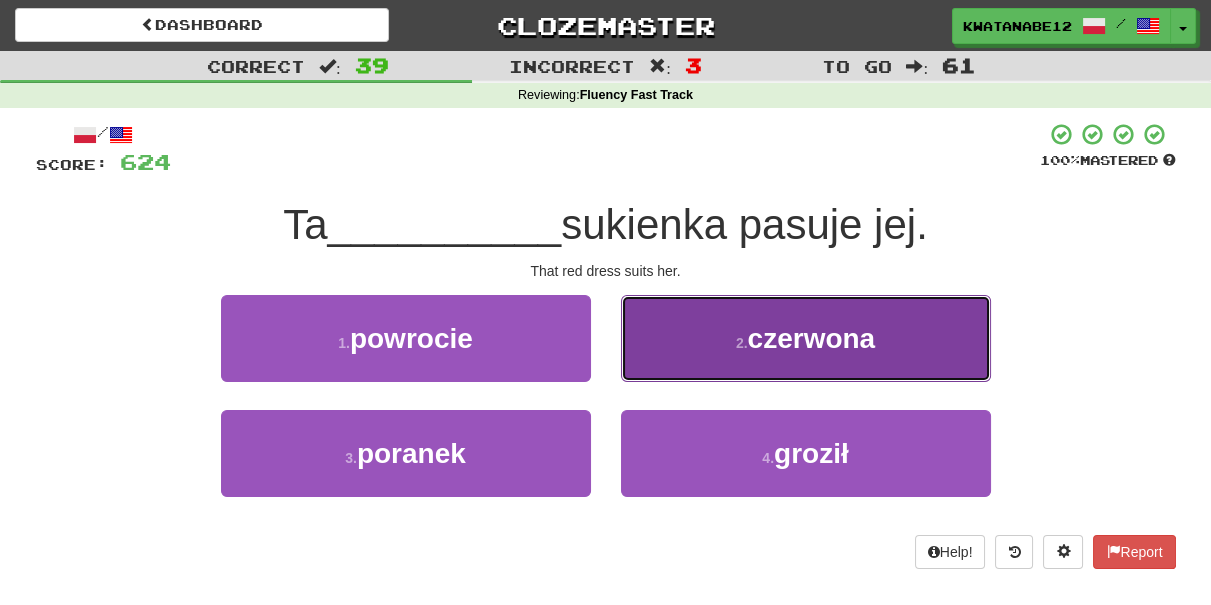click on "2 .  czerwona" at bounding box center [806, 338] 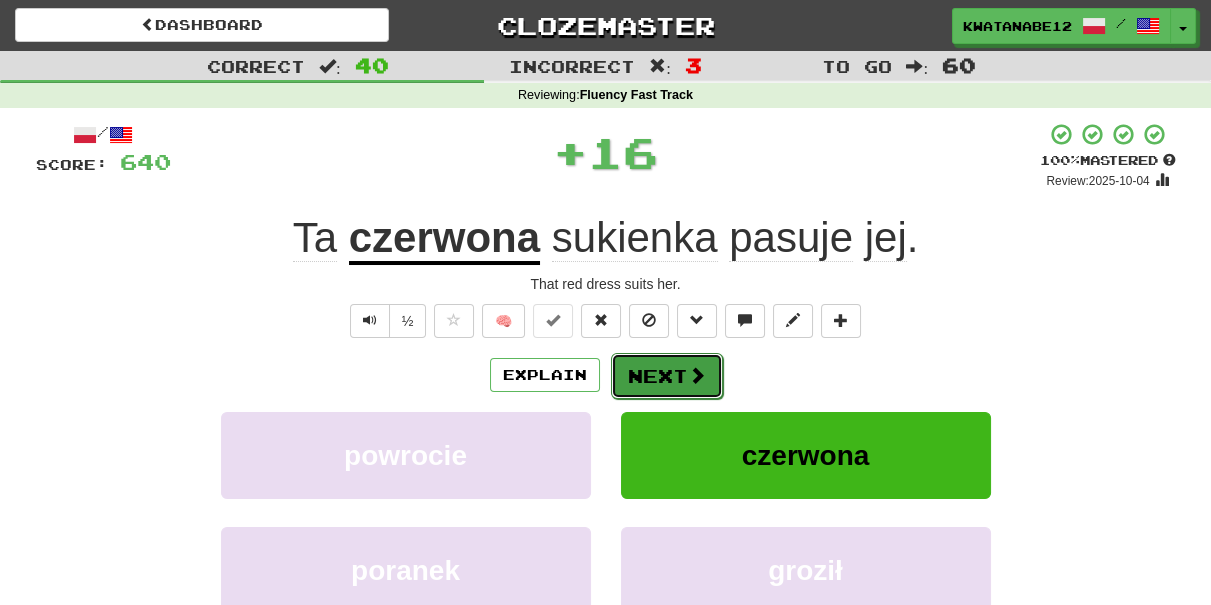click on "Next" at bounding box center (667, 376) 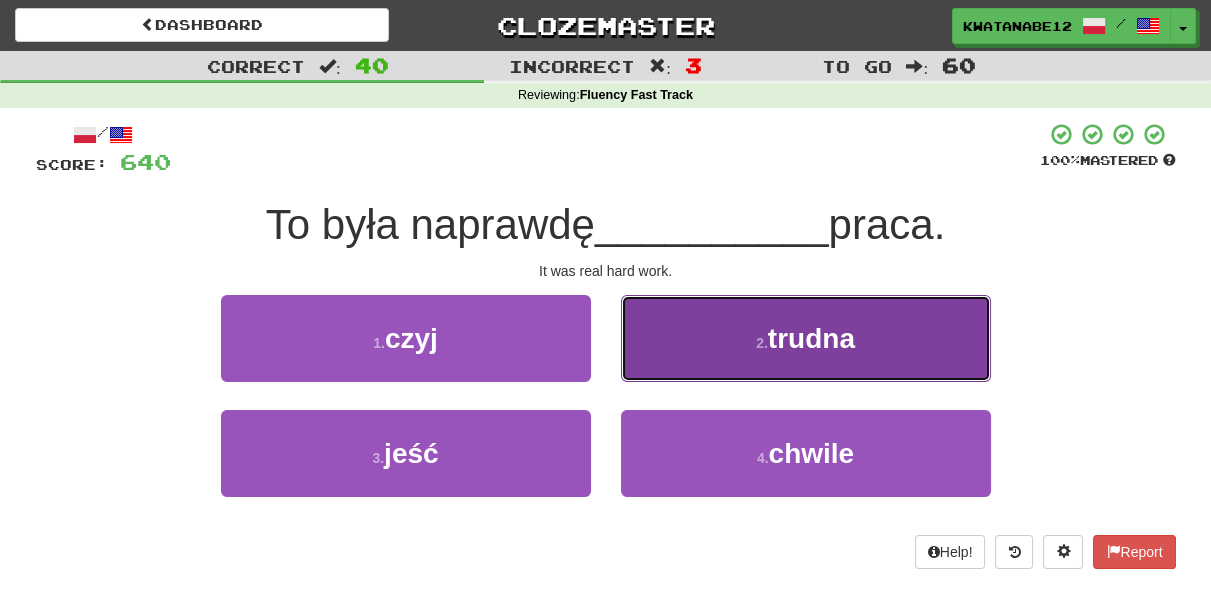 click on "2 .  trudna" at bounding box center [806, 338] 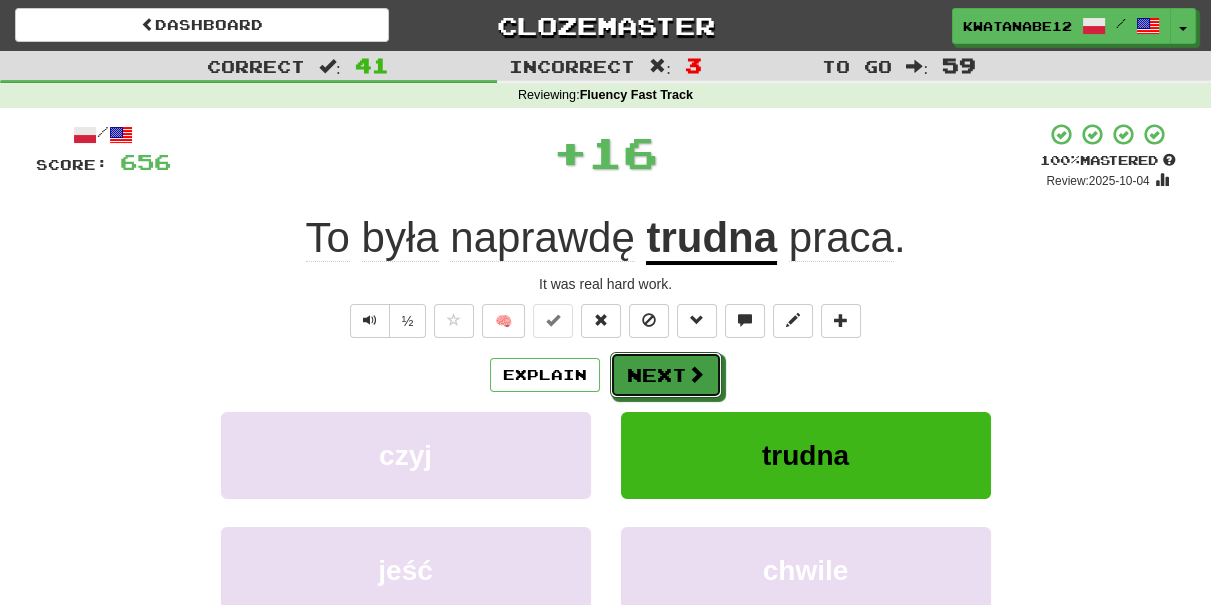 click on "Next" at bounding box center [666, 375] 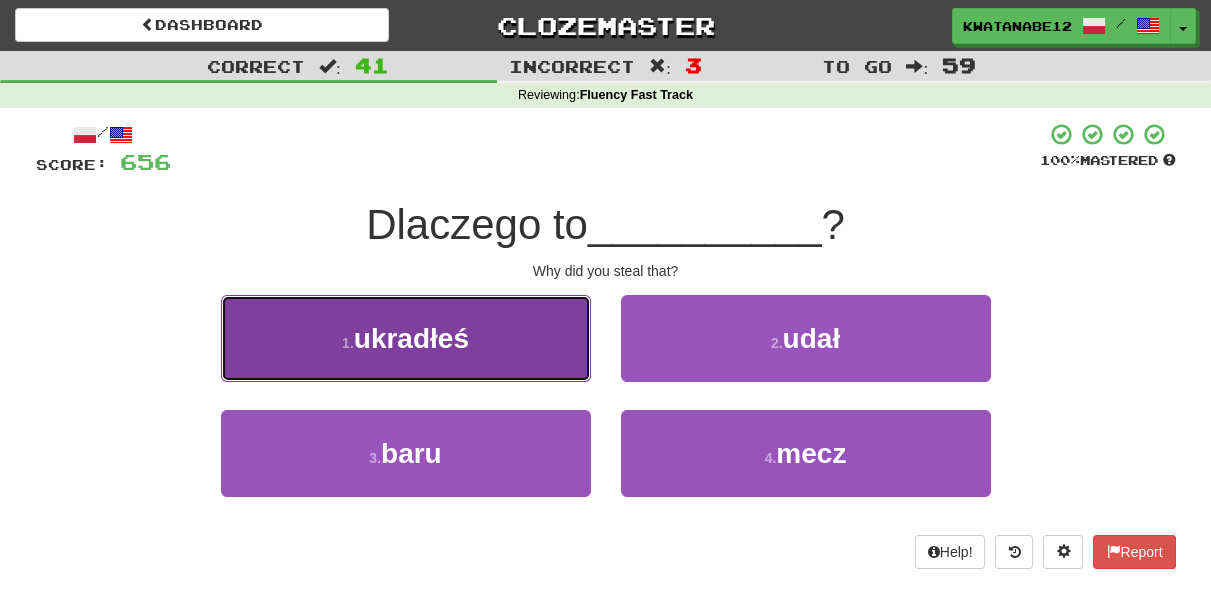drag, startPoint x: 548, startPoint y: 337, endPoint x: 608, endPoint y: 348, distance: 61 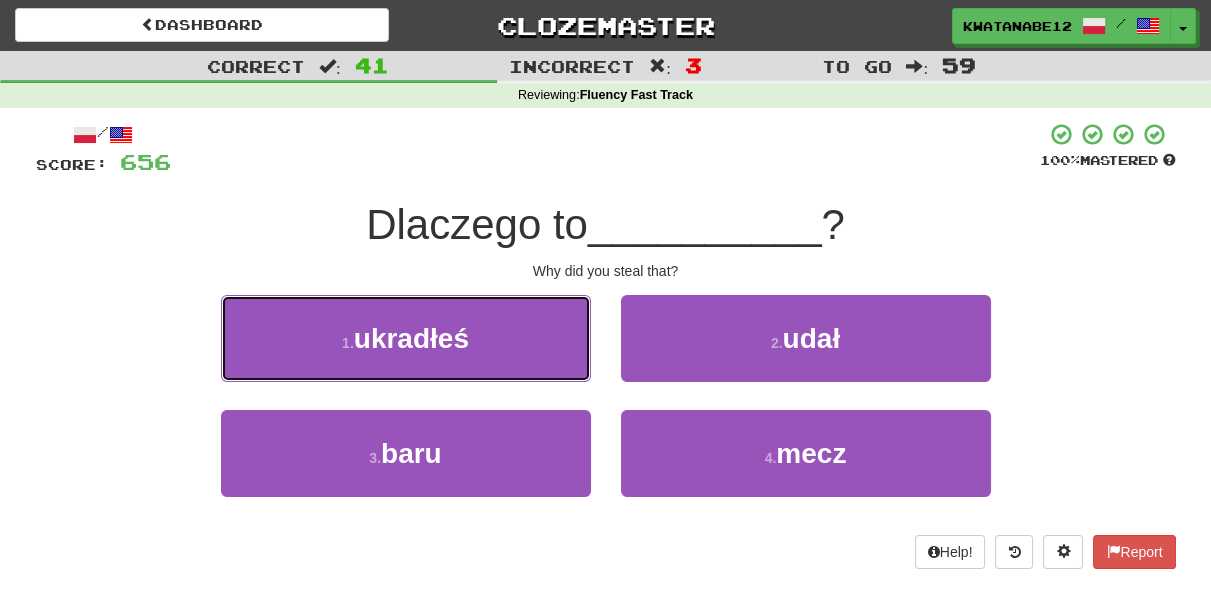 click on "1 .  ukradłeś" at bounding box center [406, 338] 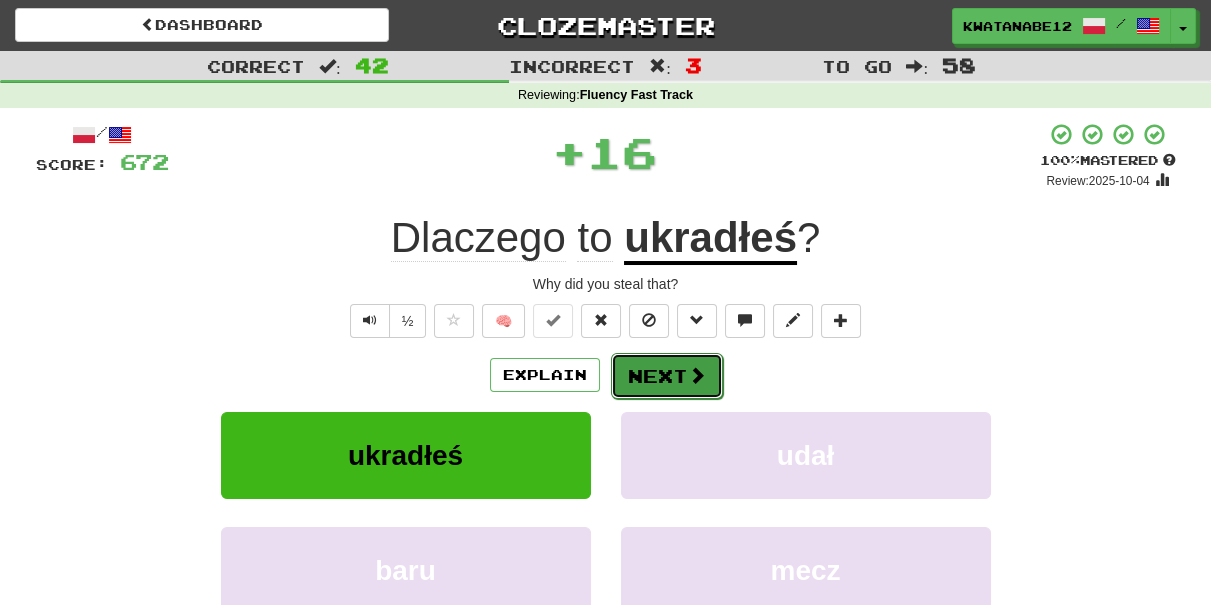 click on "Next" at bounding box center [667, 376] 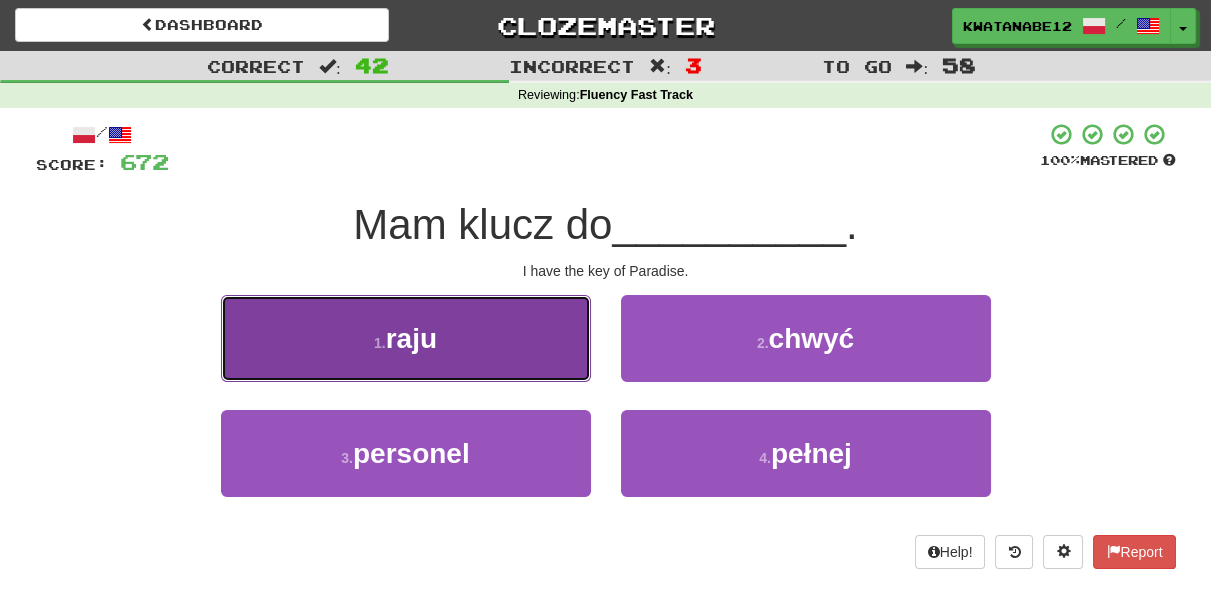 drag, startPoint x: 517, startPoint y: 355, endPoint x: 542, endPoint y: 359, distance: 25.317978 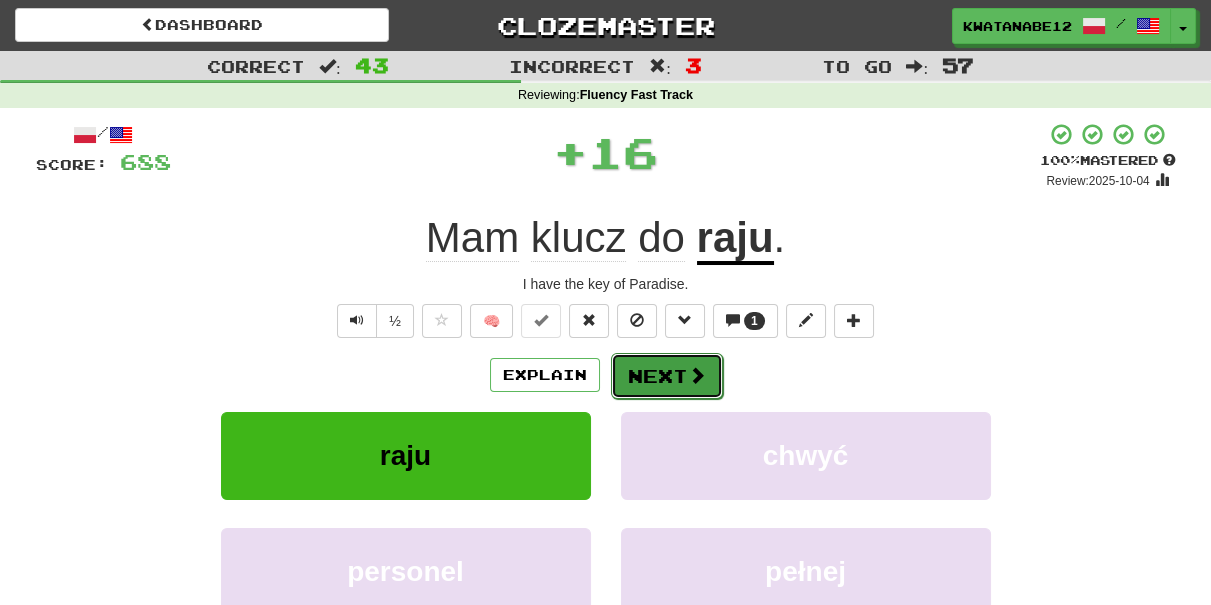 click on "Next" at bounding box center (667, 376) 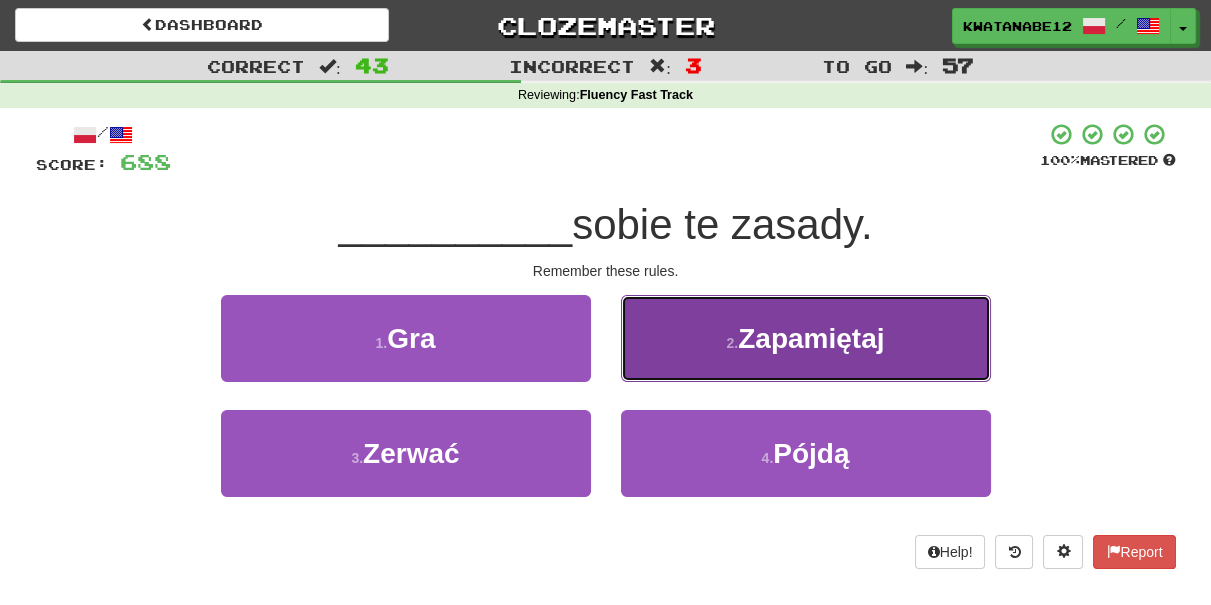 click on "2 .  Zapamiętaj" at bounding box center [806, 338] 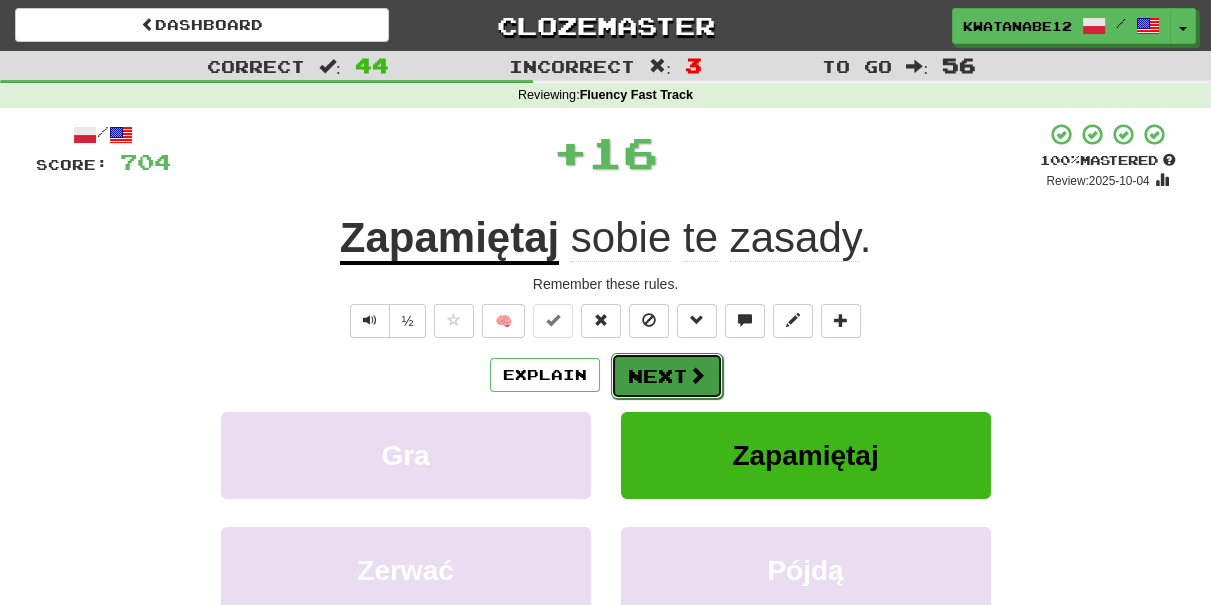 click on "Next" at bounding box center (667, 376) 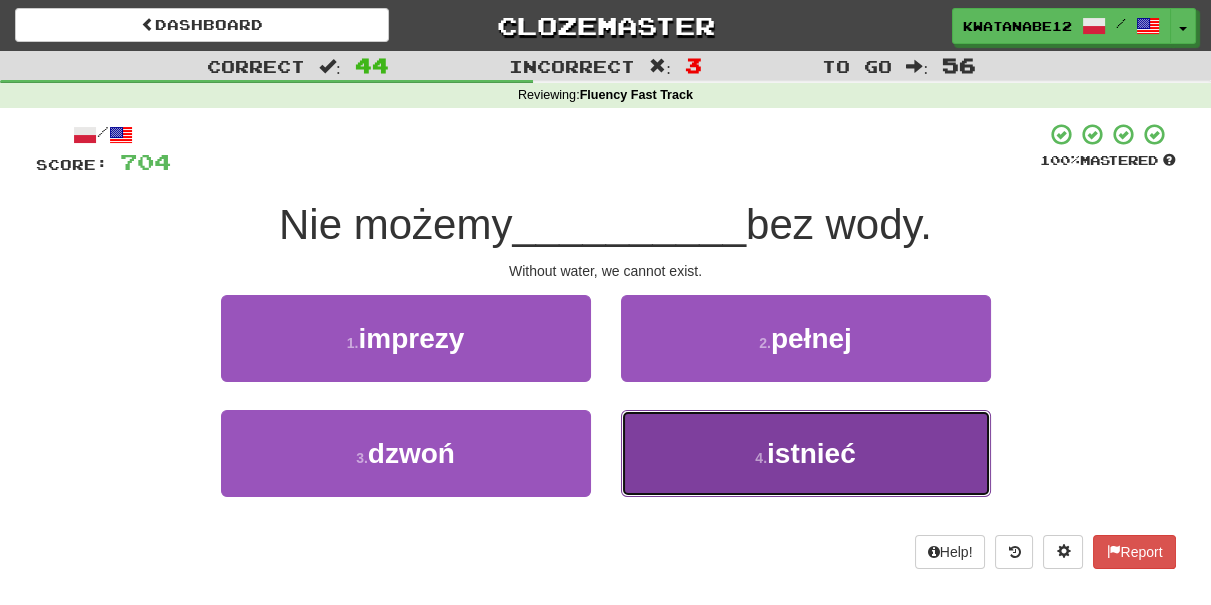 click on "4 .  istnieć" at bounding box center [806, 453] 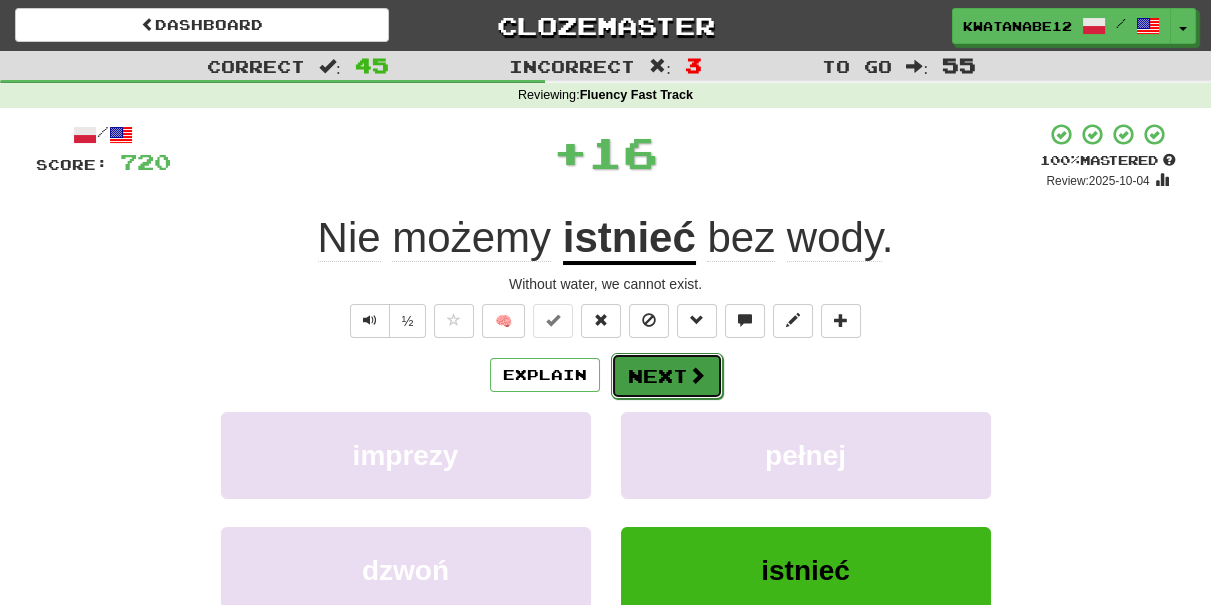 click on "Next" at bounding box center [667, 376] 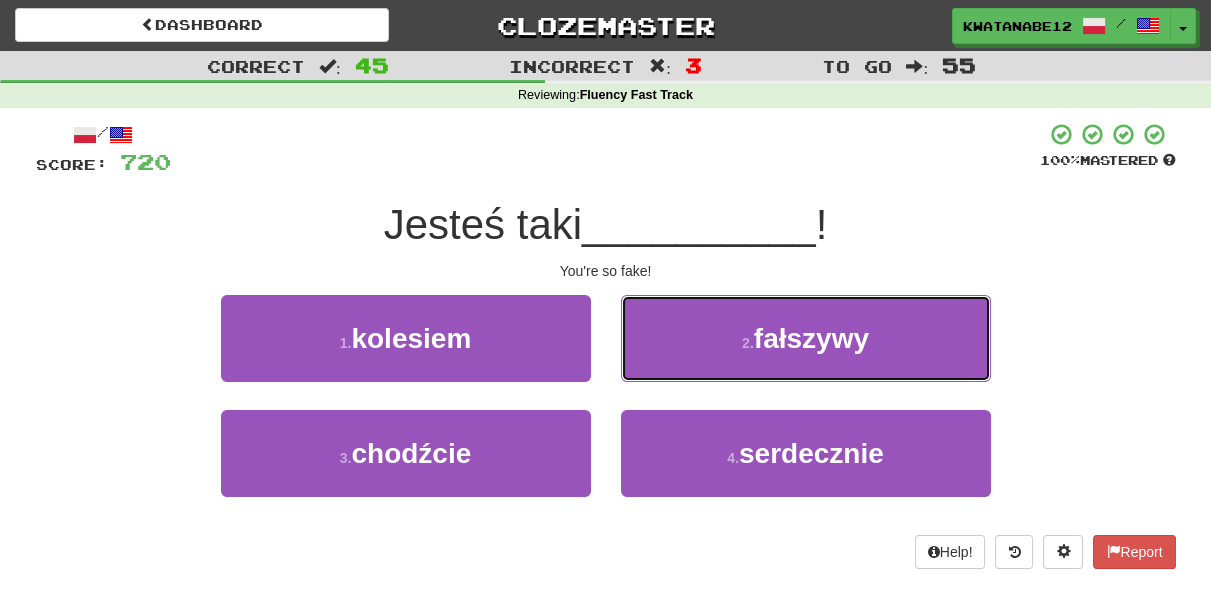 click on "2 .  fałszywy" at bounding box center [806, 338] 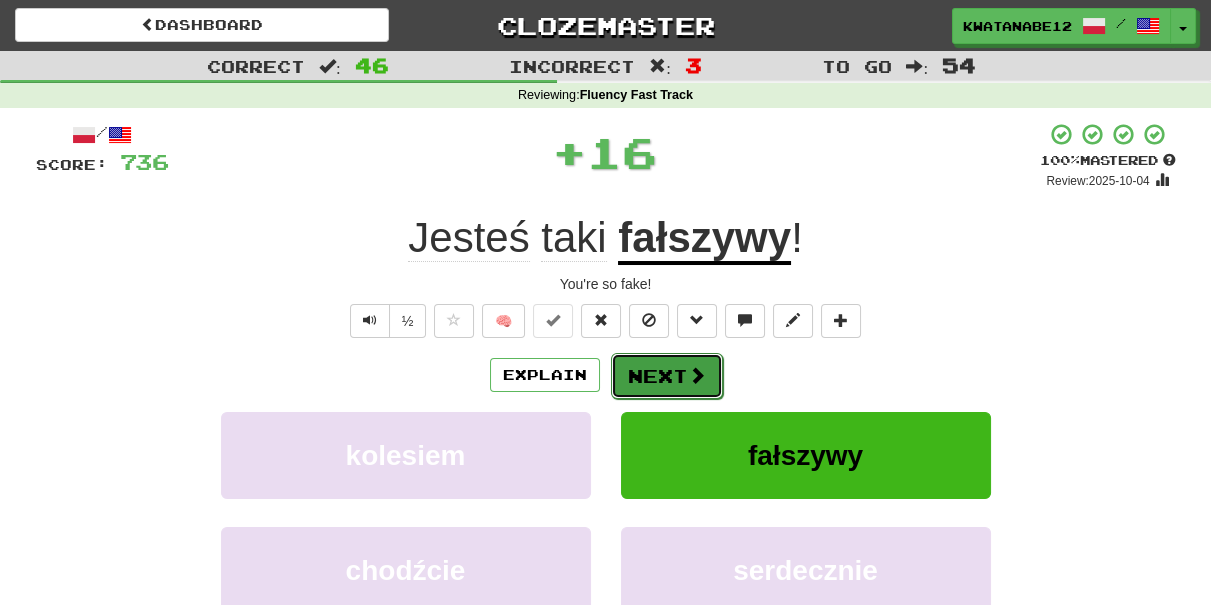 click on "Next" at bounding box center [667, 376] 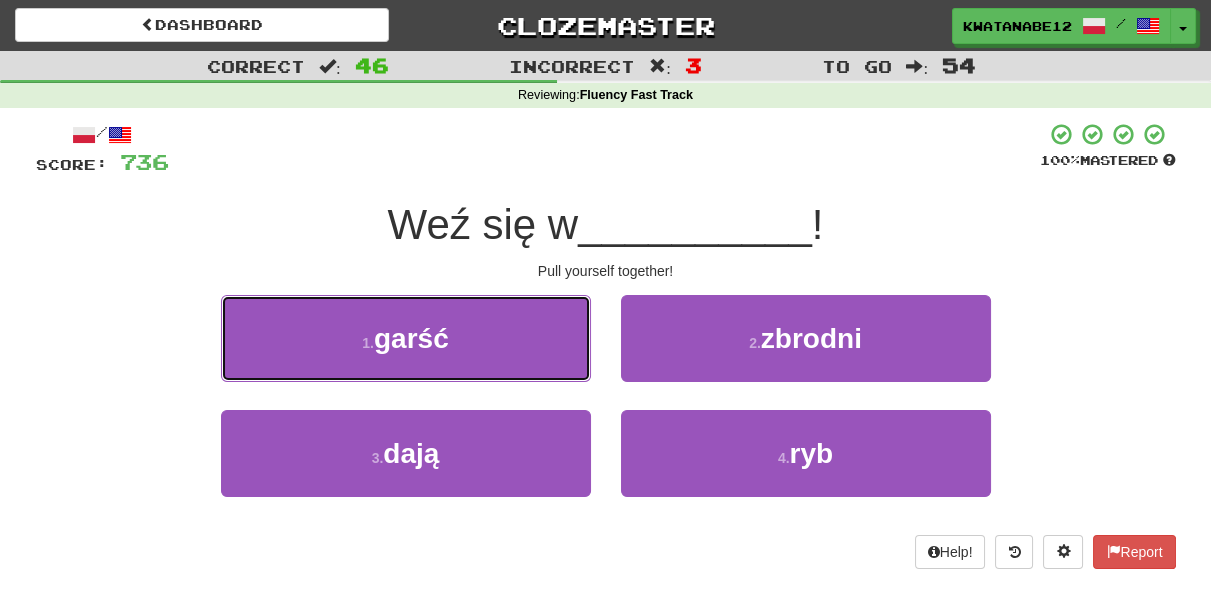 drag, startPoint x: 510, startPoint y: 338, endPoint x: 545, endPoint y: 339, distance: 35.014282 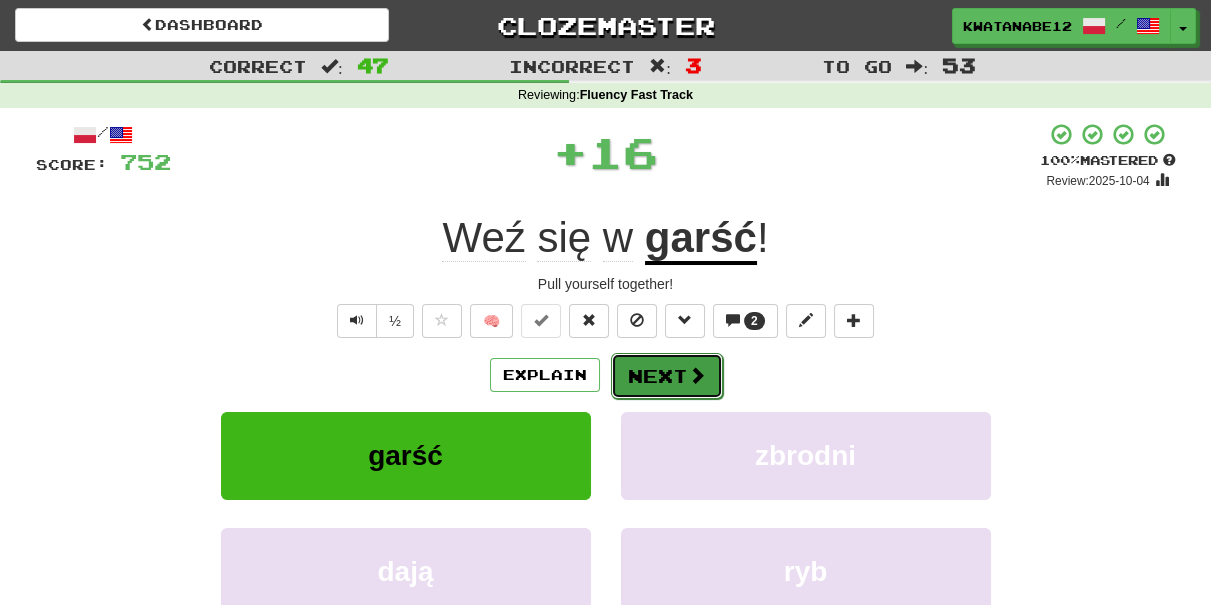 click on "Next" at bounding box center [667, 376] 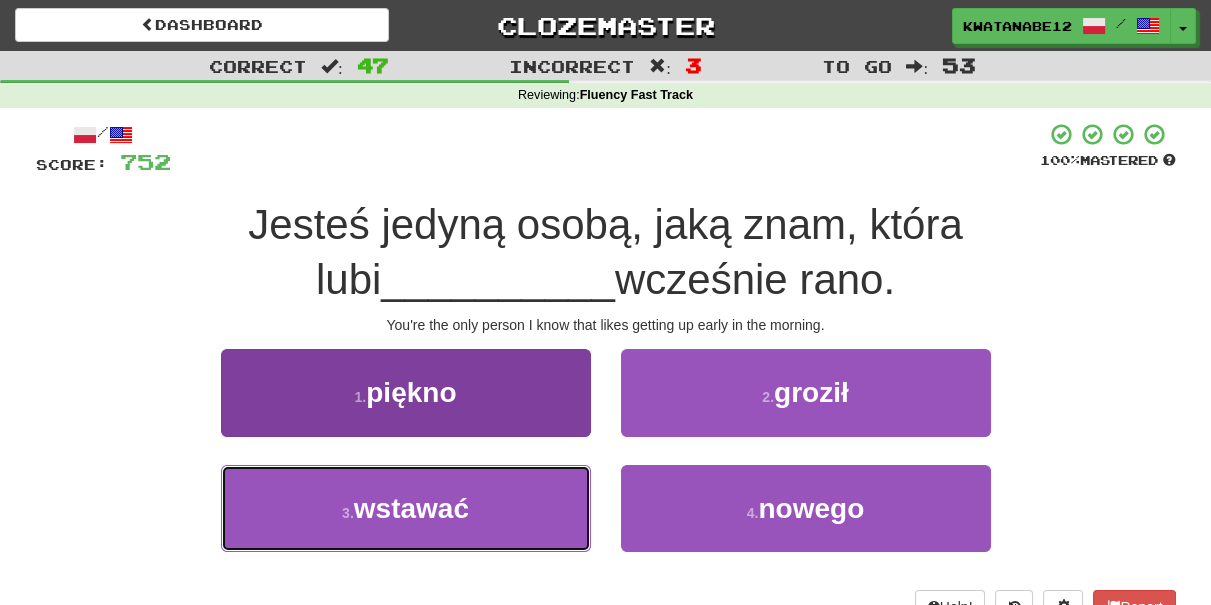 drag, startPoint x: 519, startPoint y: 497, endPoint x: 580, endPoint y: 467, distance: 67.977936 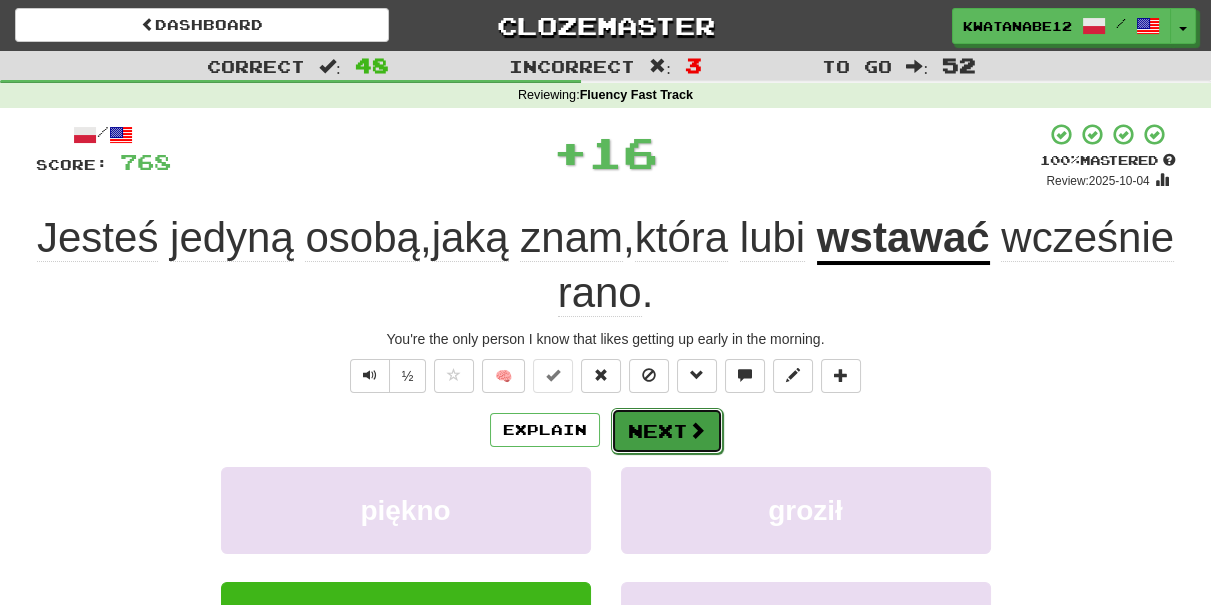 click on "Next" at bounding box center [667, 431] 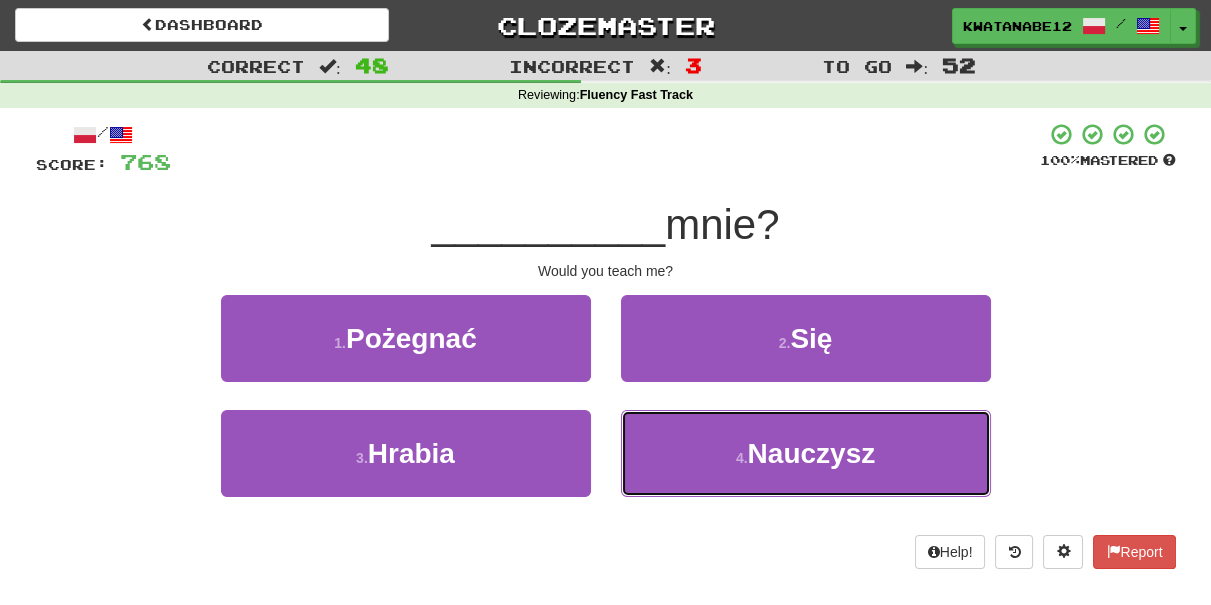 drag, startPoint x: 678, startPoint y: 451, endPoint x: 669, endPoint y: 397, distance: 54.74486 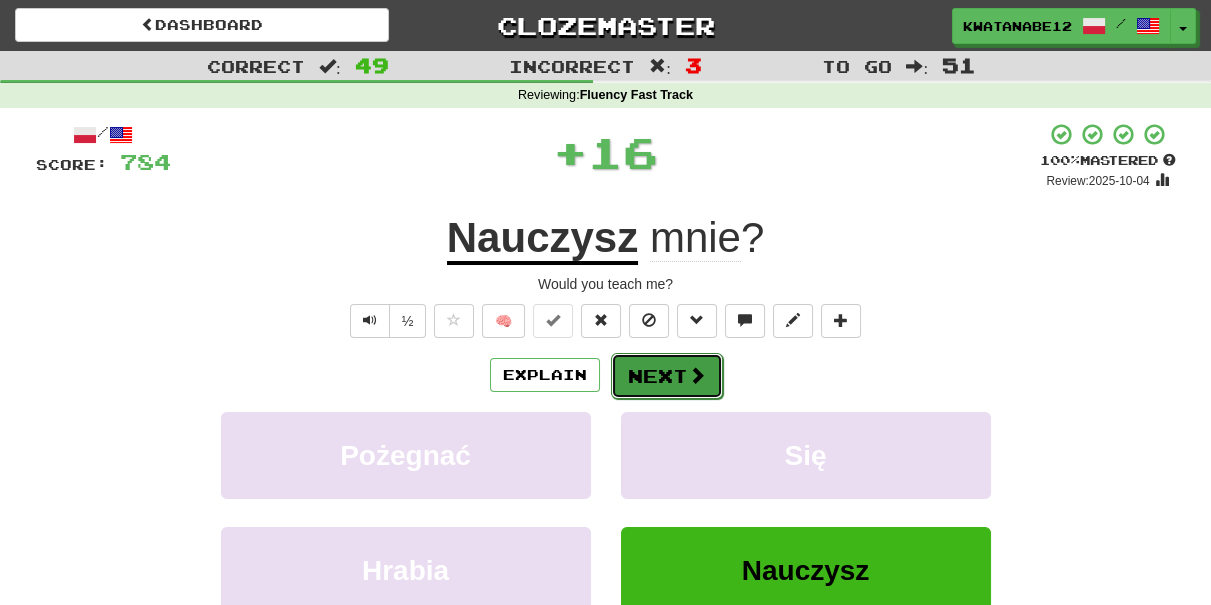 click on "Next" at bounding box center [667, 376] 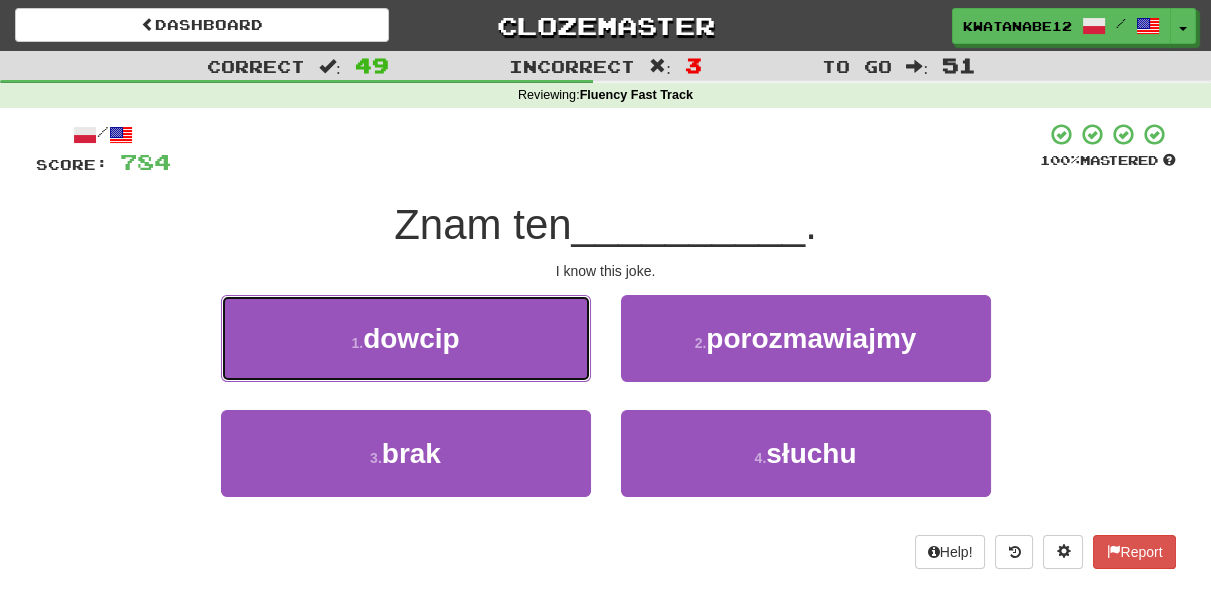 click on "1 .  dowcip" at bounding box center [406, 338] 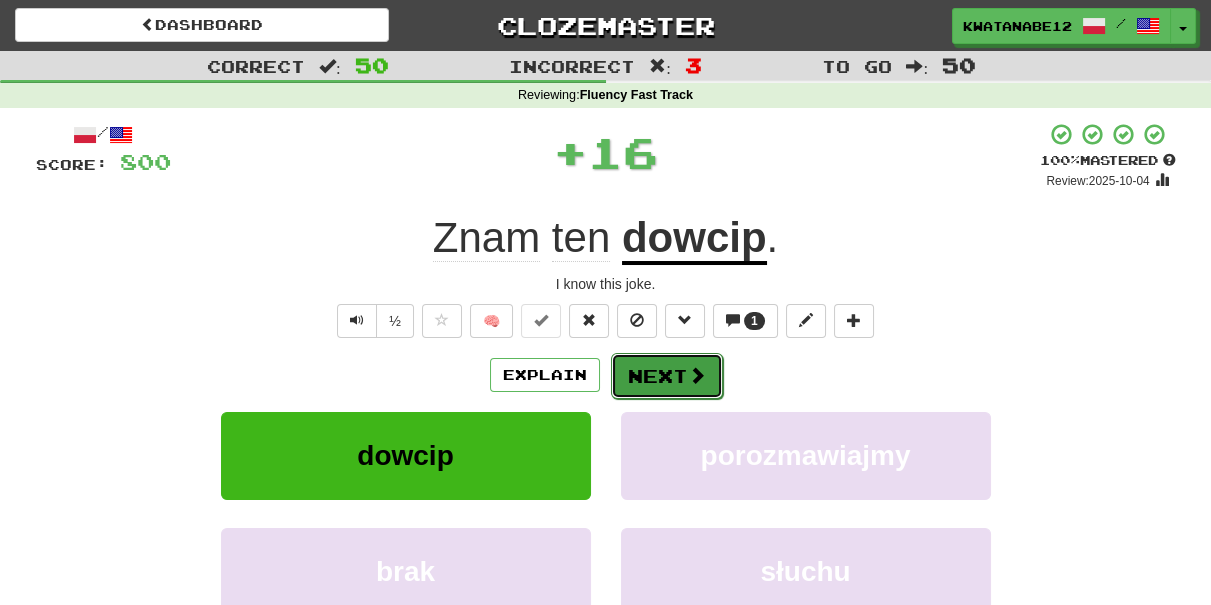 click at bounding box center (697, 375) 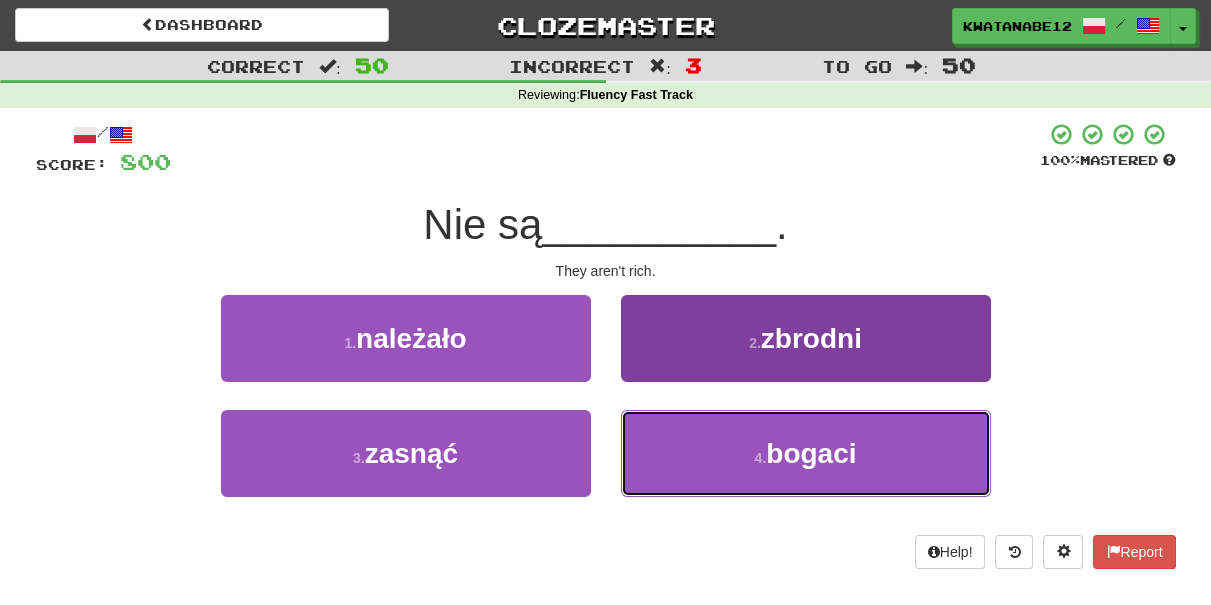 click on "4 .  bogaci" at bounding box center (806, 453) 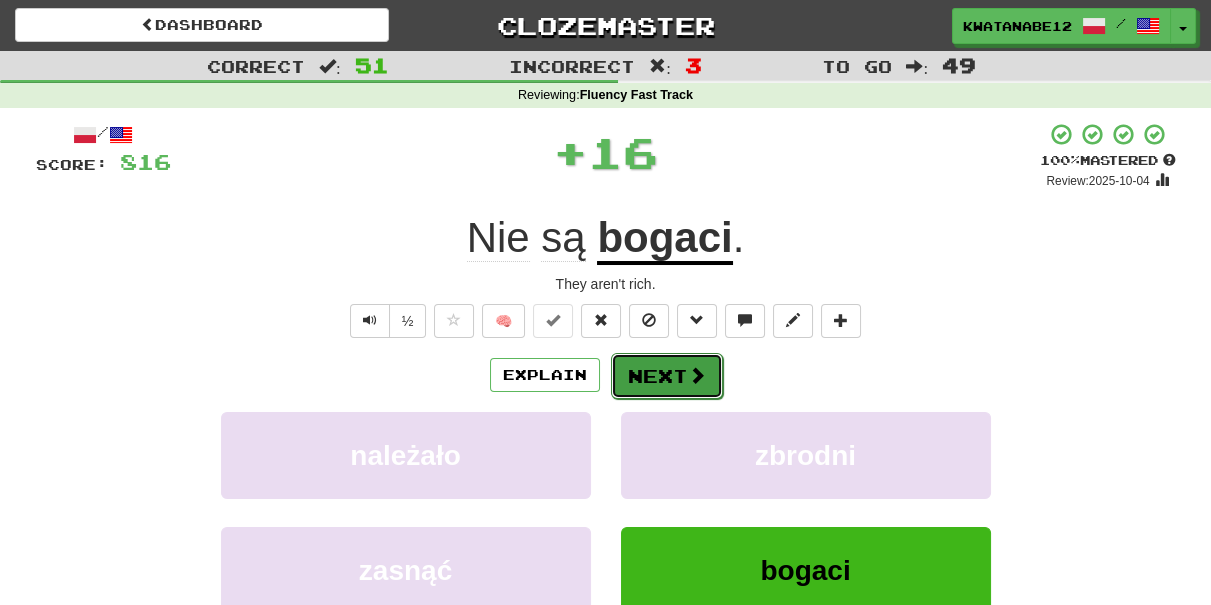 click on "Next" at bounding box center (667, 376) 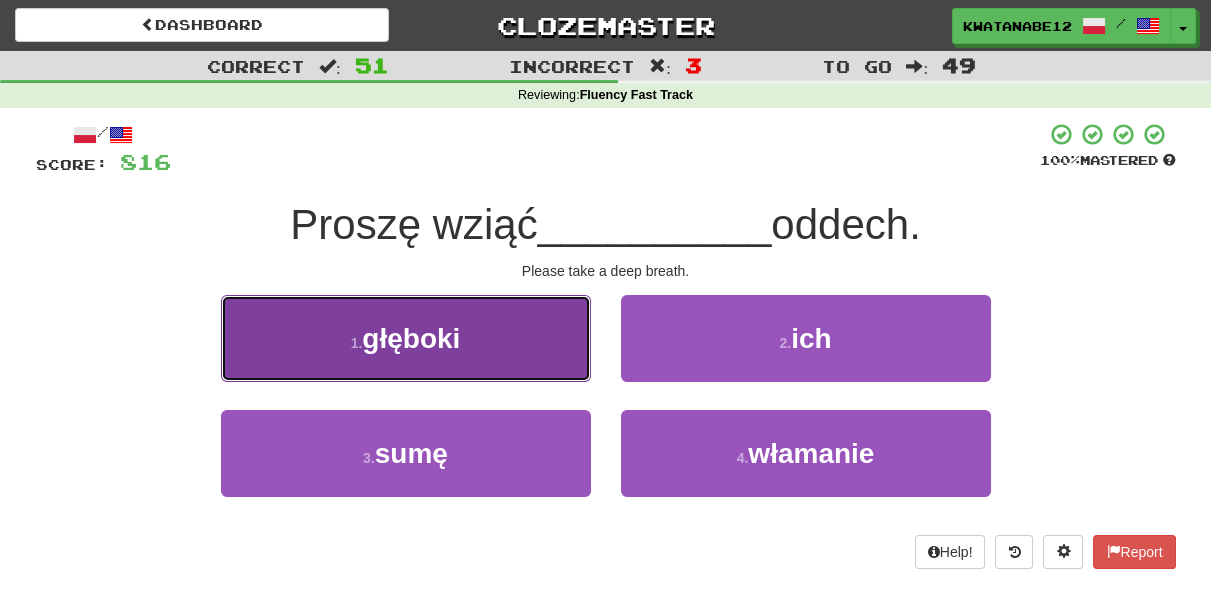 drag, startPoint x: 486, startPoint y: 333, endPoint x: 498, endPoint y: 333, distance: 12 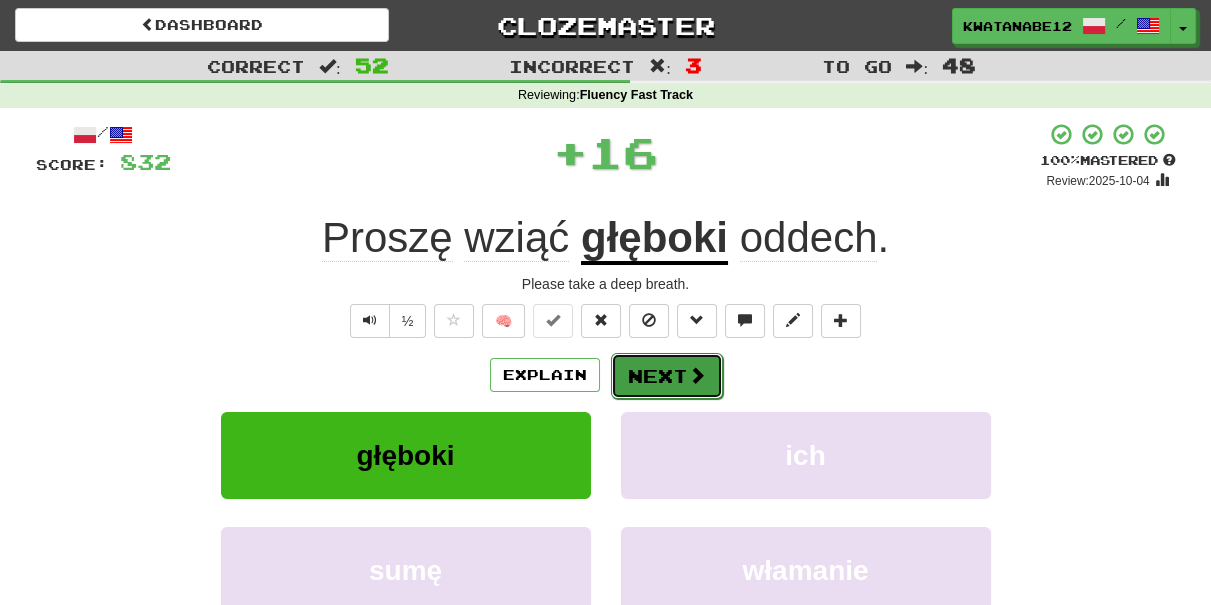 click on "Next" at bounding box center (667, 376) 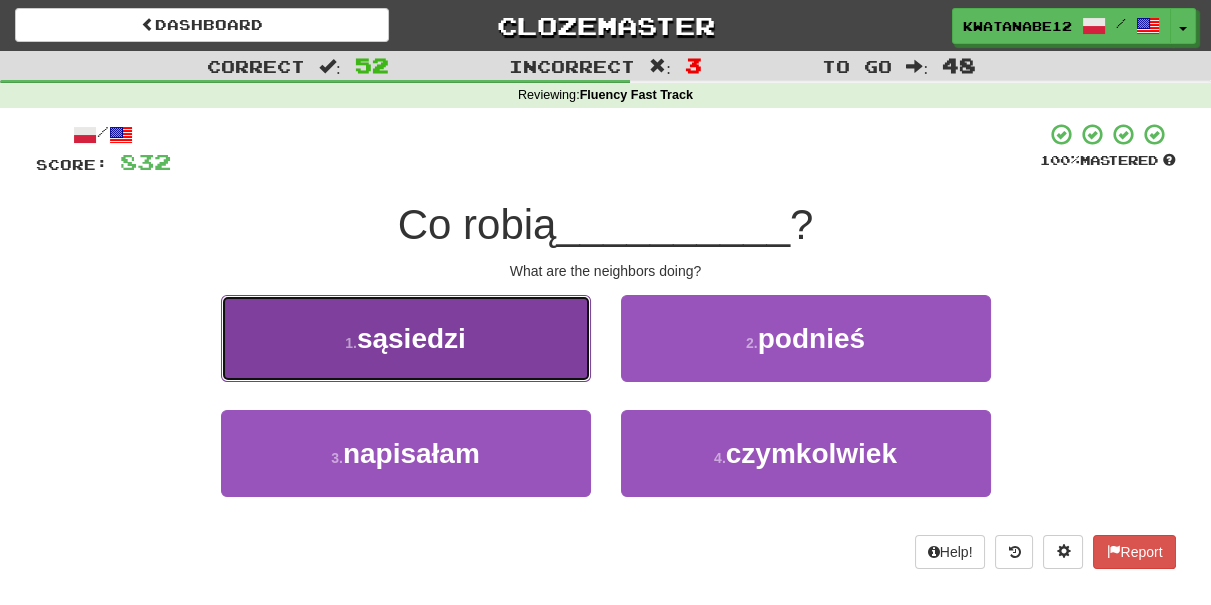drag, startPoint x: 501, startPoint y: 354, endPoint x: 522, endPoint y: 359, distance: 21.587032 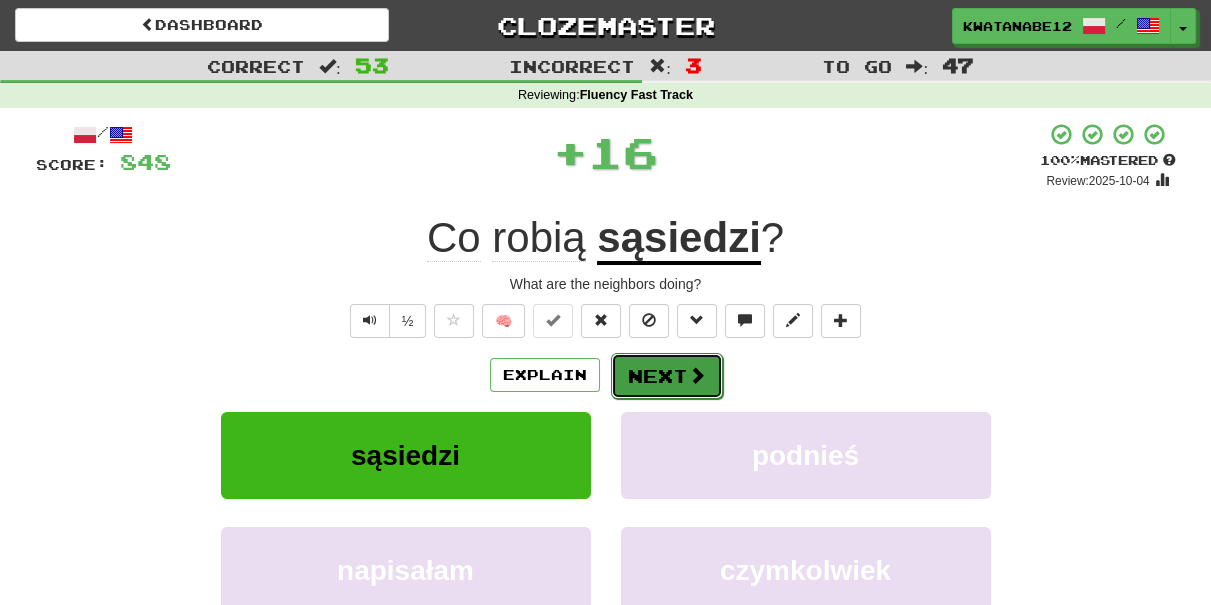 click on "Next" at bounding box center [667, 376] 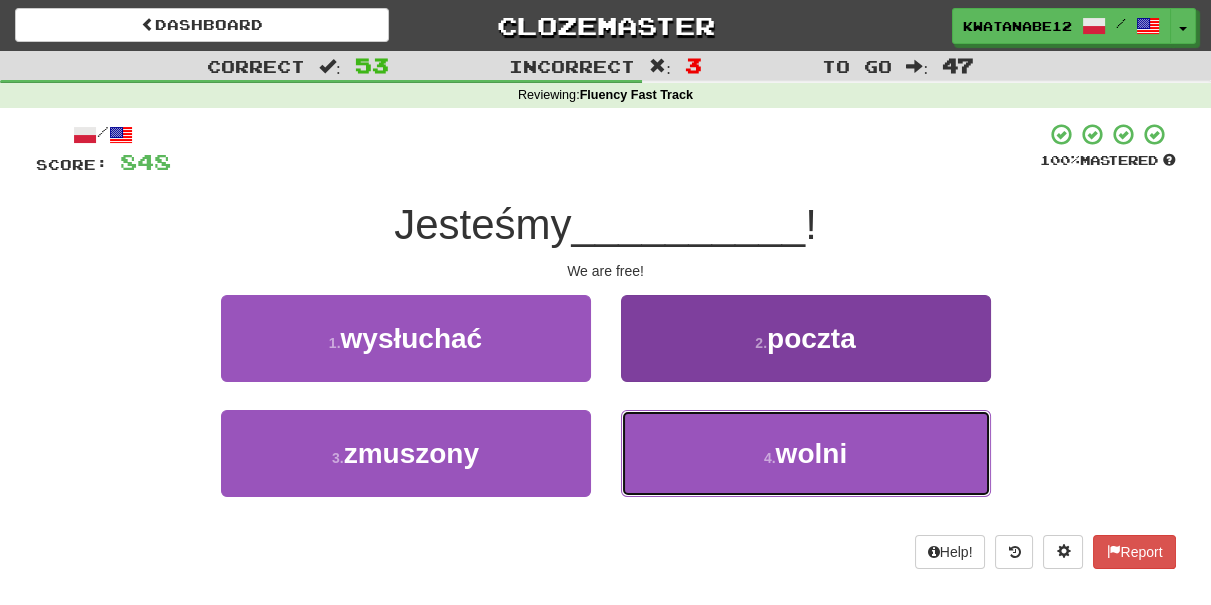 drag, startPoint x: 669, startPoint y: 424, endPoint x: 680, endPoint y: 421, distance: 11.401754 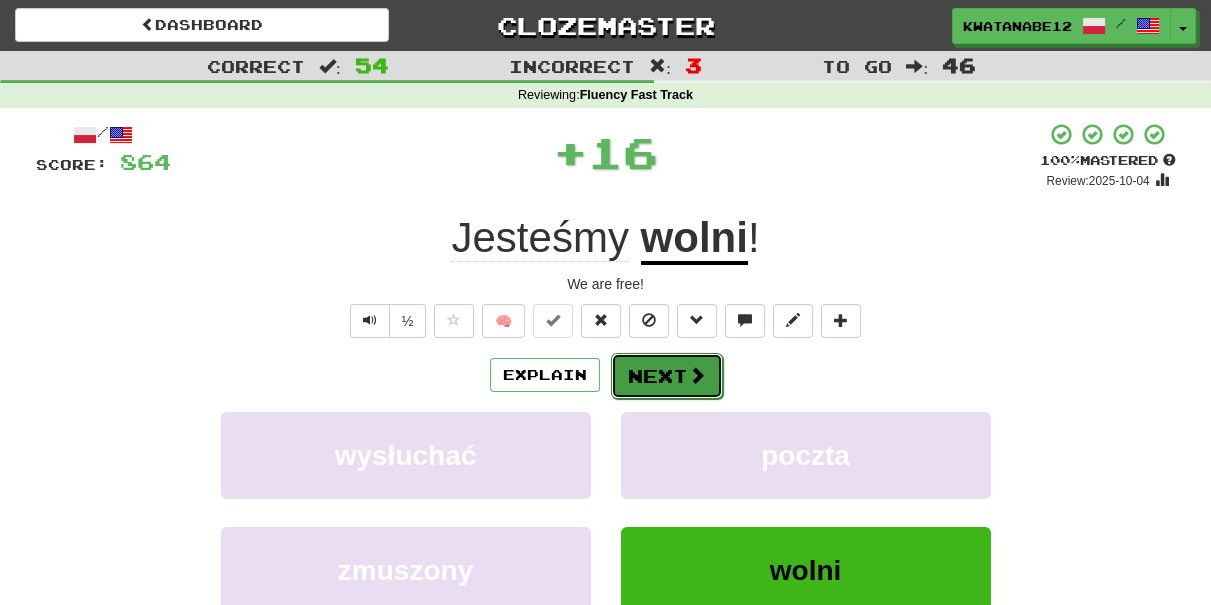 click on "Next" at bounding box center [667, 376] 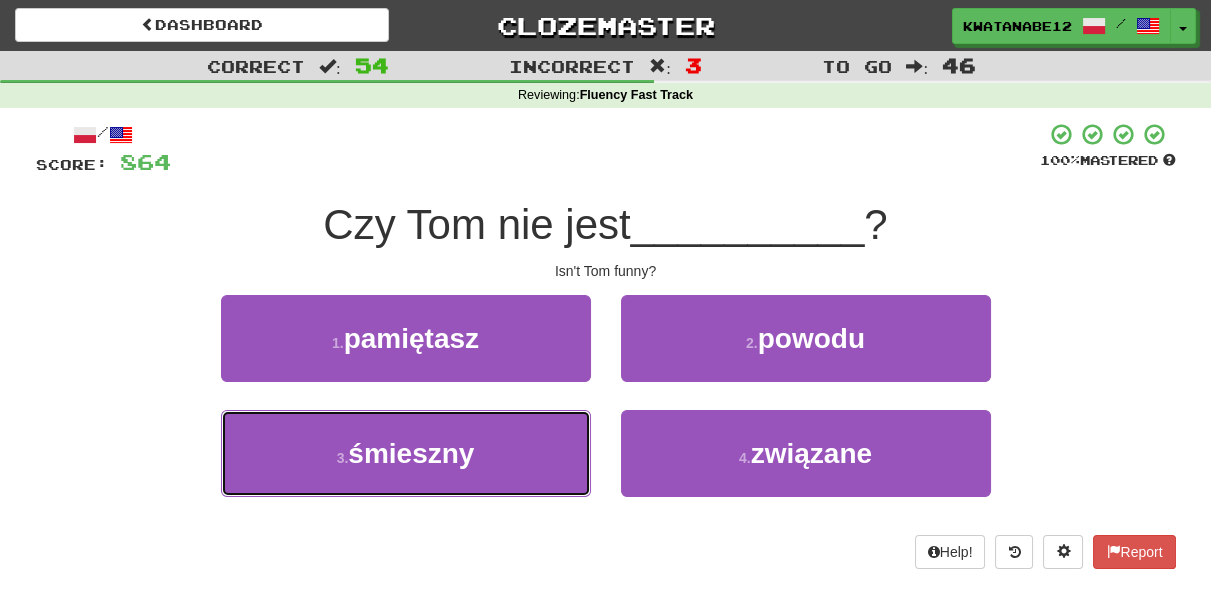 drag, startPoint x: 525, startPoint y: 452, endPoint x: 597, endPoint y: 417, distance: 80.05623 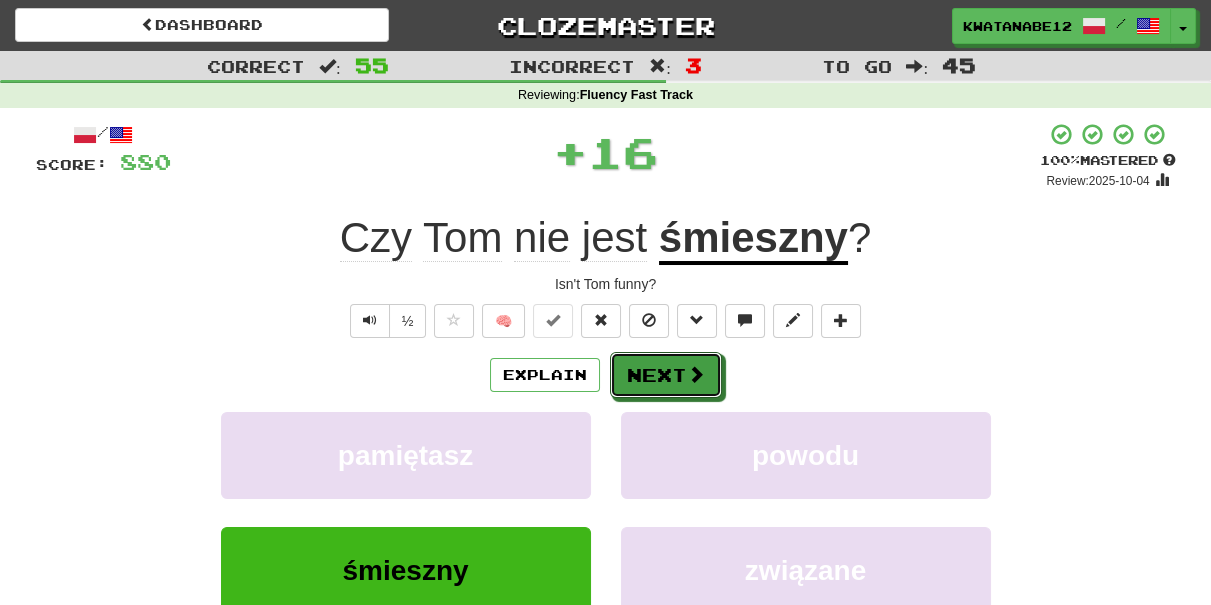 drag, startPoint x: 654, startPoint y: 383, endPoint x: 584, endPoint y: 203, distance: 193.13208 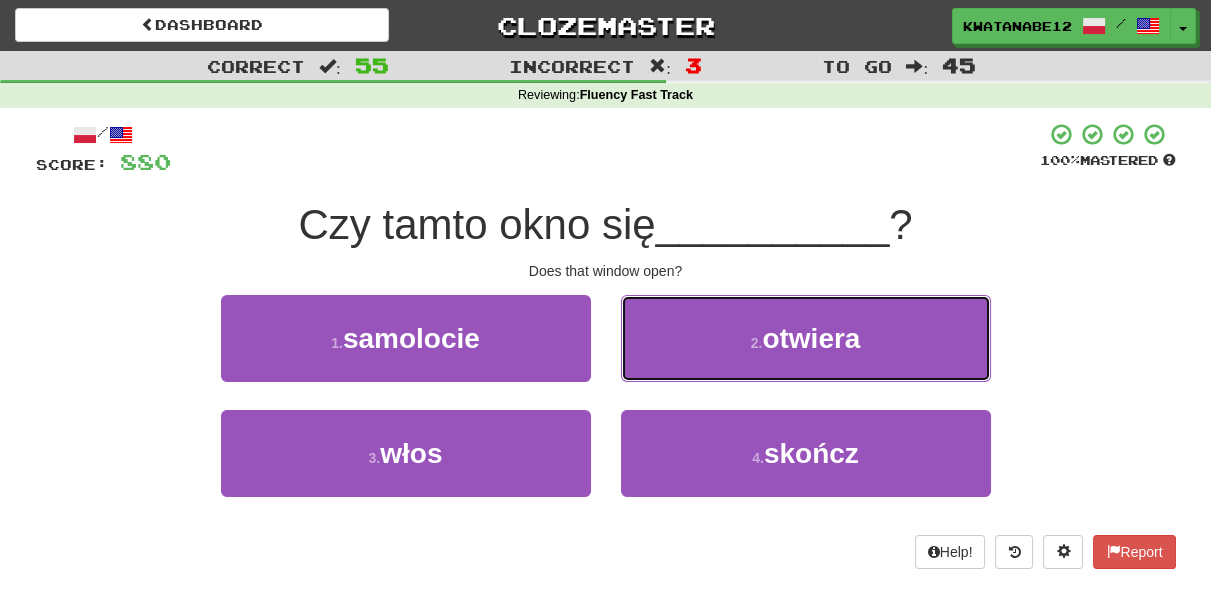 click on "2 .  otwiera" at bounding box center (806, 338) 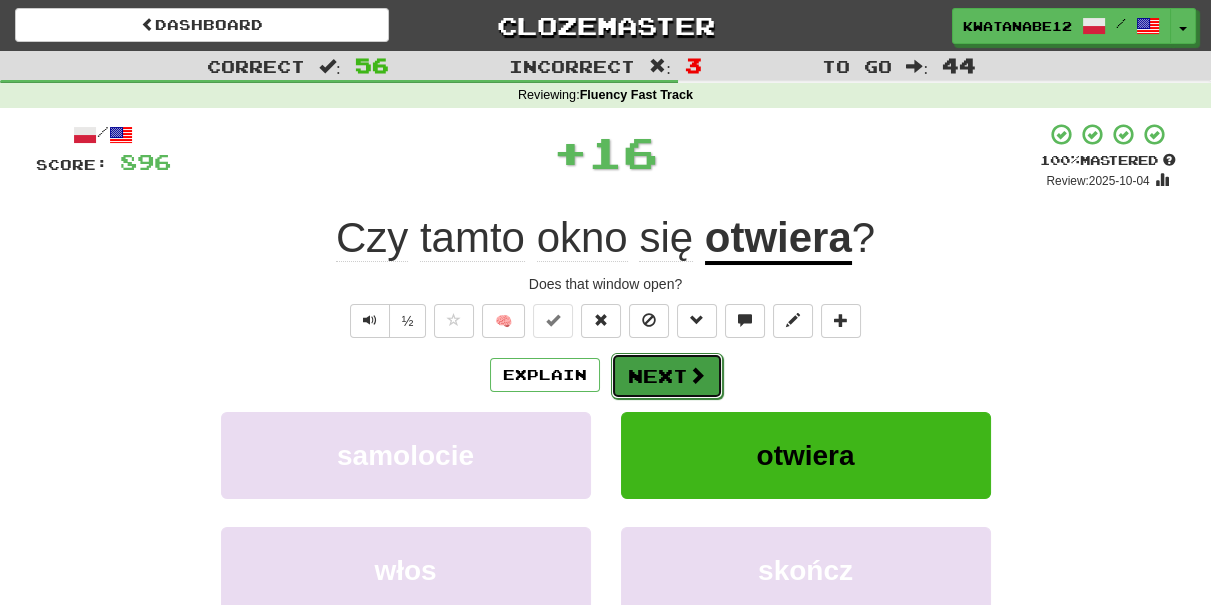 click on "Next" at bounding box center (667, 376) 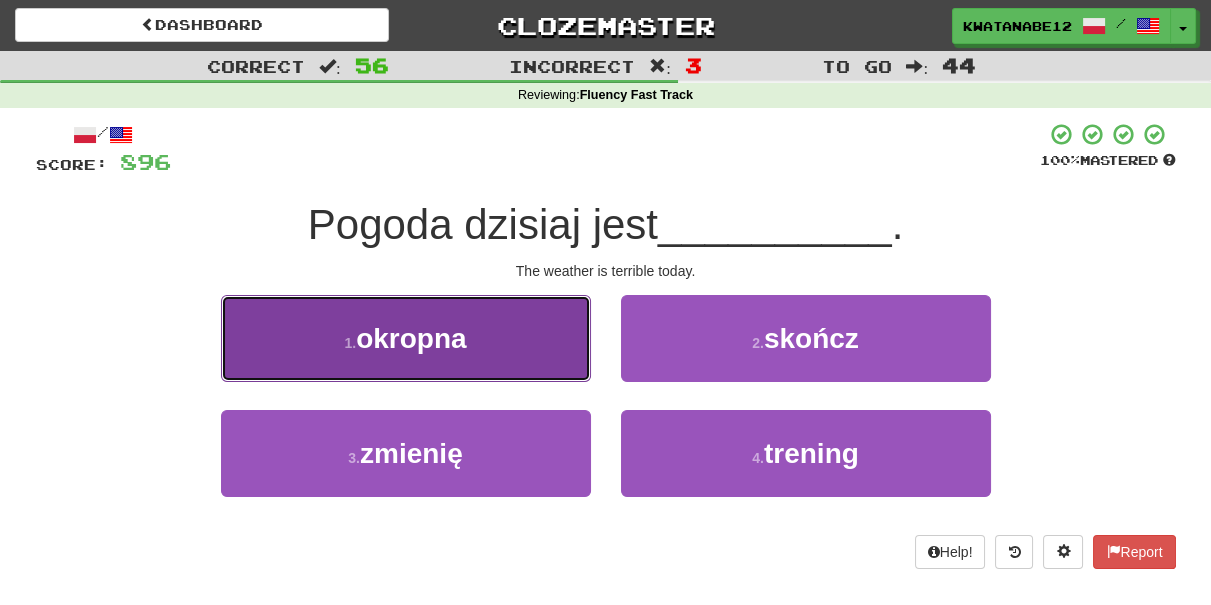 drag, startPoint x: 516, startPoint y: 351, endPoint x: 527, endPoint y: 354, distance: 11.401754 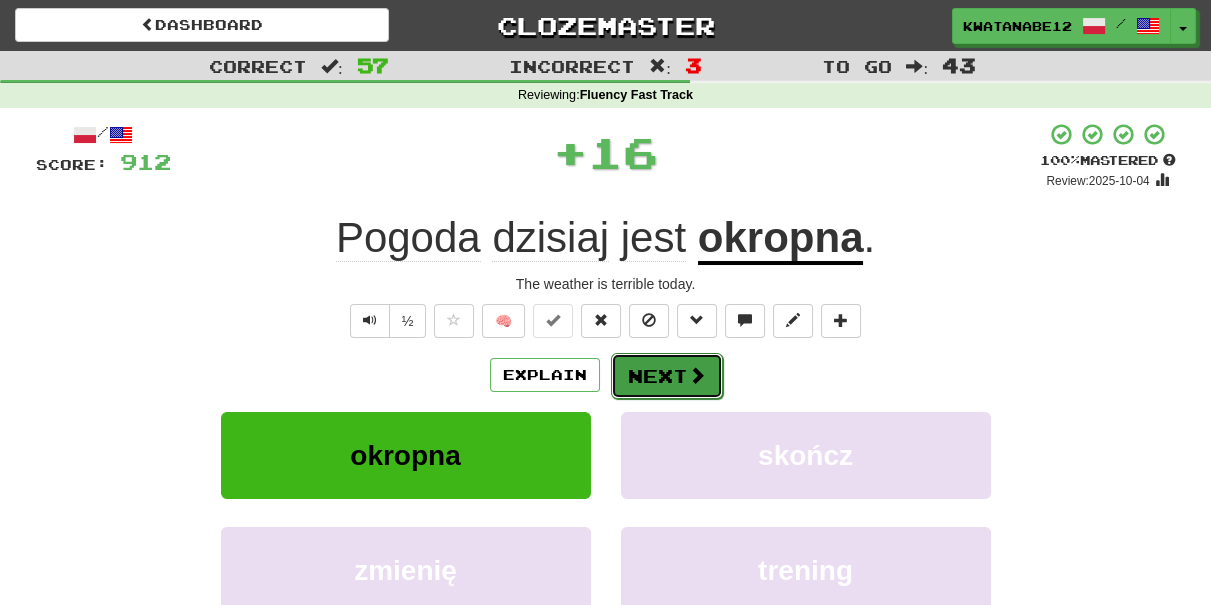 click on "Next" at bounding box center (667, 376) 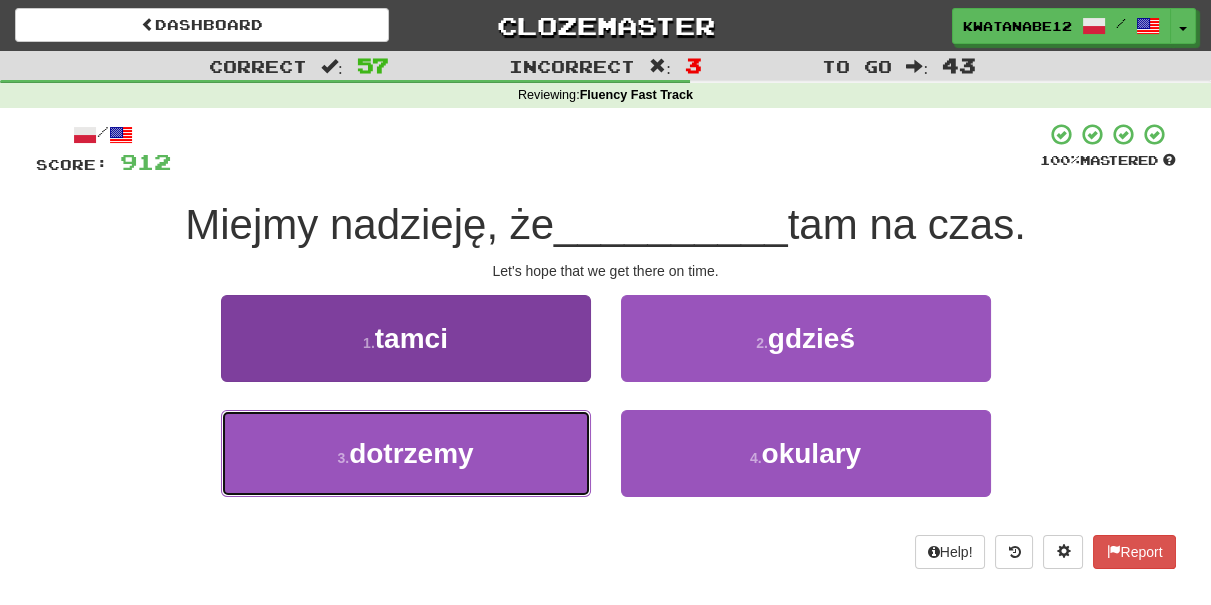 click on "3 .  dotrzemy" at bounding box center (406, 453) 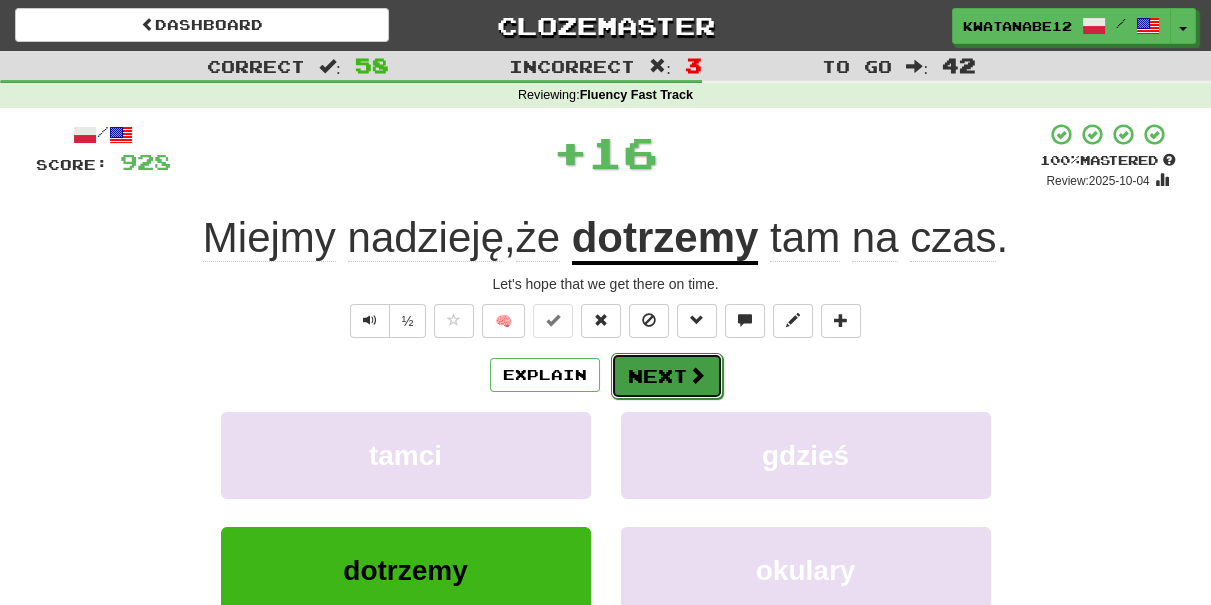 click on "Next" at bounding box center (667, 376) 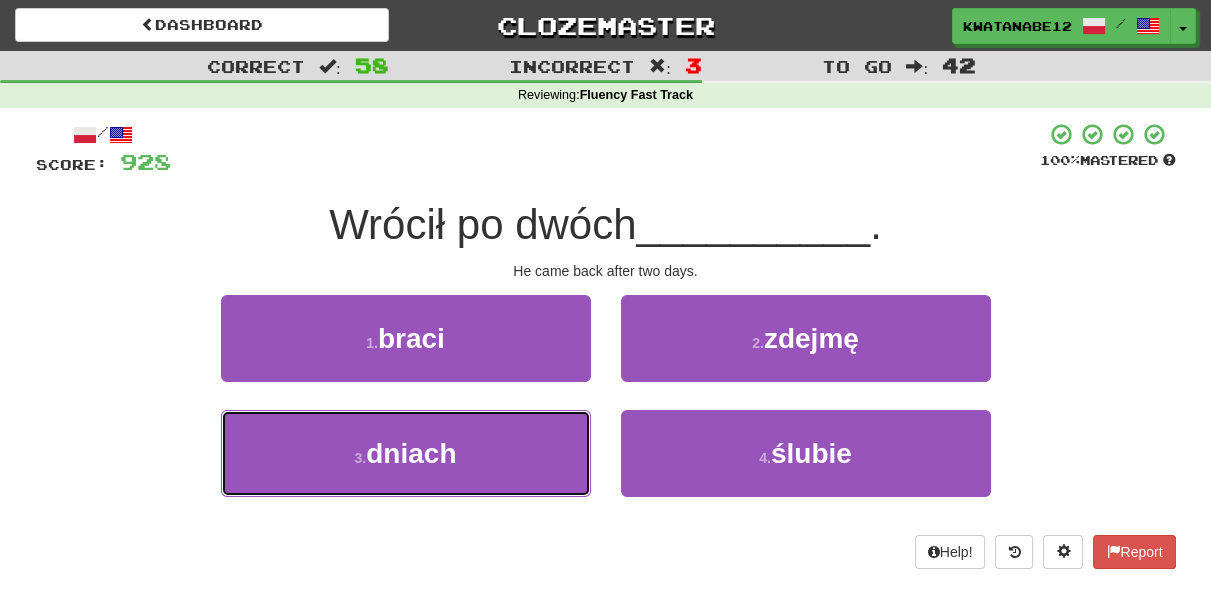 drag, startPoint x: 511, startPoint y: 450, endPoint x: 616, endPoint y: 395, distance: 118.5327 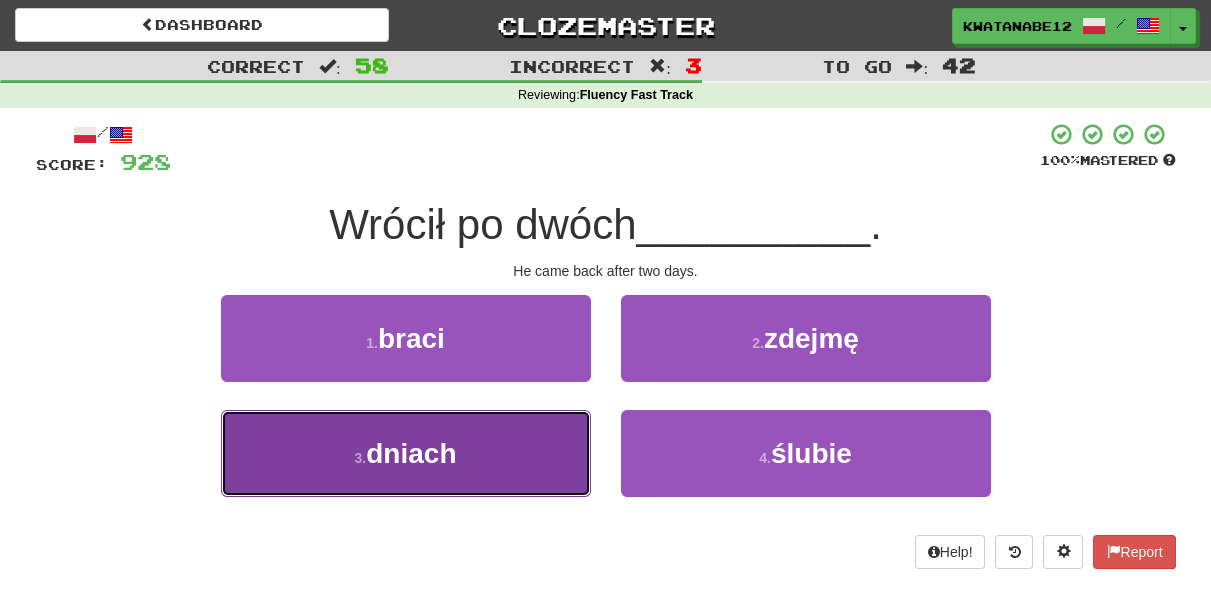 click on "3 .  dniach" at bounding box center (406, 453) 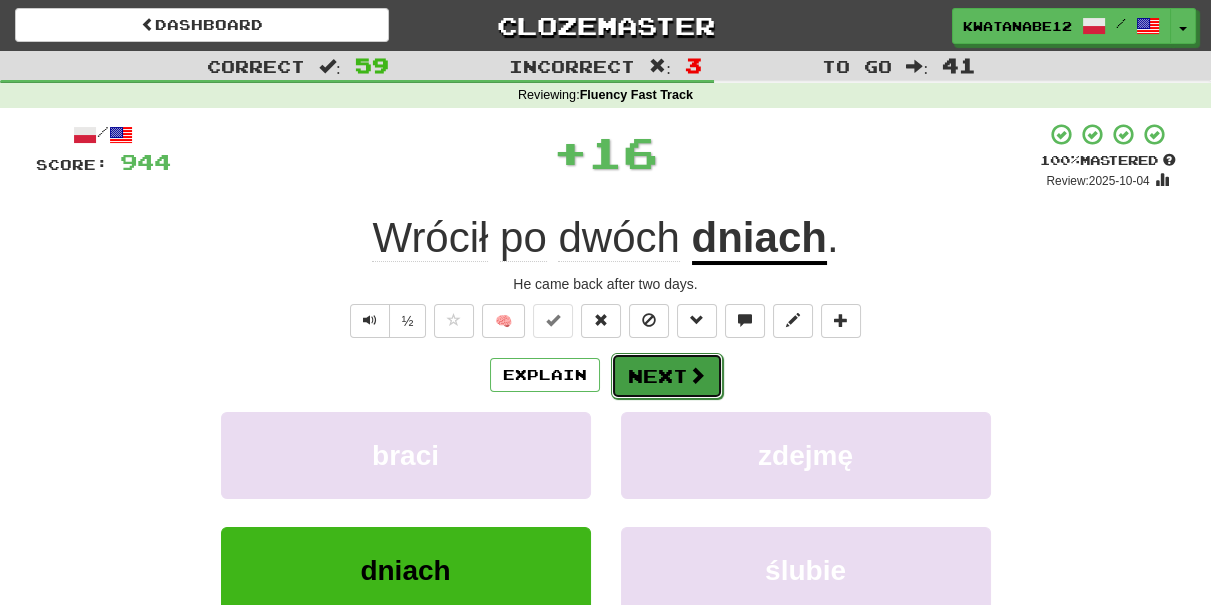 click on "Next" at bounding box center (667, 376) 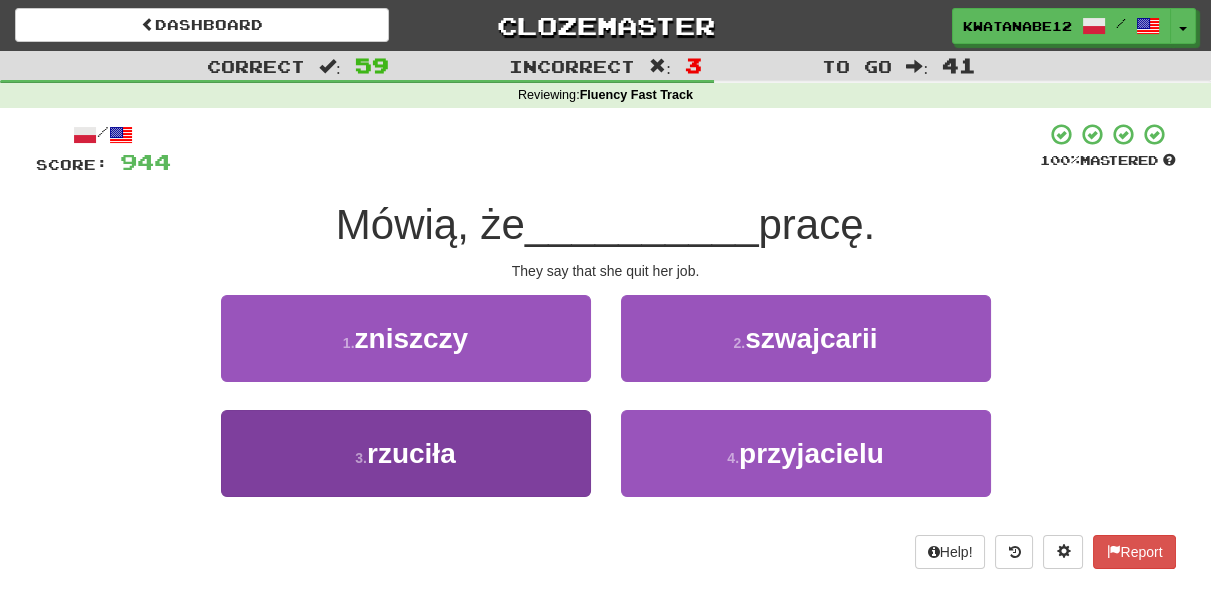 click on "1 .  zniszczy 2 .  szwajcarii 3 .  rzuciła 4 .  przyjacielu" at bounding box center [606, 410] 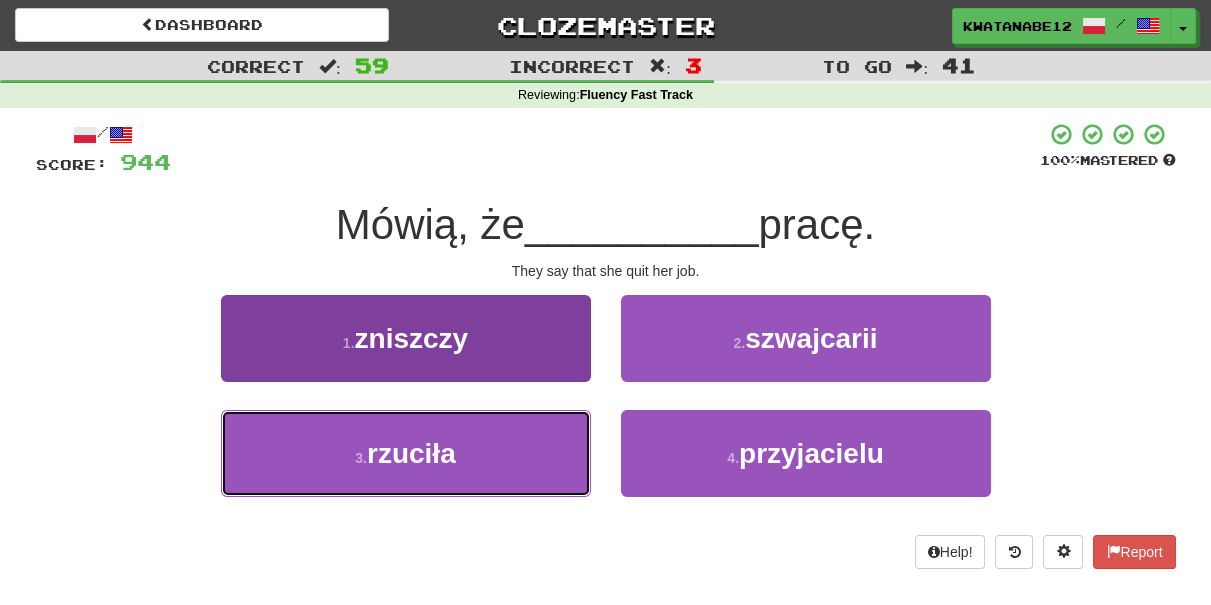 click on "3 .  rzuciła" at bounding box center (406, 453) 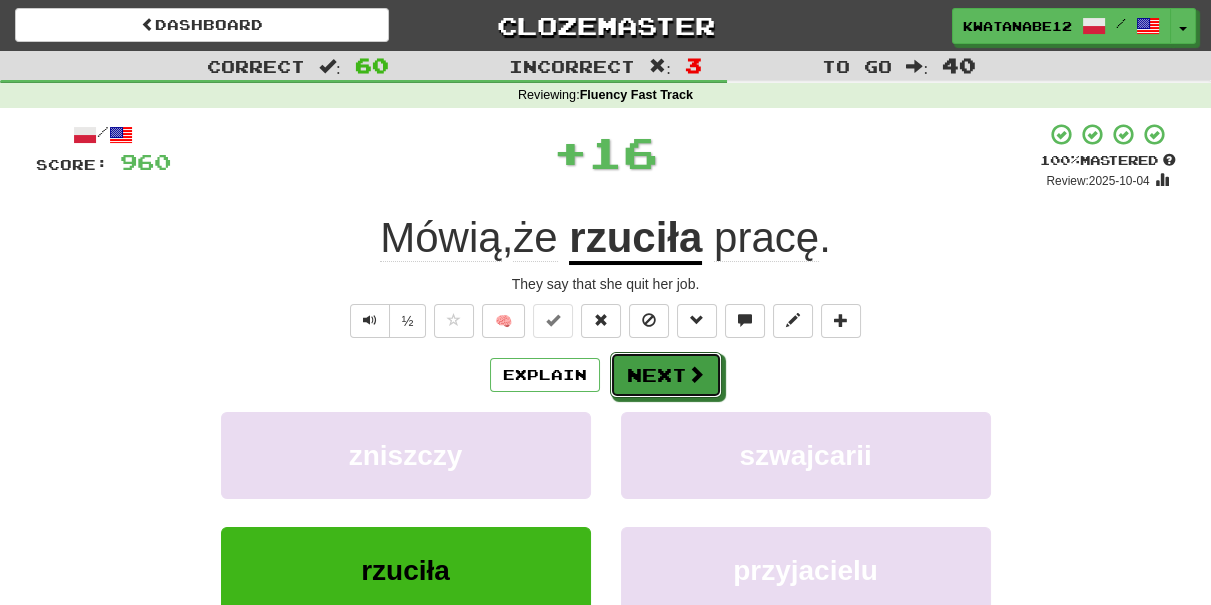 drag, startPoint x: 674, startPoint y: 373, endPoint x: 558, endPoint y: 288, distance: 143.8089 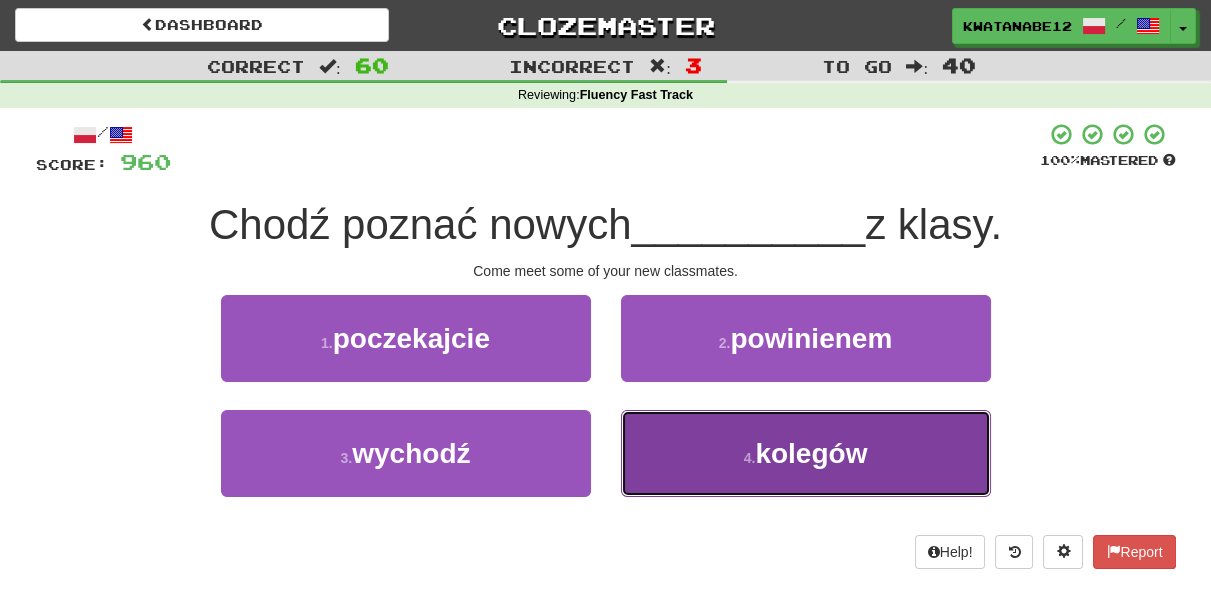 click on "4 .  kolegów" at bounding box center (806, 453) 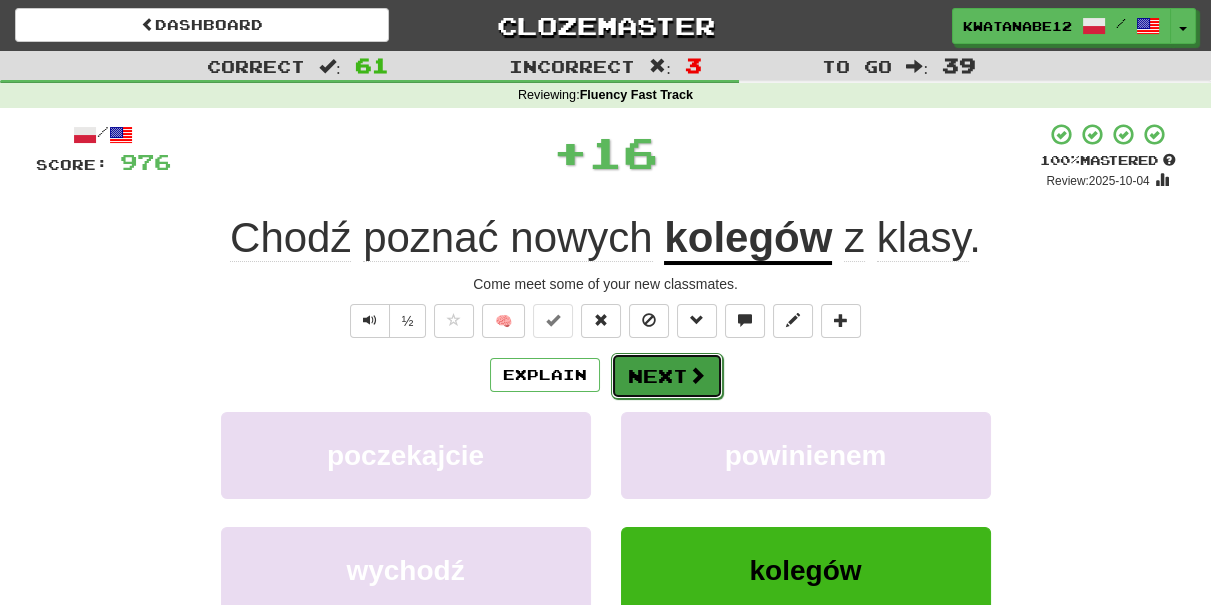 click on "Next" at bounding box center [667, 376] 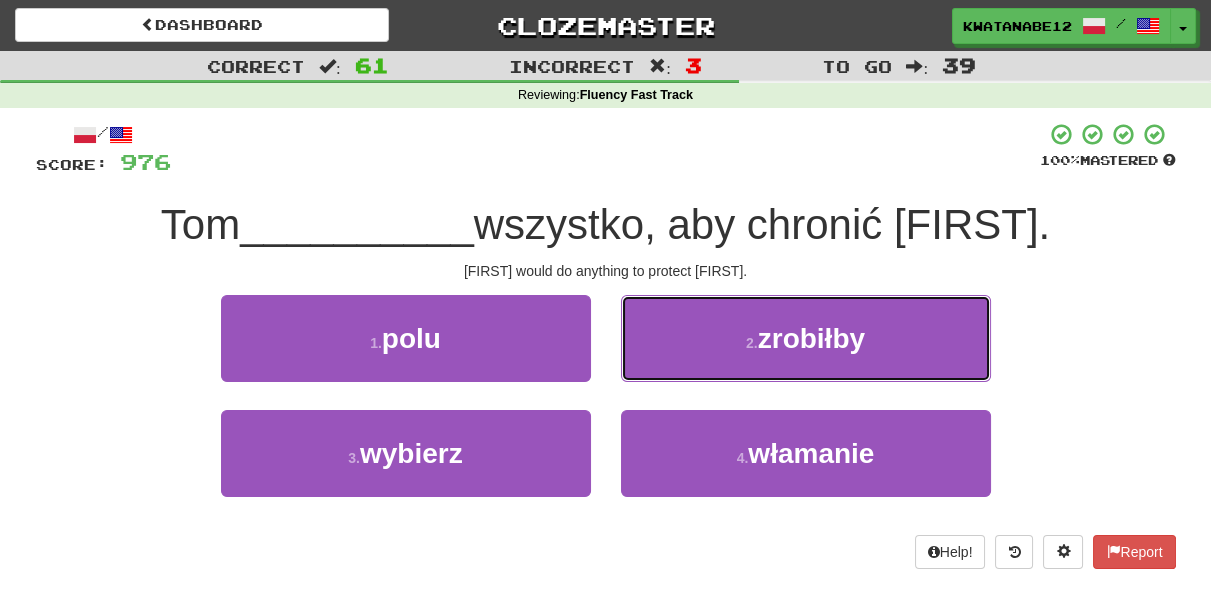 click on "2 .  zrobiłby" at bounding box center [806, 338] 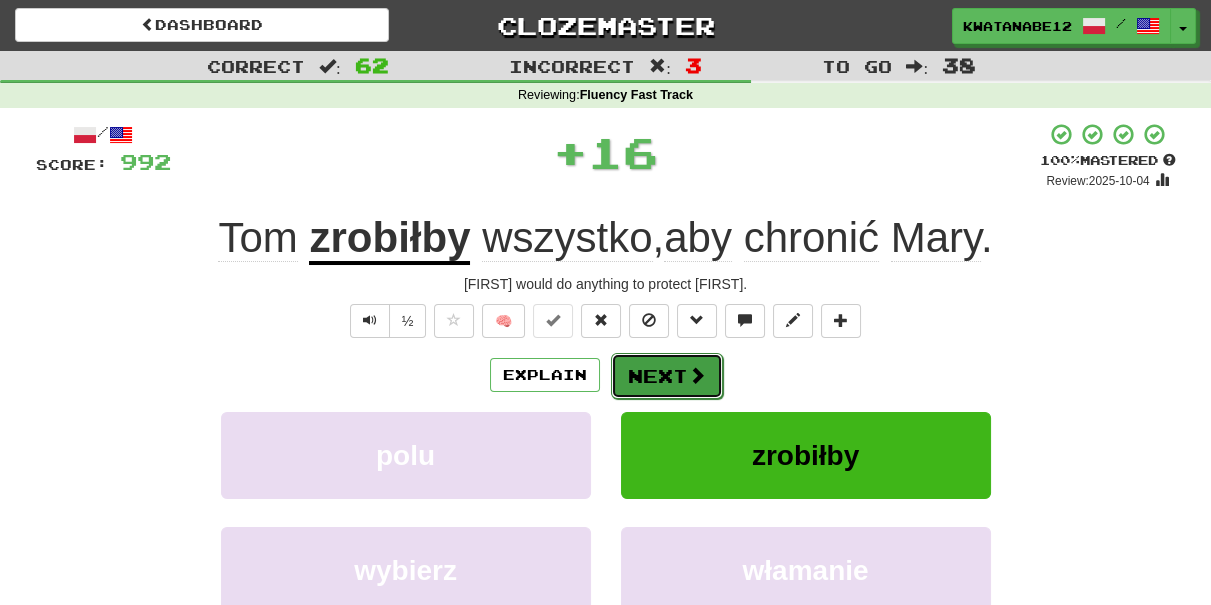 click on "Next" at bounding box center [667, 376] 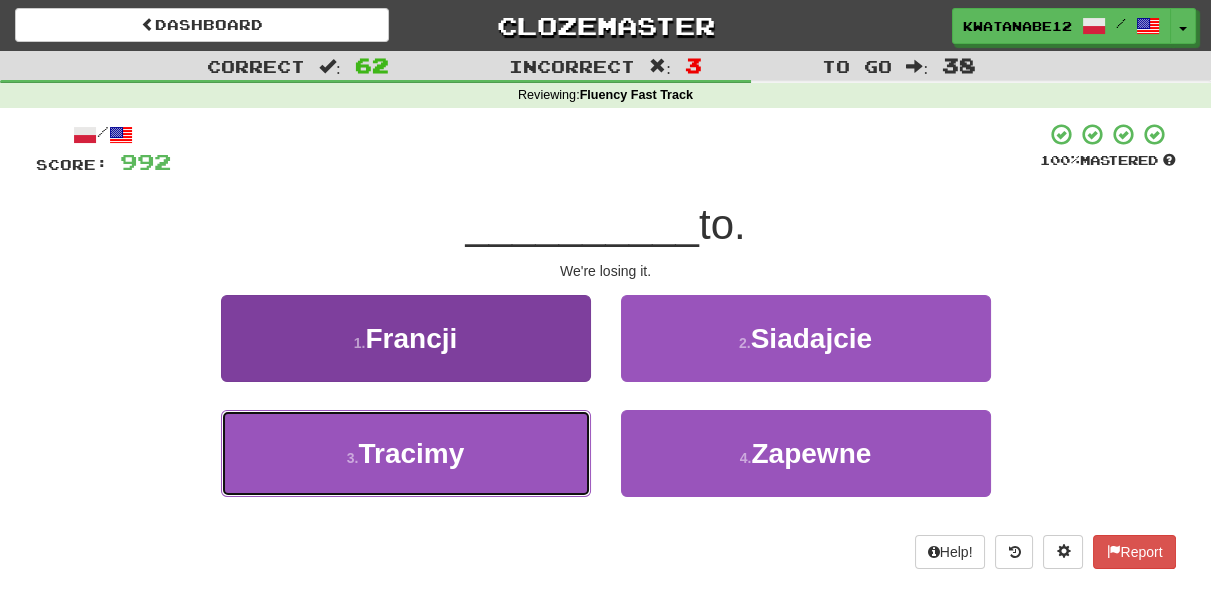 drag, startPoint x: 485, startPoint y: 431, endPoint x: 524, endPoint y: 423, distance: 39.812057 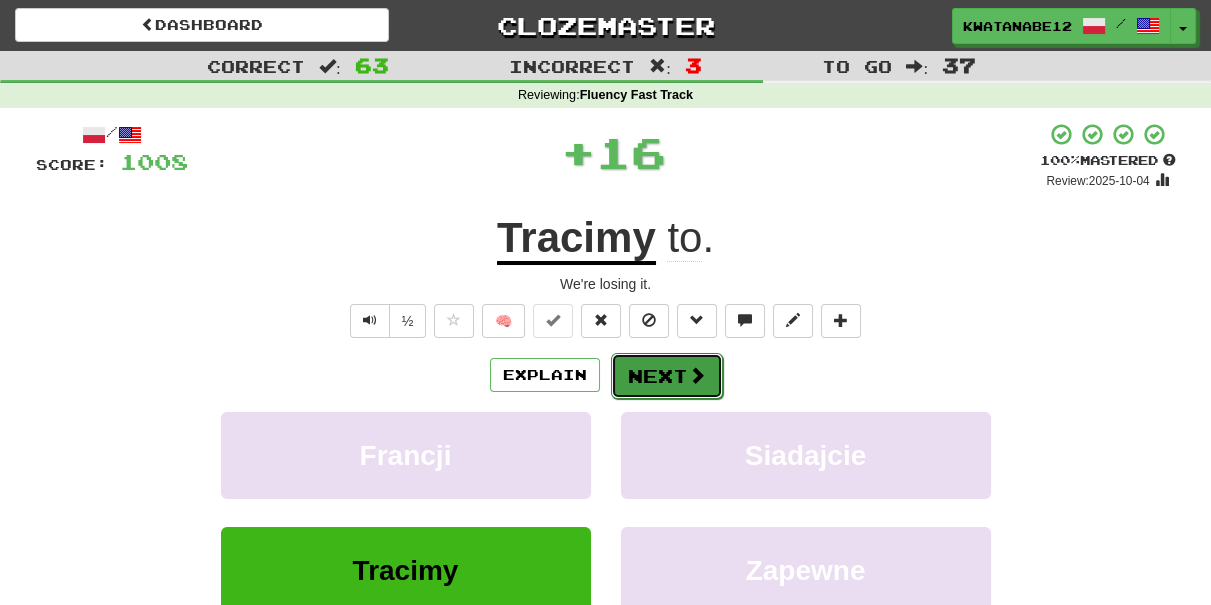 click on "Next" at bounding box center (667, 376) 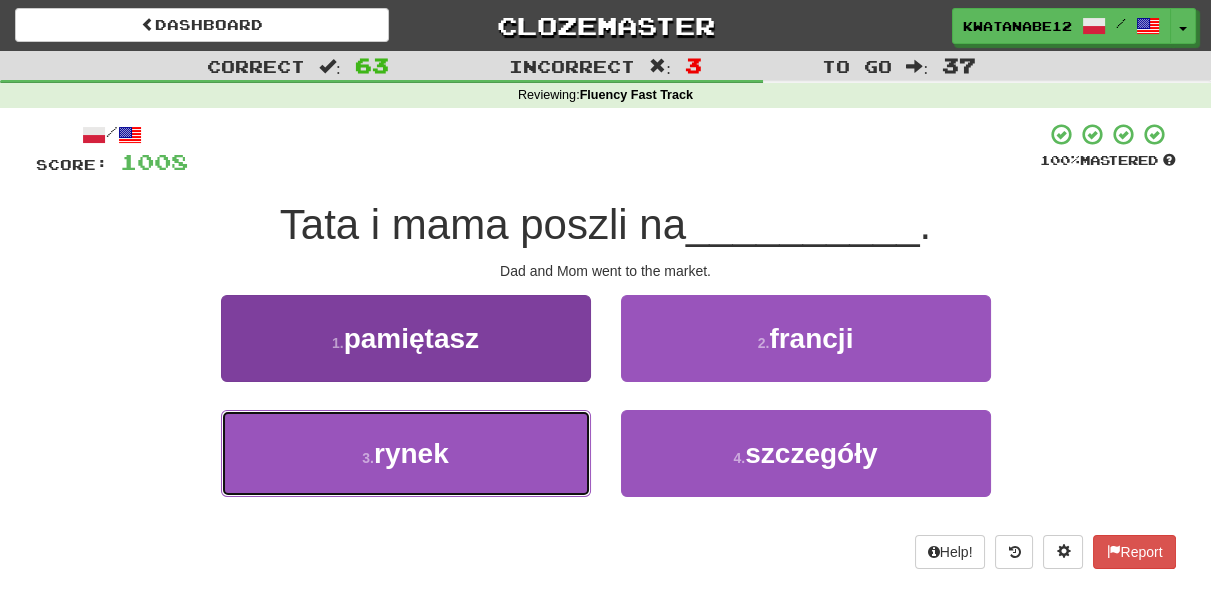 drag, startPoint x: 484, startPoint y: 458, endPoint x: 543, endPoint y: 421, distance: 69.641945 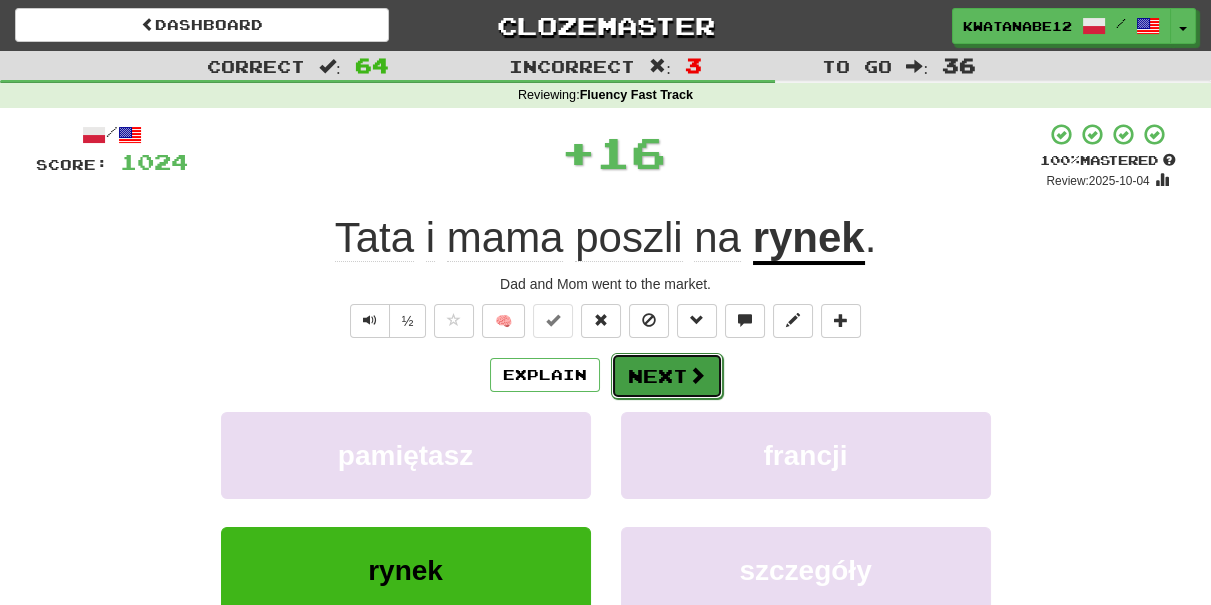 click at bounding box center [697, 375] 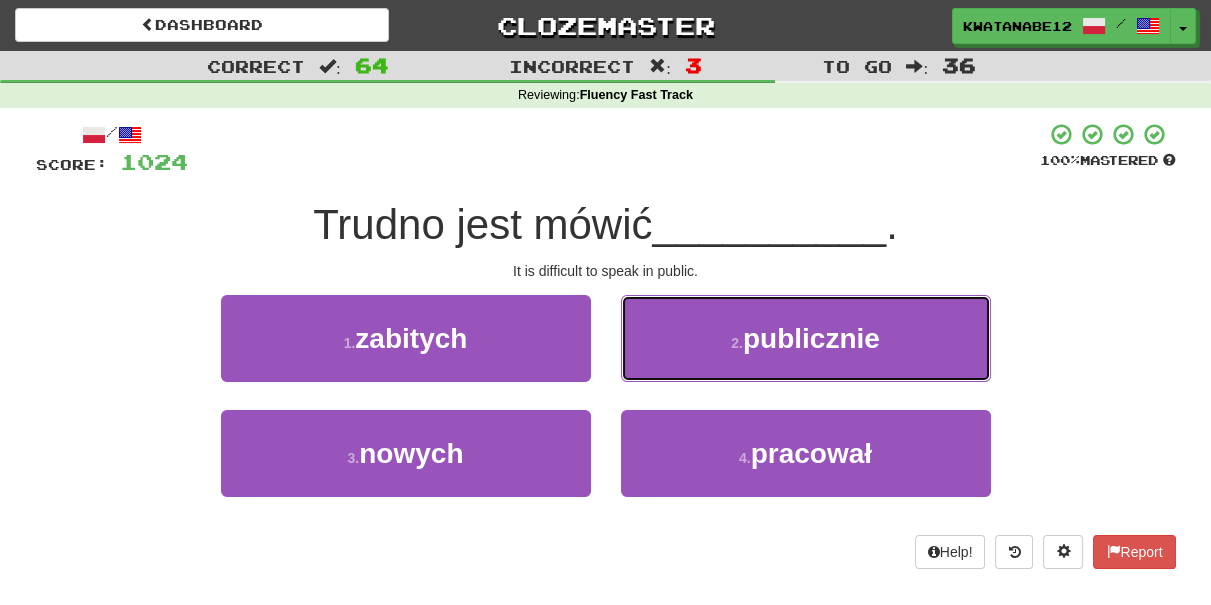 click on "2 .  publicznie" at bounding box center [806, 338] 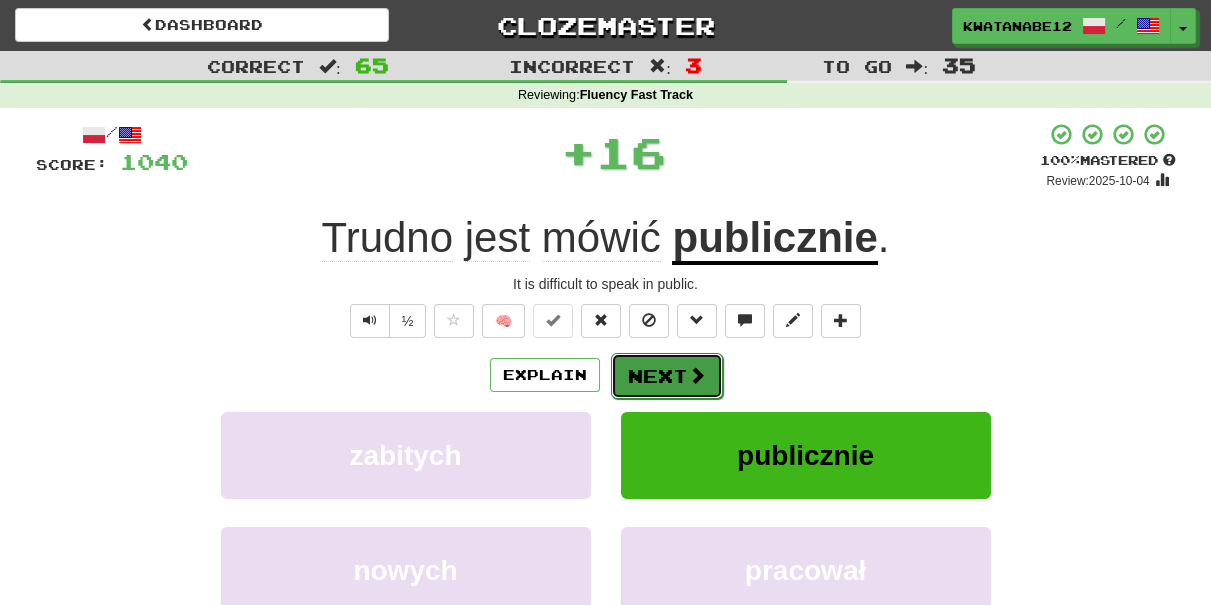 click on "Next" at bounding box center [667, 376] 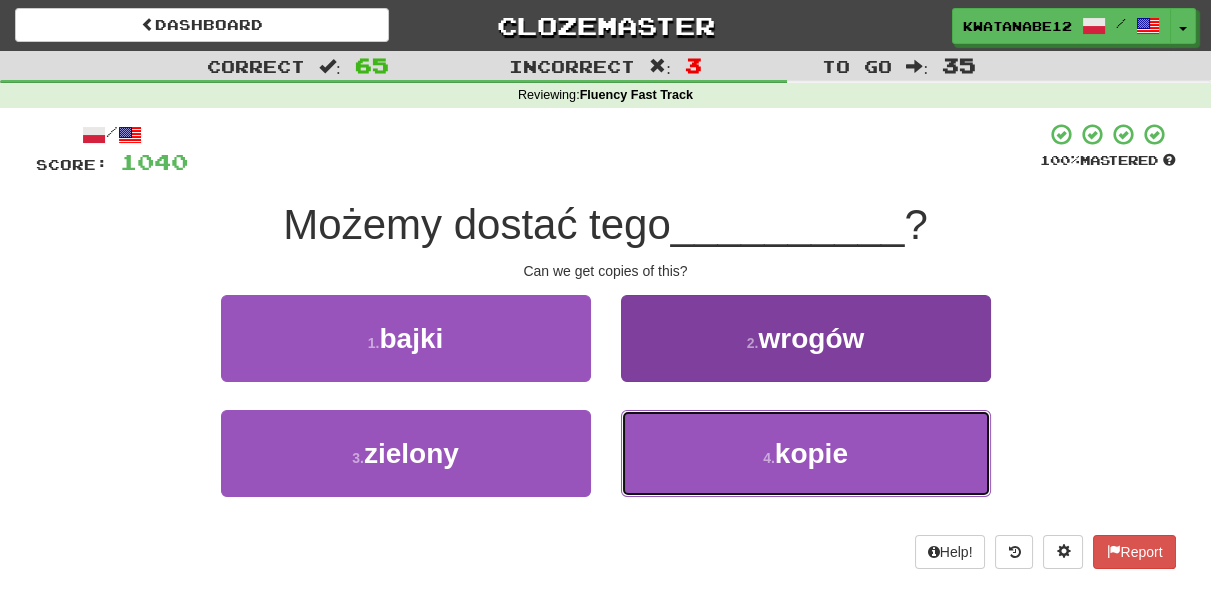drag, startPoint x: 674, startPoint y: 460, endPoint x: 674, endPoint y: 444, distance: 16 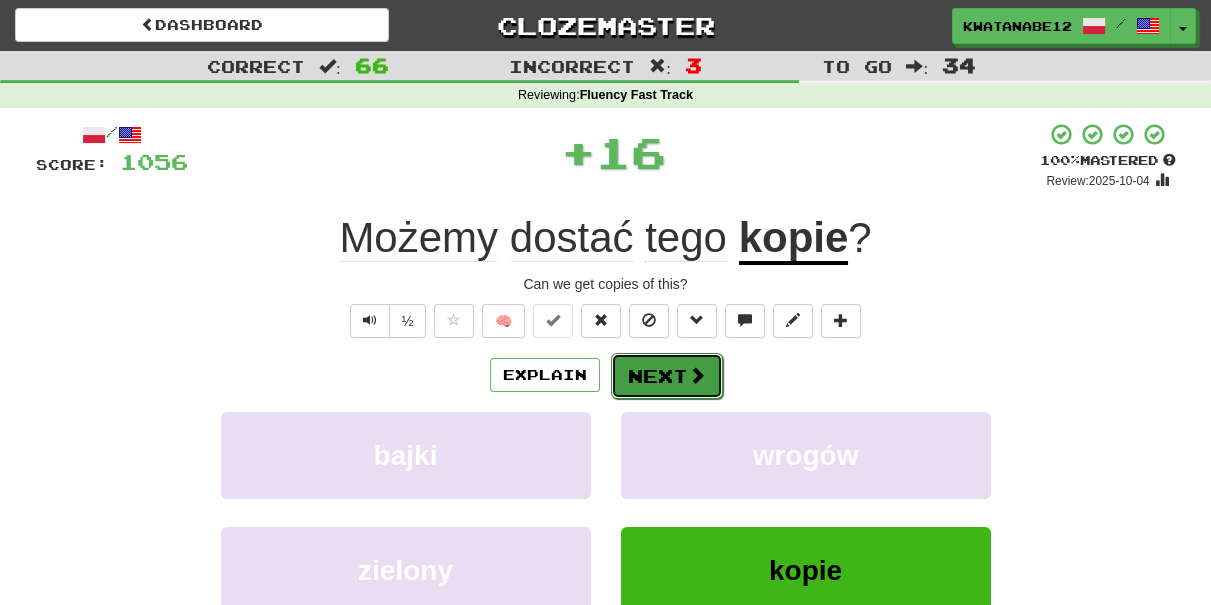 click on "Next" at bounding box center [667, 376] 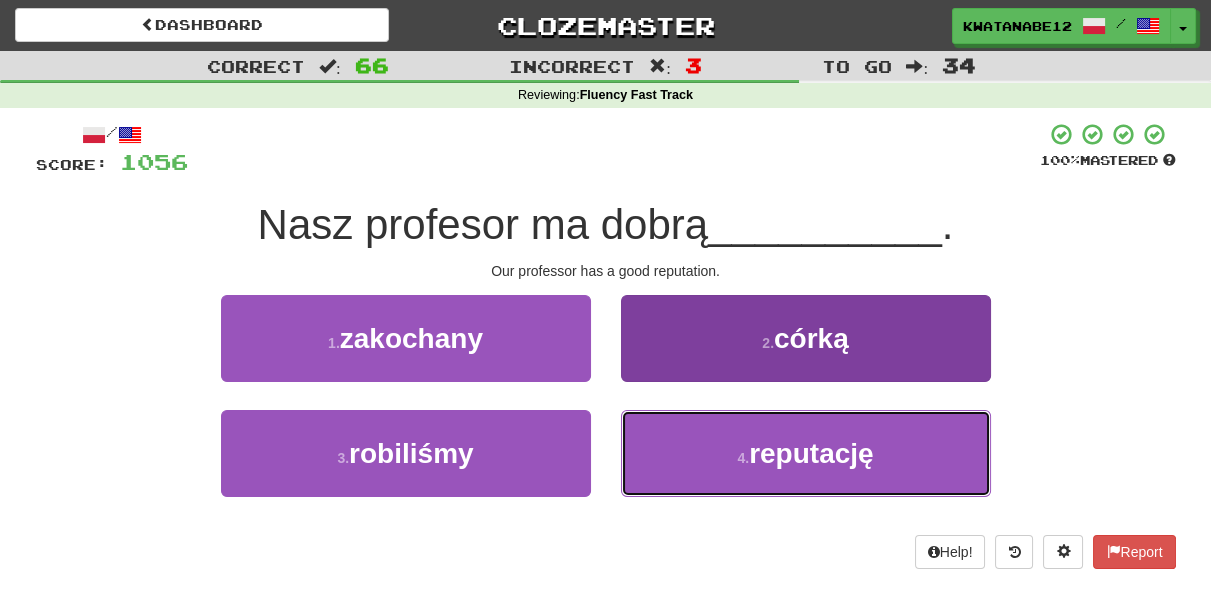 click on "4 .  reputację" at bounding box center (806, 453) 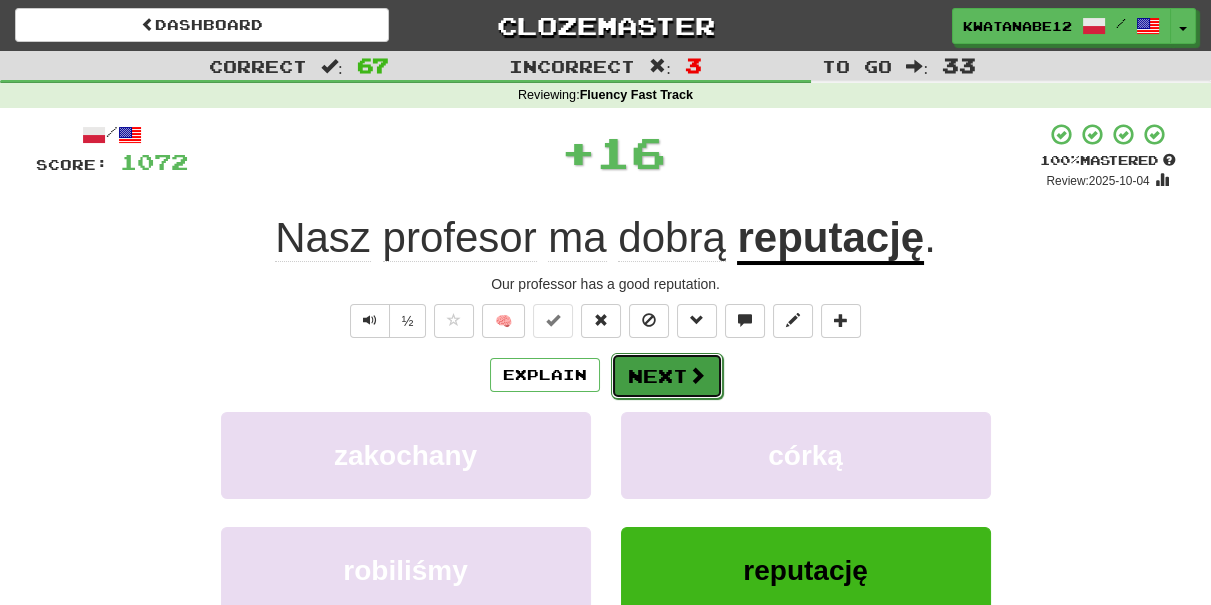 click on "Next" at bounding box center (667, 376) 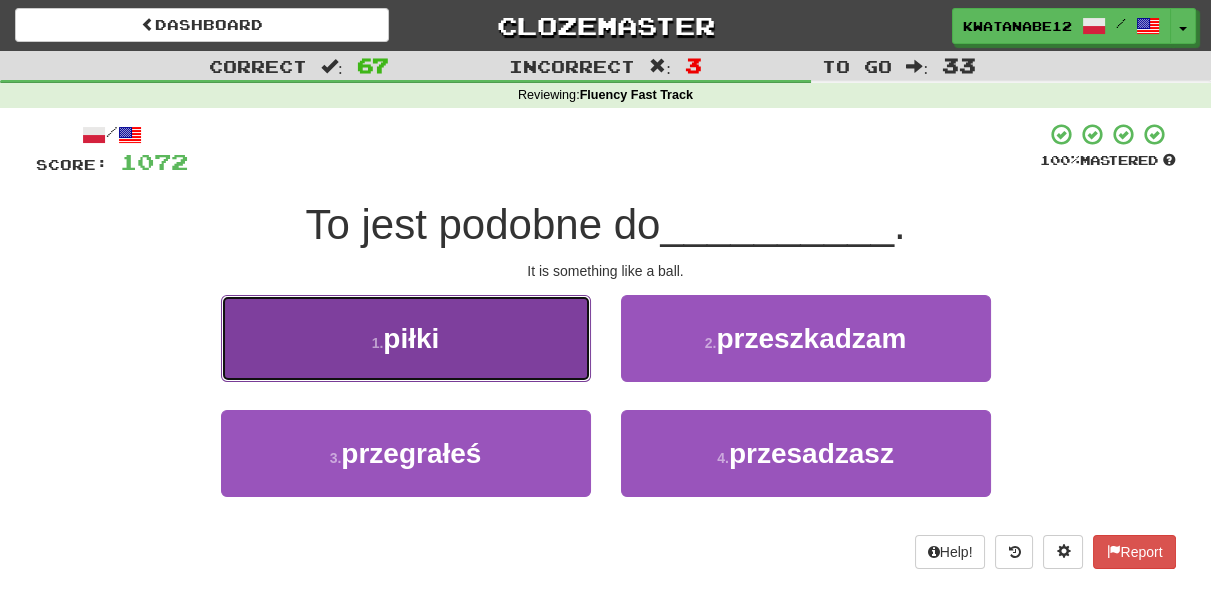 click on "1 .  piłki" at bounding box center (406, 338) 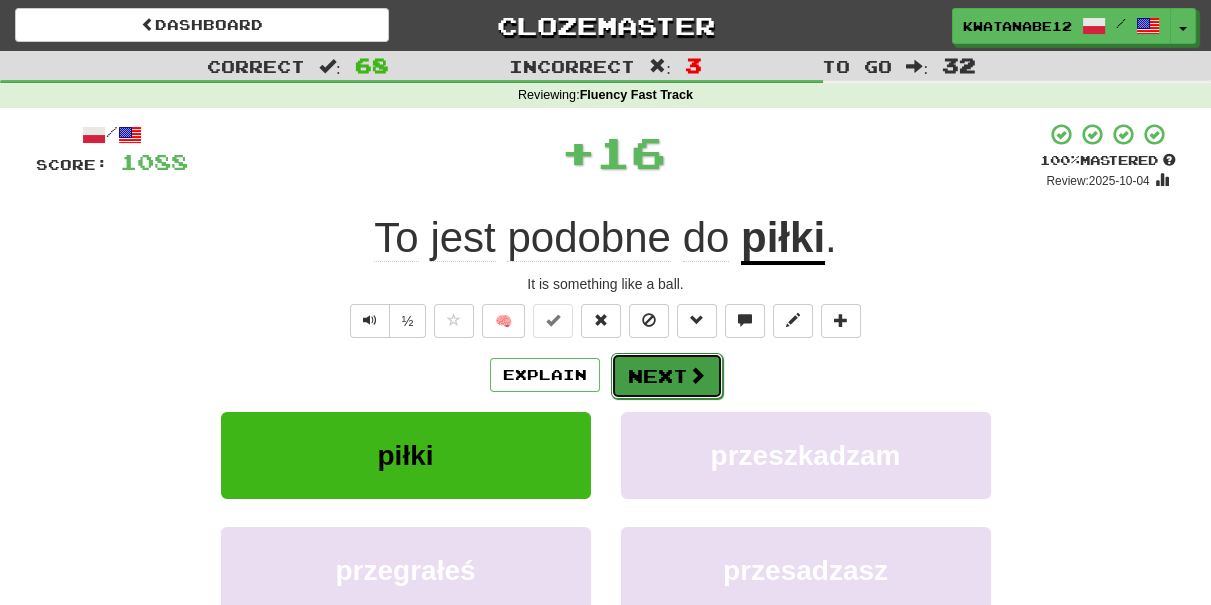 drag, startPoint x: 659, startPoint y: 378, endPoint x: 645, endPoint y: 375, distance: 14.3178215 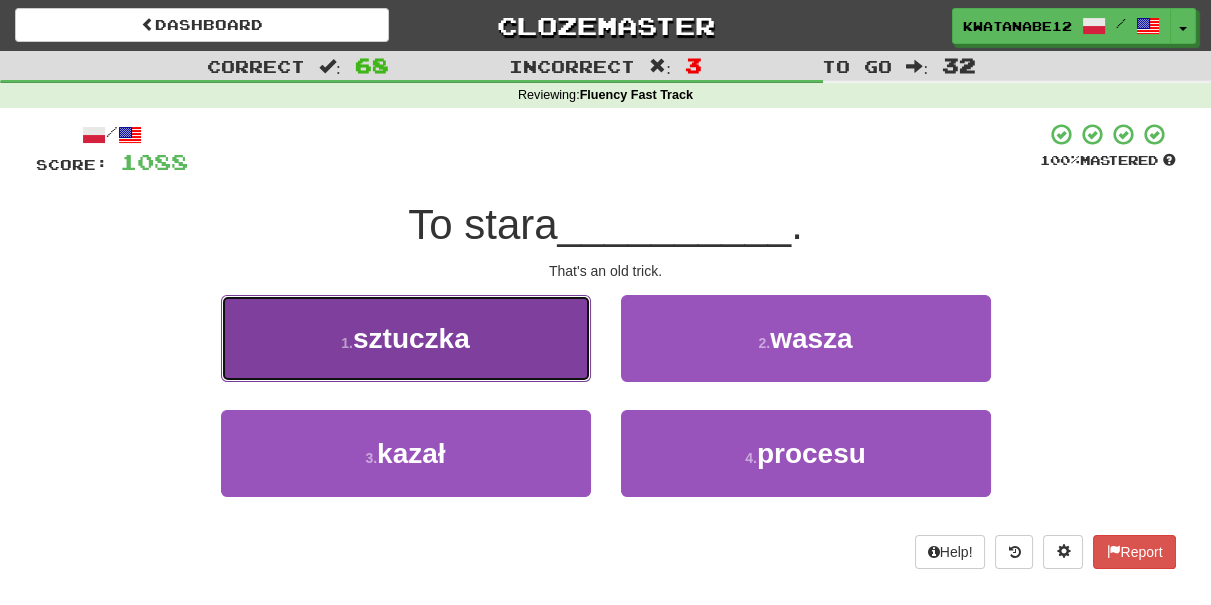 click on "1 .  sztuczka" at bounding box center (406, 338) 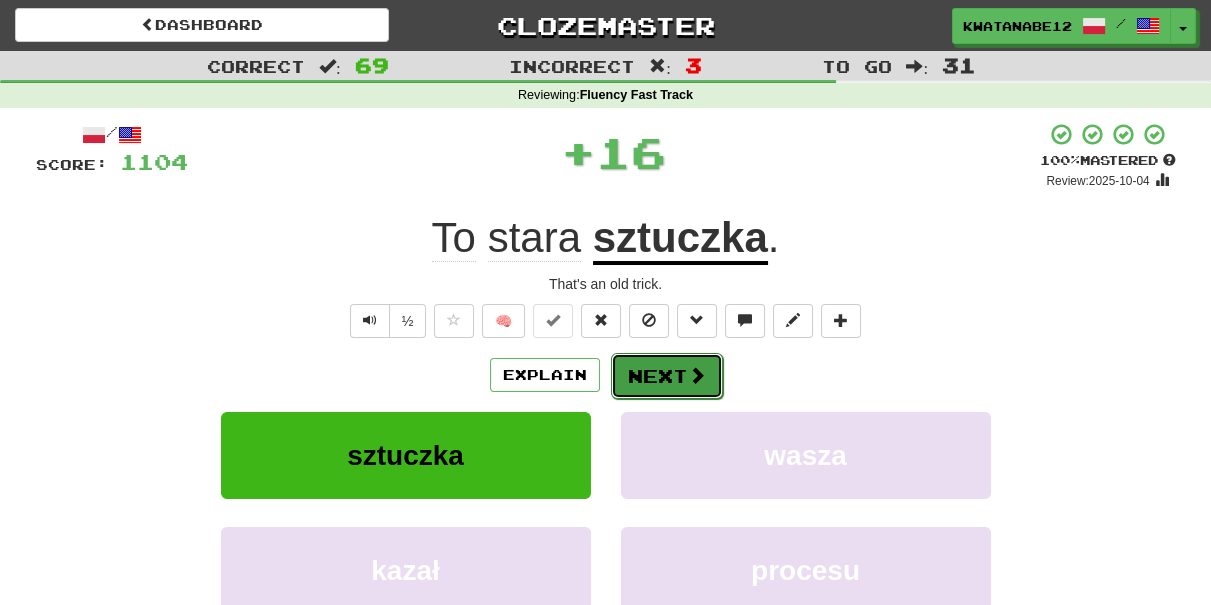 click on "Next" at bounding box center [667, 376] 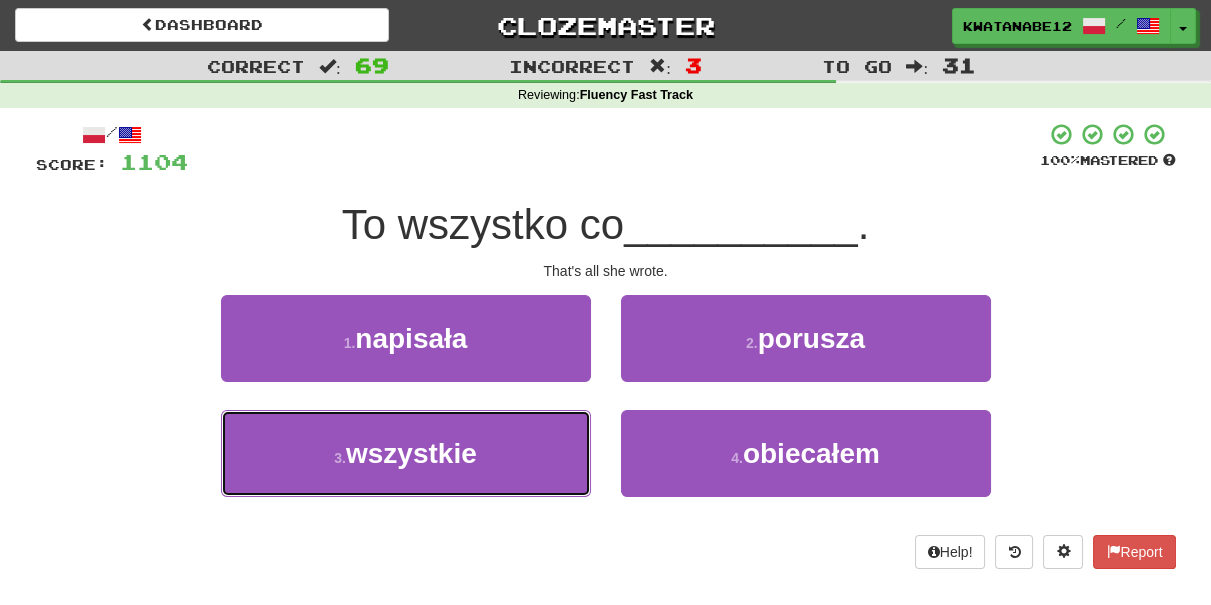 drag, startPoint x: 521, startPoint y: 437, endPoint x: 625, endPoint y: 400, distance: 110.38569 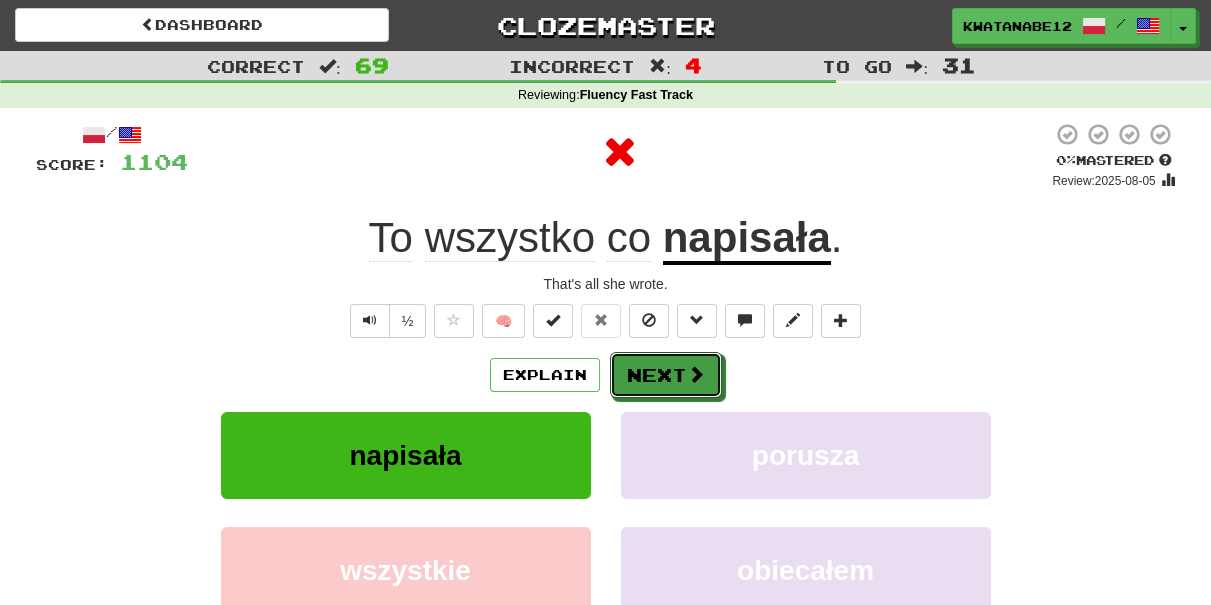 drag, startPoint x: 678, startPoint y: 387, endPoint x: 601, endPoint y: 279, distance: 132.63861 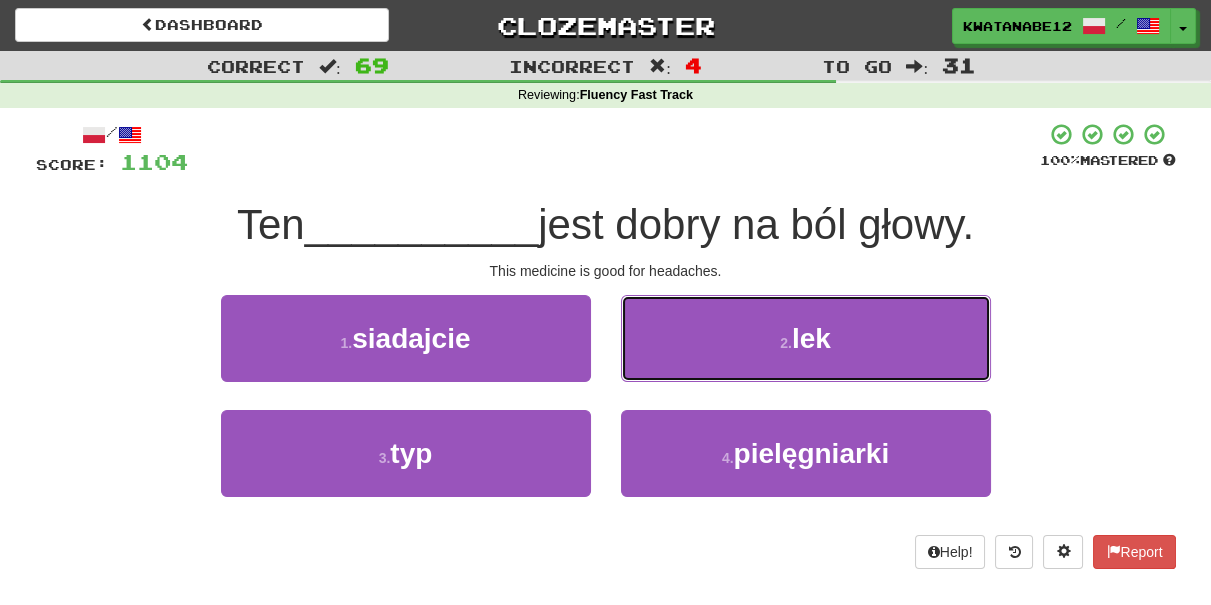 click on "2 .  lek" at bounding box center [806, 338] 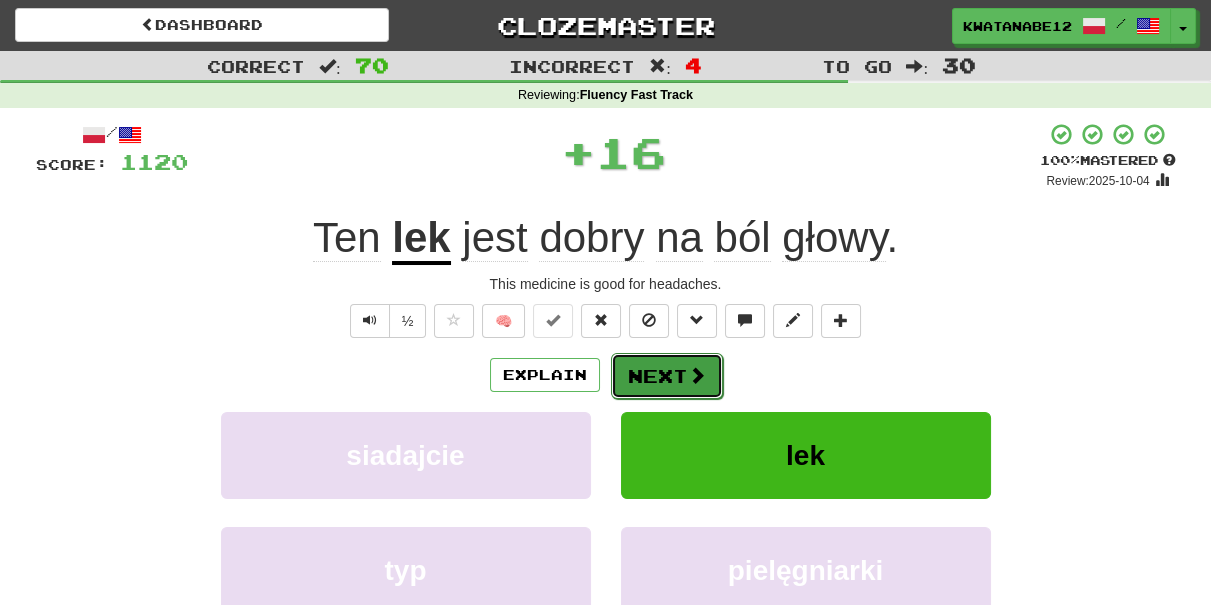 click on "Next" at bounding box center [667, 376] 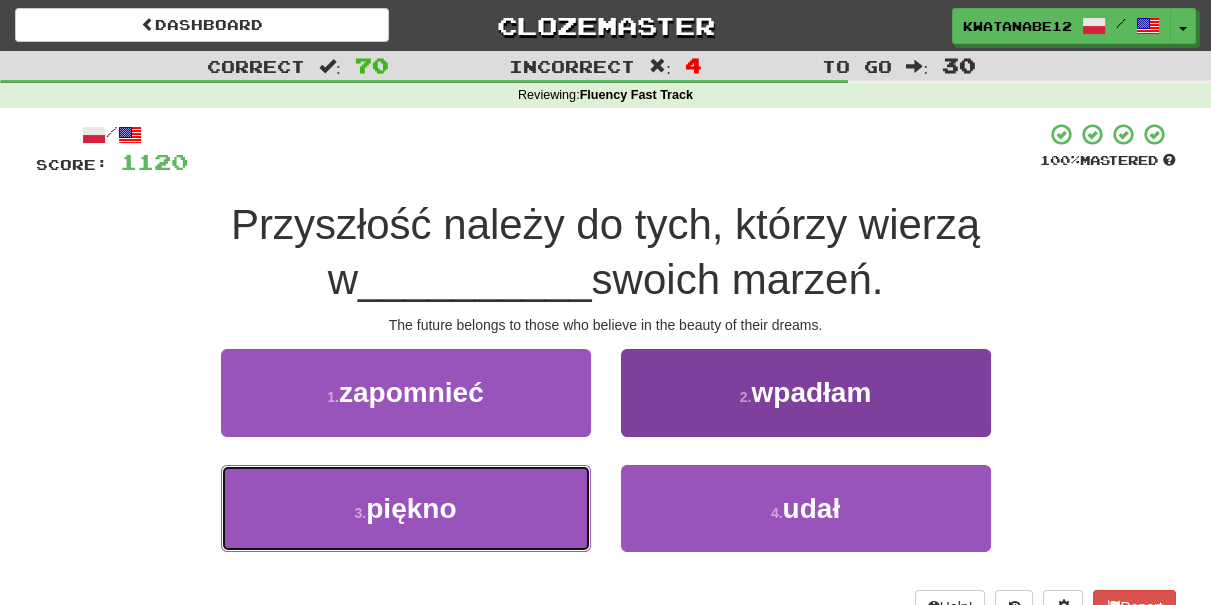 drag, startPoint x: 514, startPoint y: 497, endPoint x: 648, endPoint y: 490, distance: 134.18271 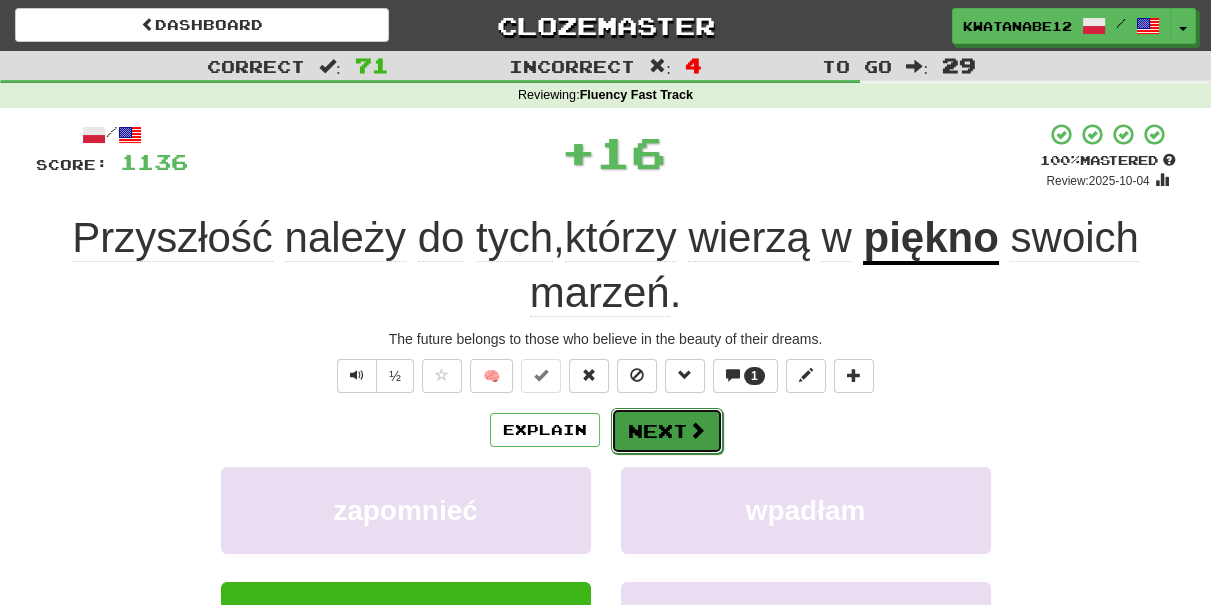 click on "Next" at bounding box center (667, 431) 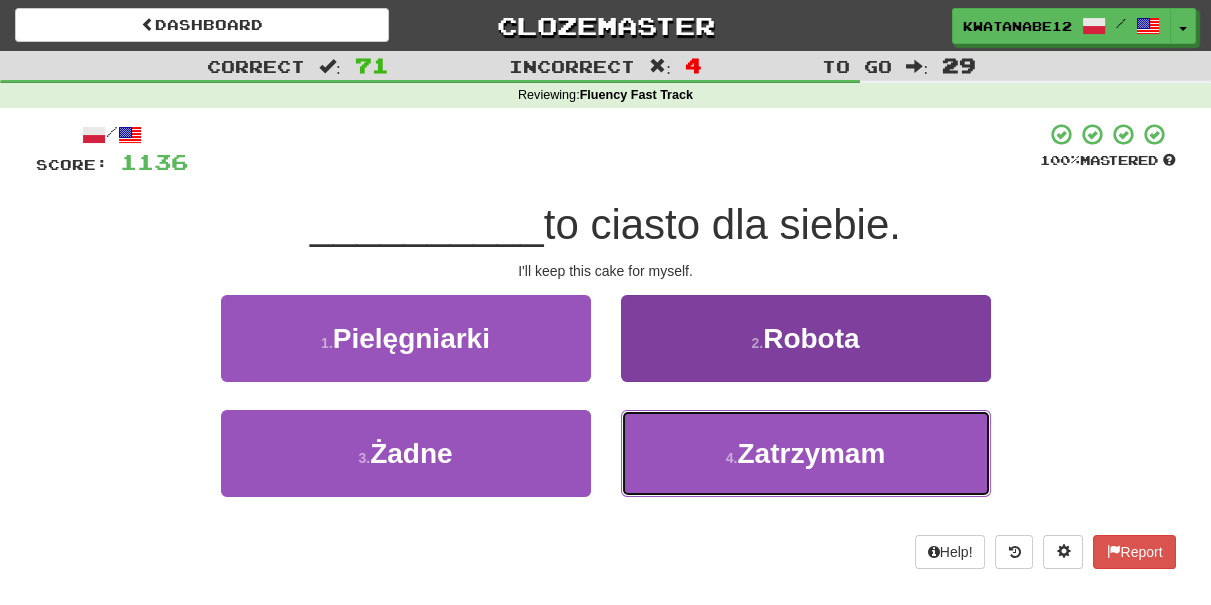 drag, startPoint x: 691, startPoint y: 450, endPoint x: 690, endPoint y: 425, distance: 25.019993 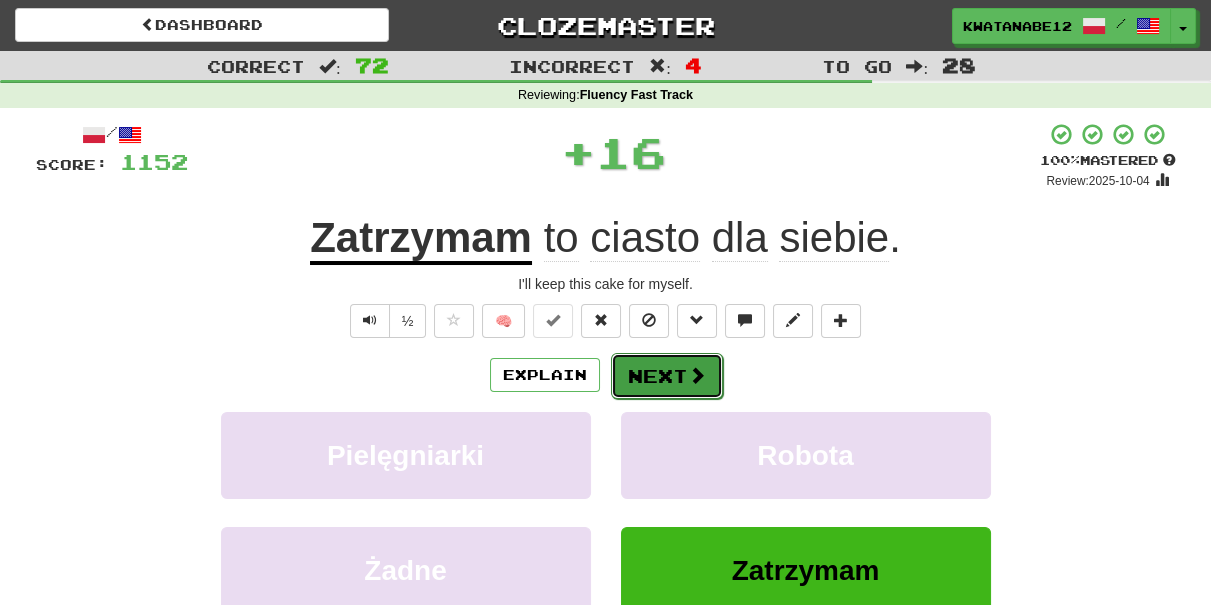 click on "Next" at bounding box center (667, 376) 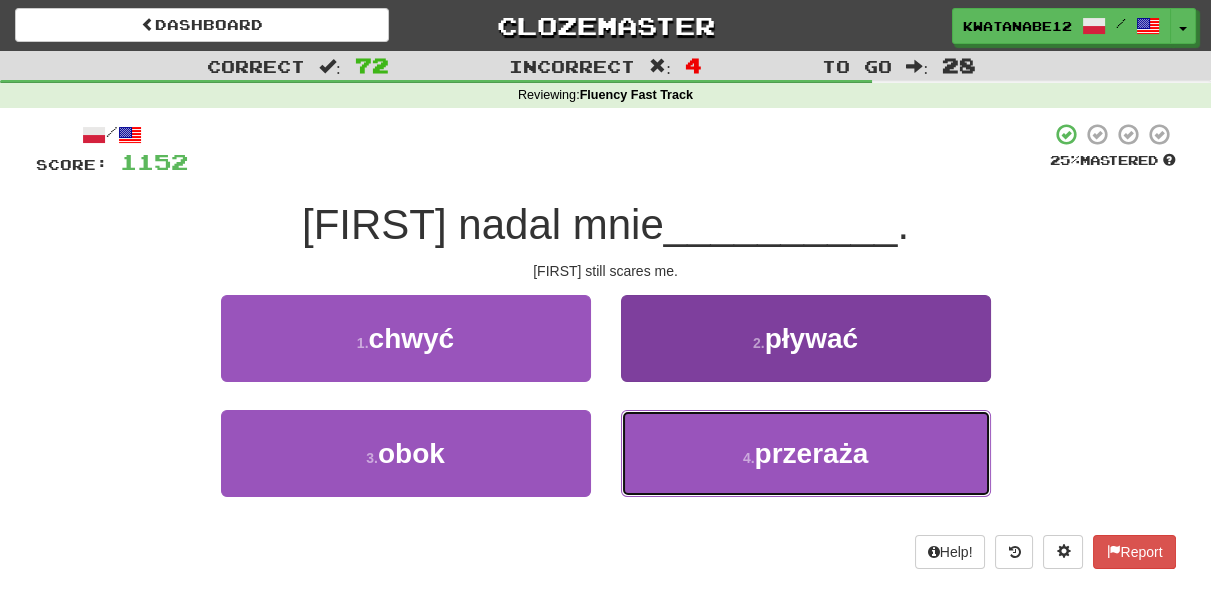 click on "4 .  przeraża" at bounding box center (806, 453) 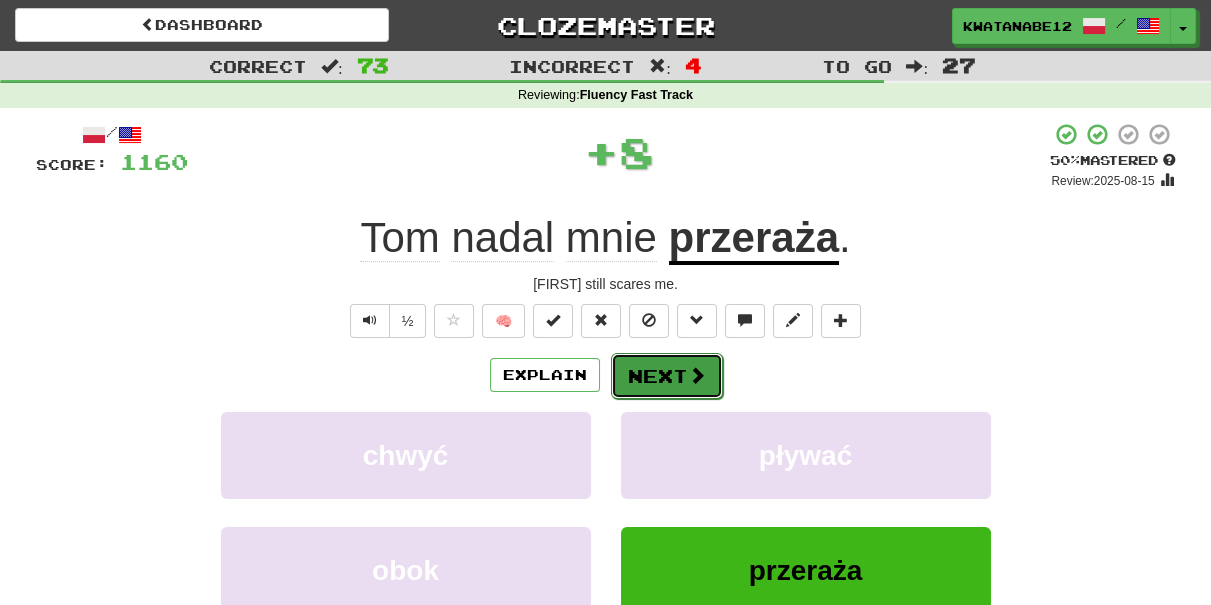 click on "Next" at bounding box center (667, 376) 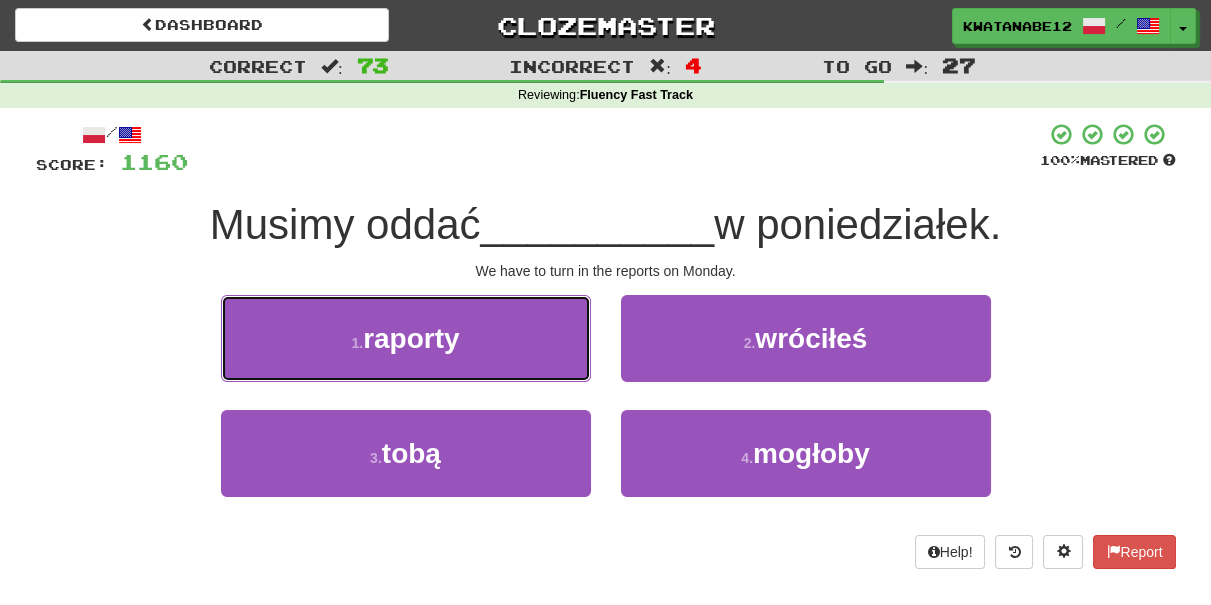 drag, startPoint x: 559, startPoint y: 330, endPoint x: 585, endPoint y: 346, distance: 30.528675 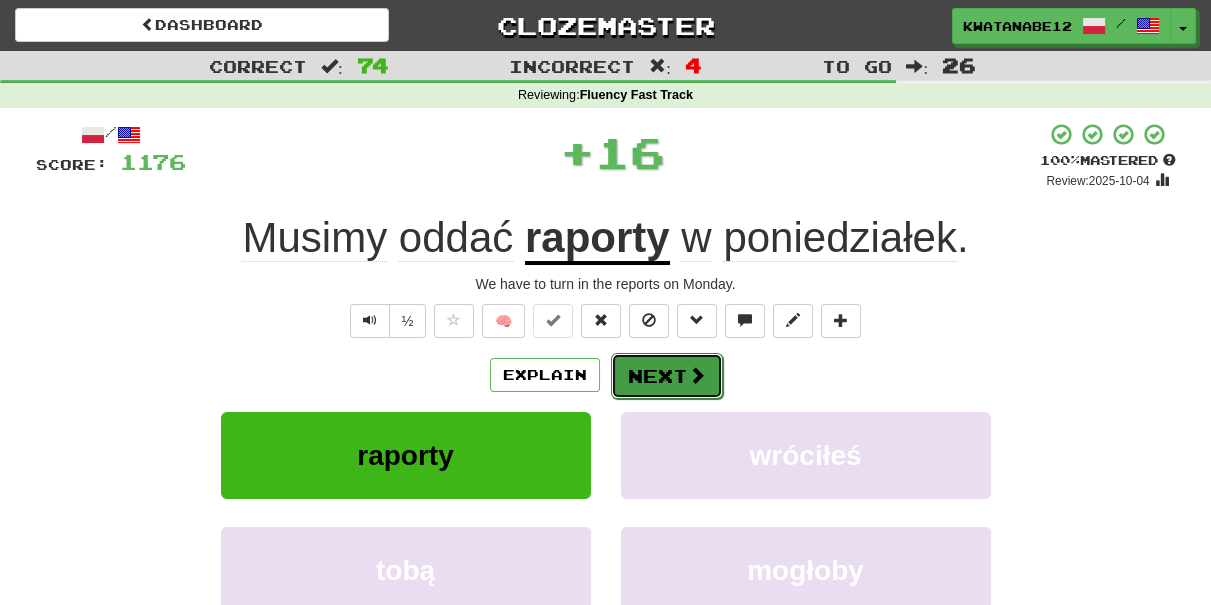 click on "Next" at bounding box center [667, 376] 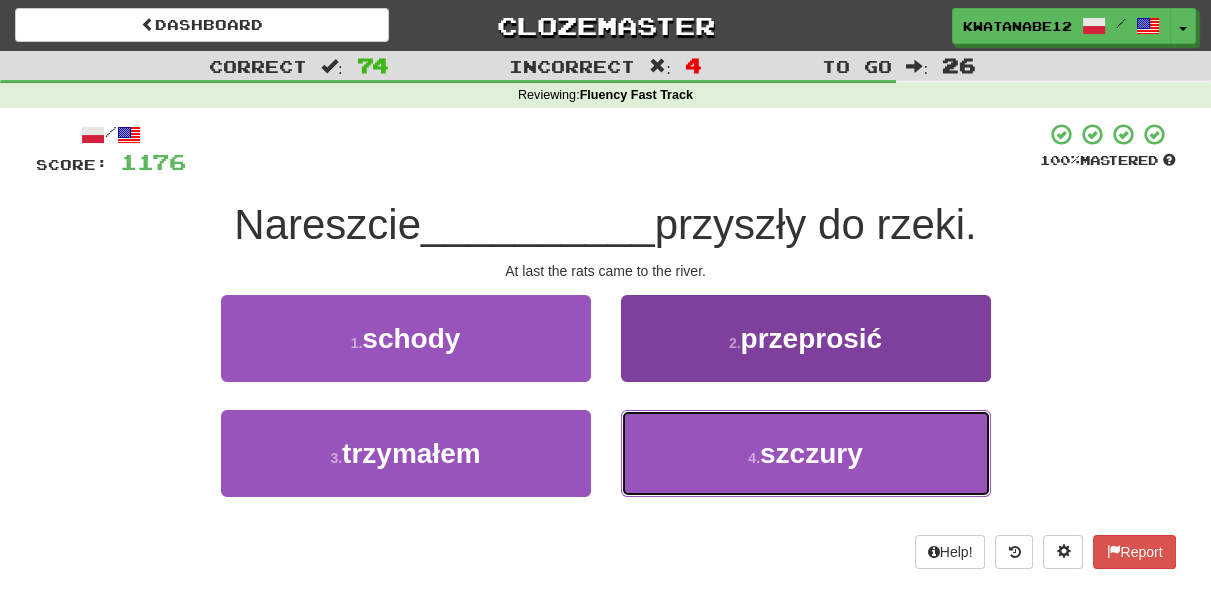click on "4 .  szczury" at bounding box center [806, 453] 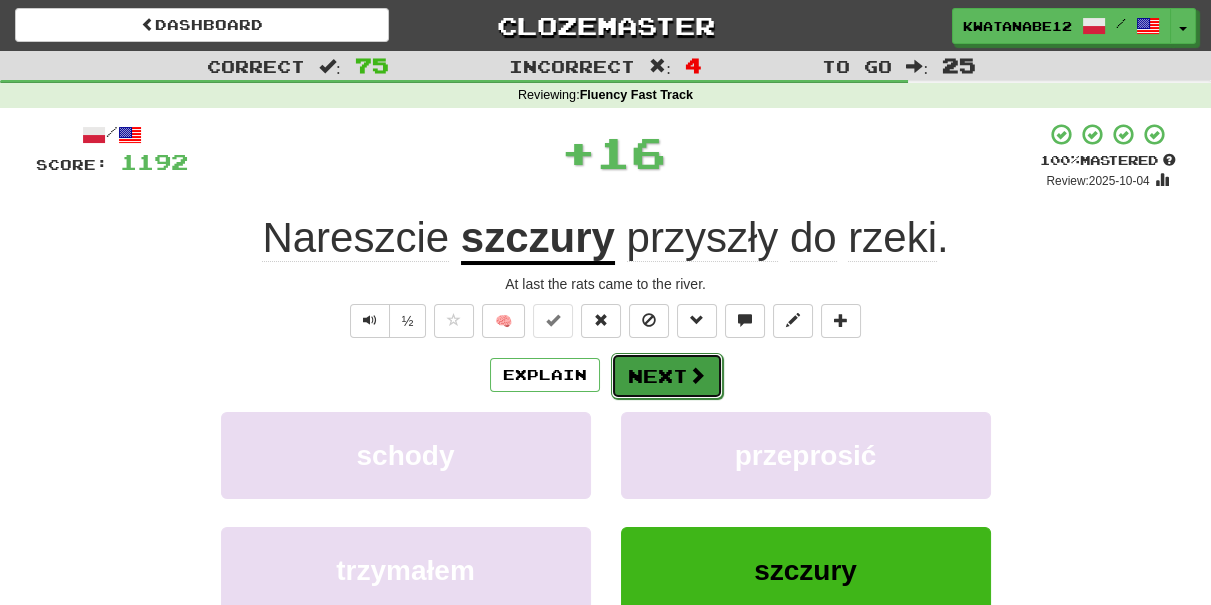 click on "Next" at bounding box center [667, 376] 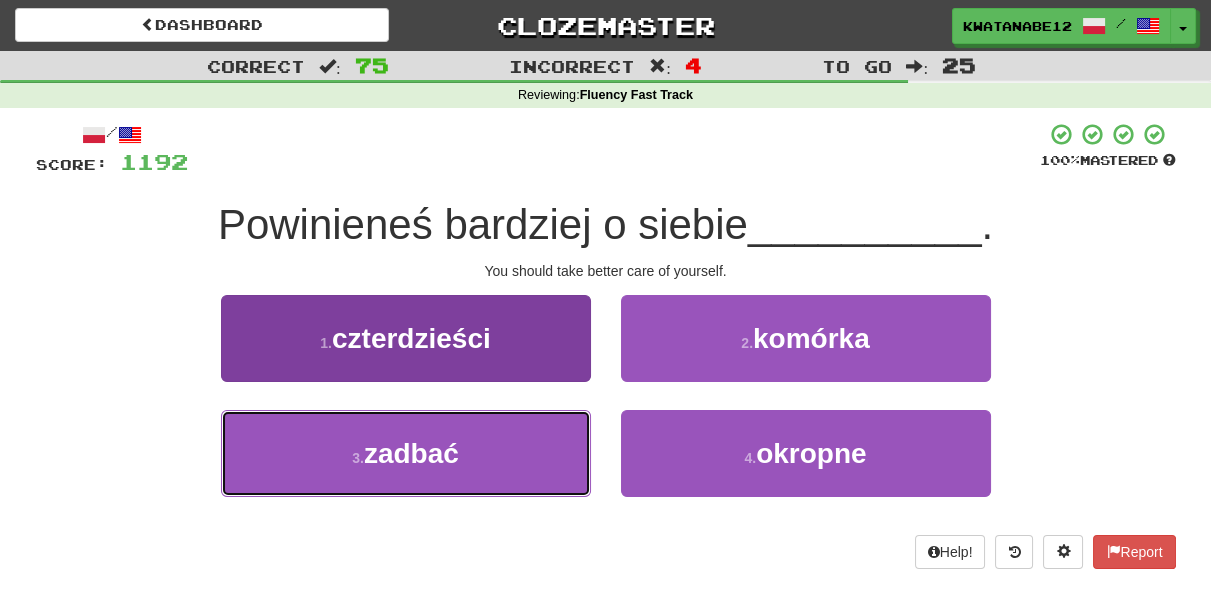 drag, startPoint x: 510, startPoint y: 434, endPoint x: 560, endPoint y: 428, distance: 50.358715 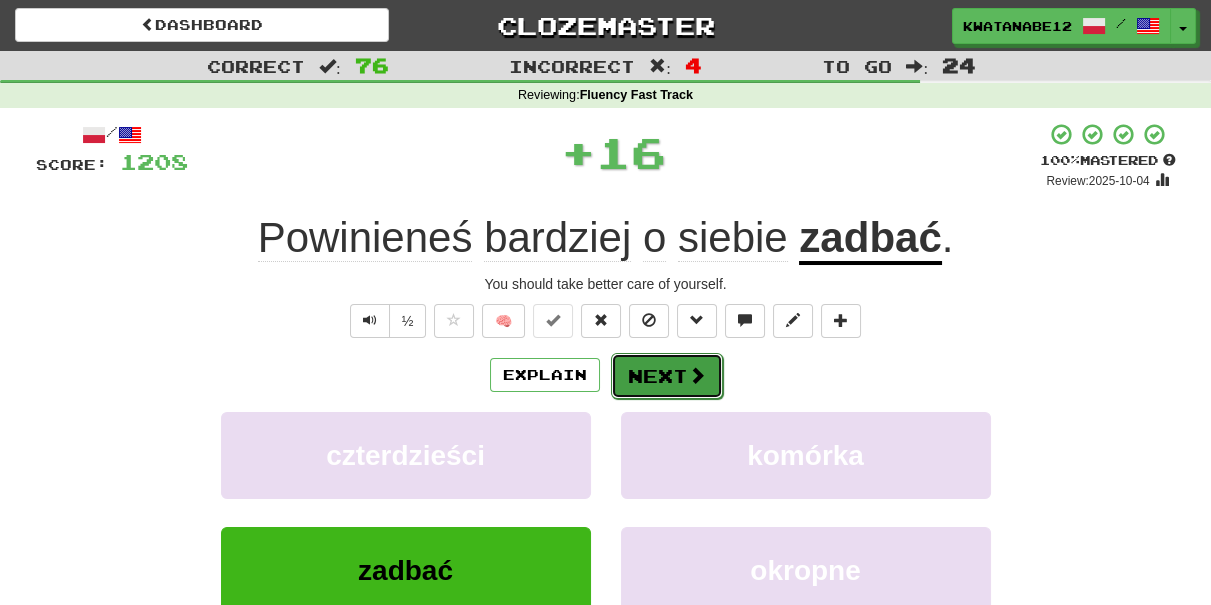 drag, startPoint x: 642, startPoint y: 385, endPoint x: 648, endPoint y: 376, distance: 10.816654 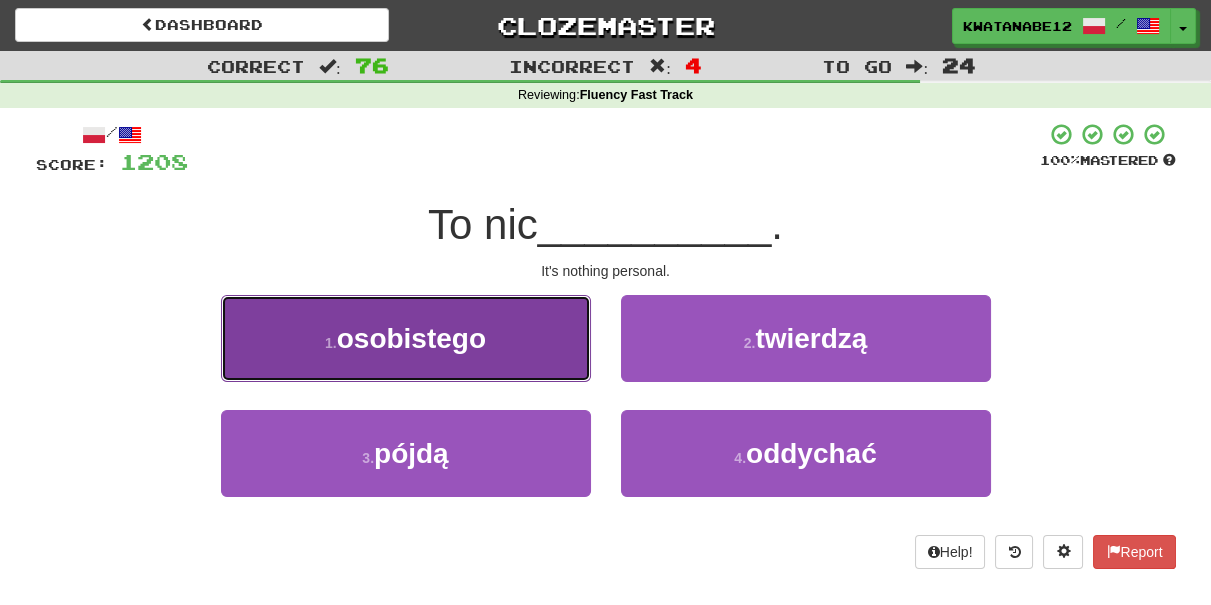 click on "1 .  osobistego" at bounding box center (406, 338) 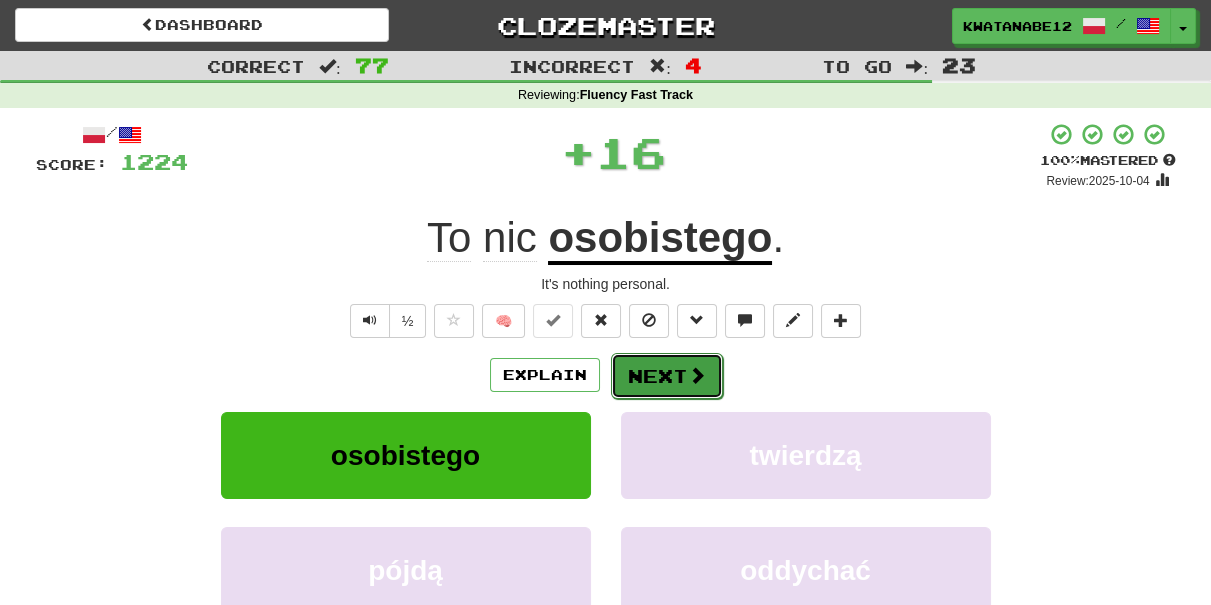 drag, startPoint x: 657, startPoint y: 379, endPoint x: 650, endPoint y: 351, distance: 28.86174 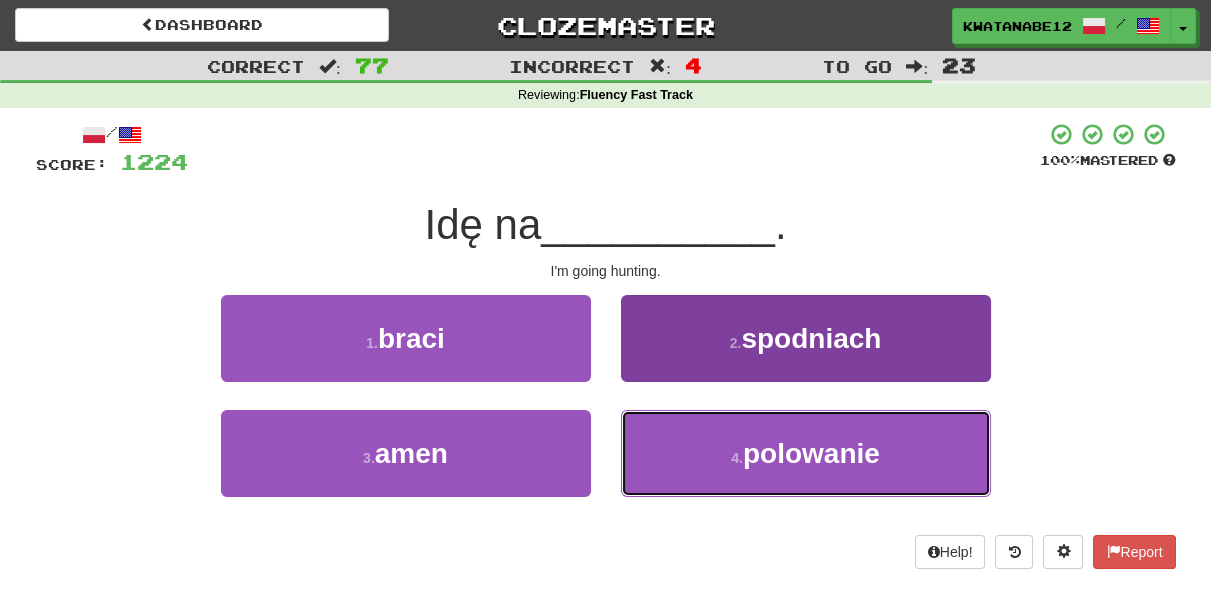 click on "4 .  polowanie" at bounding box center (806, 453) 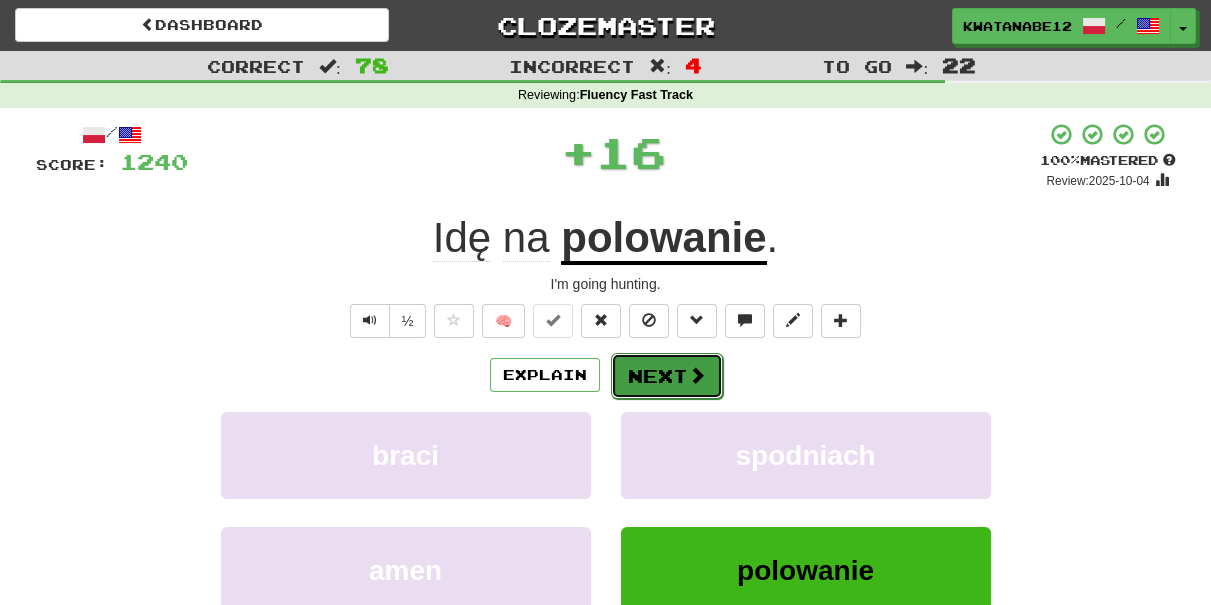 drag, startPoint x: 647, startPoint y: 380, endPoint x: 658, endPoint y: 373, distance: 13.038404 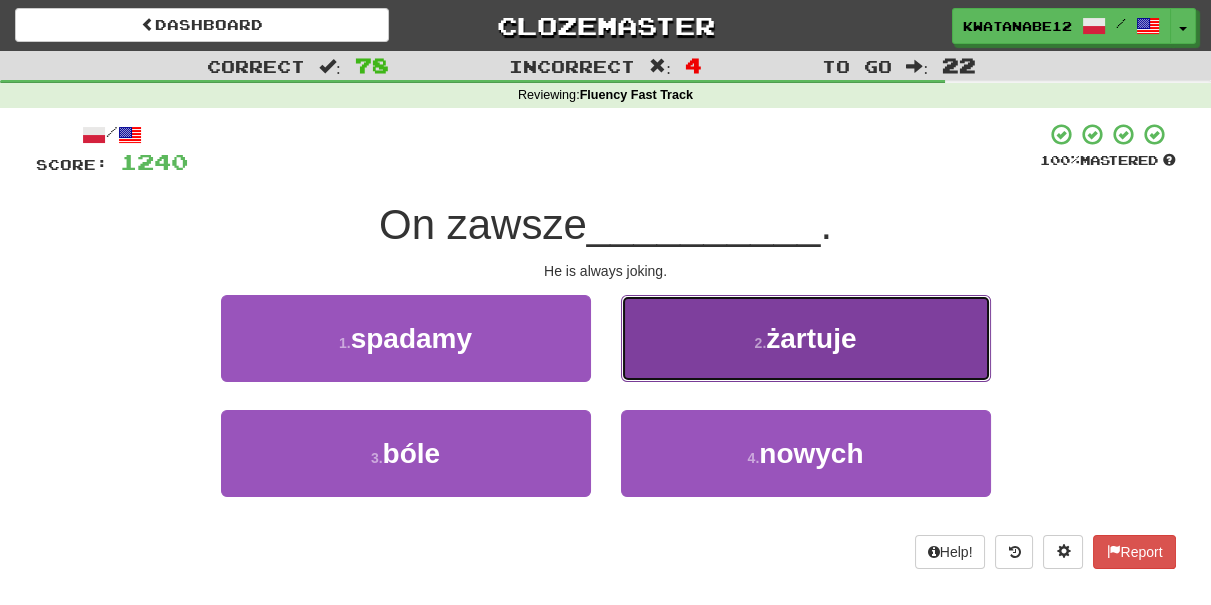 click on "2 .  żartuje" at bounding box center [806, 338] 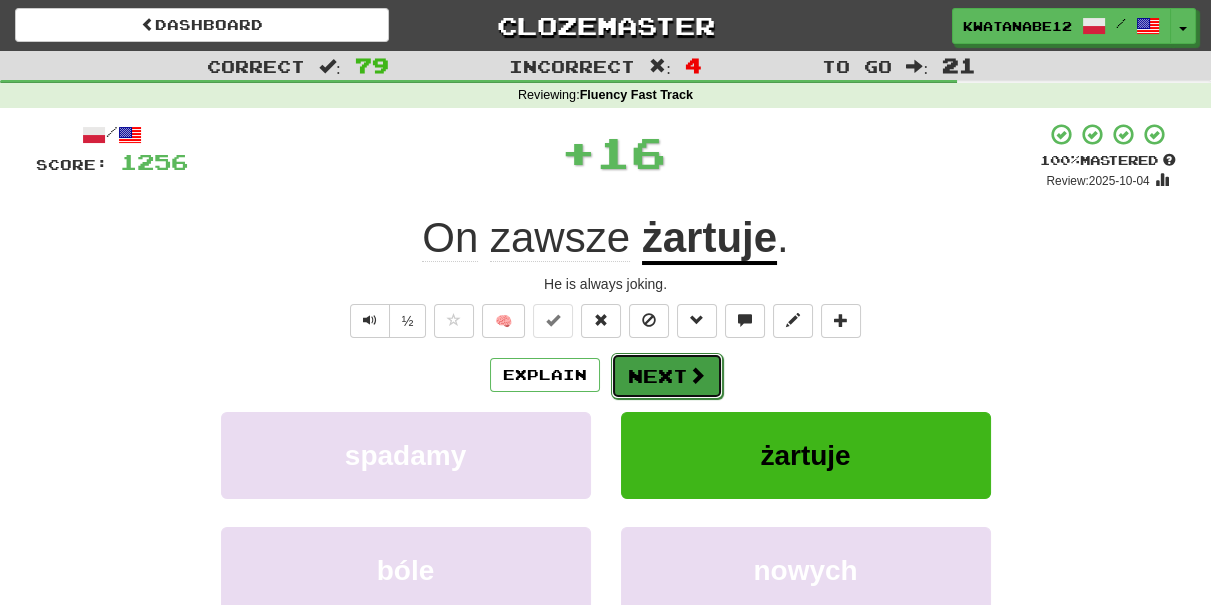 drag, startPoint x: 694, startPoint y: 357, endPoint x: 664, endPoint y: 367, distance: 31.622776 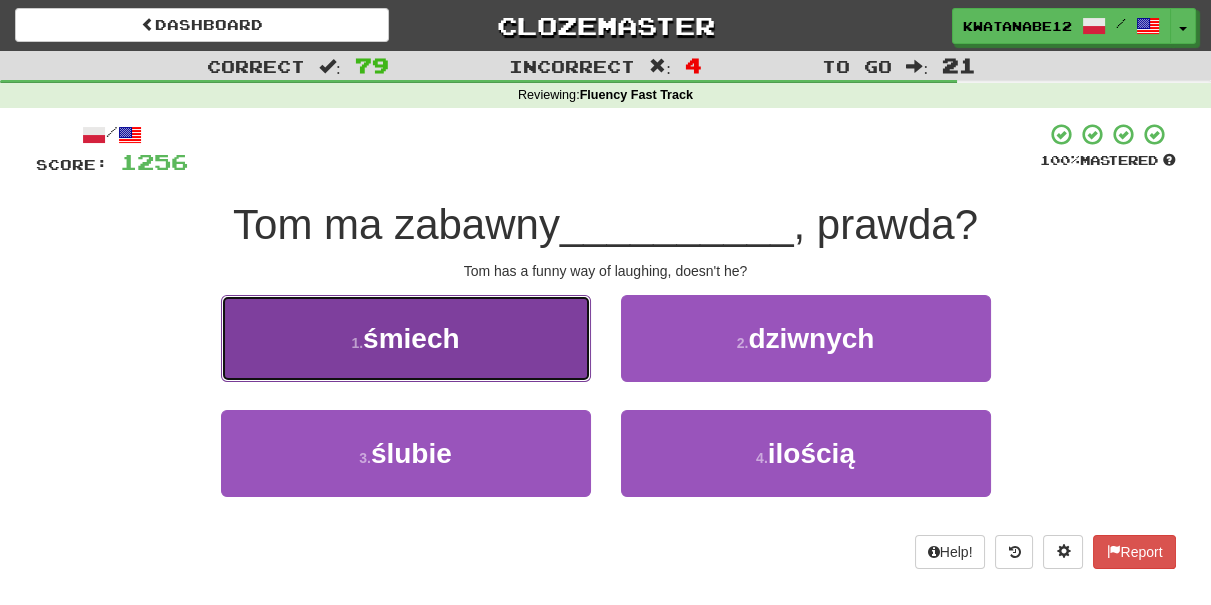 click on "1 .  śmiech" at bounding box center [406, 338] 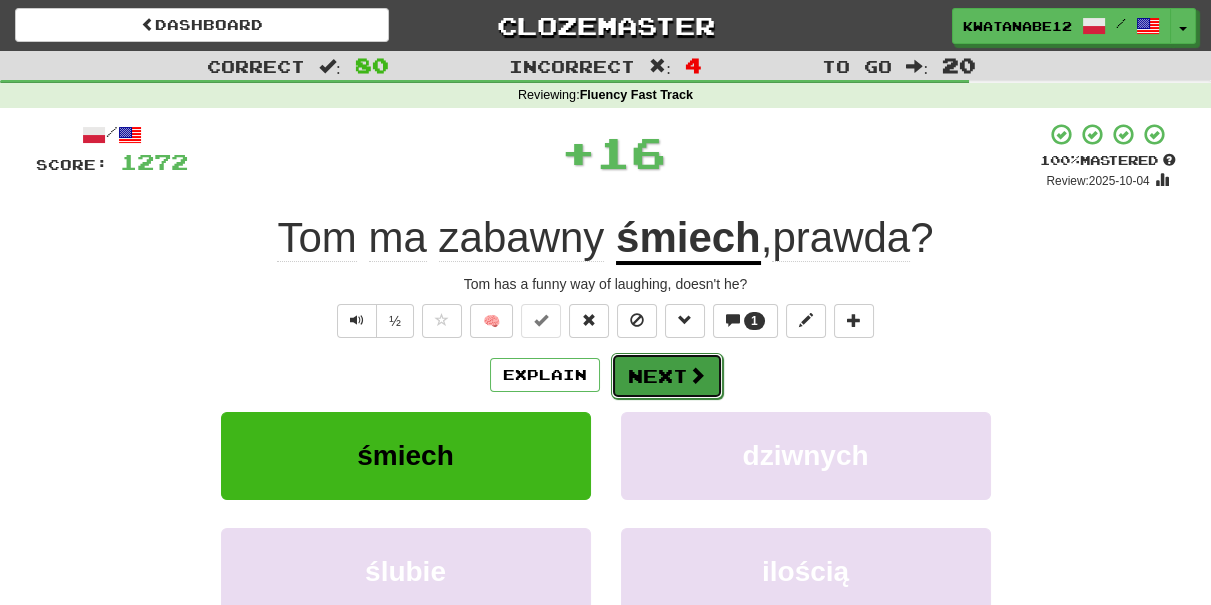 click on "Next" at bounding box center [667, 376] 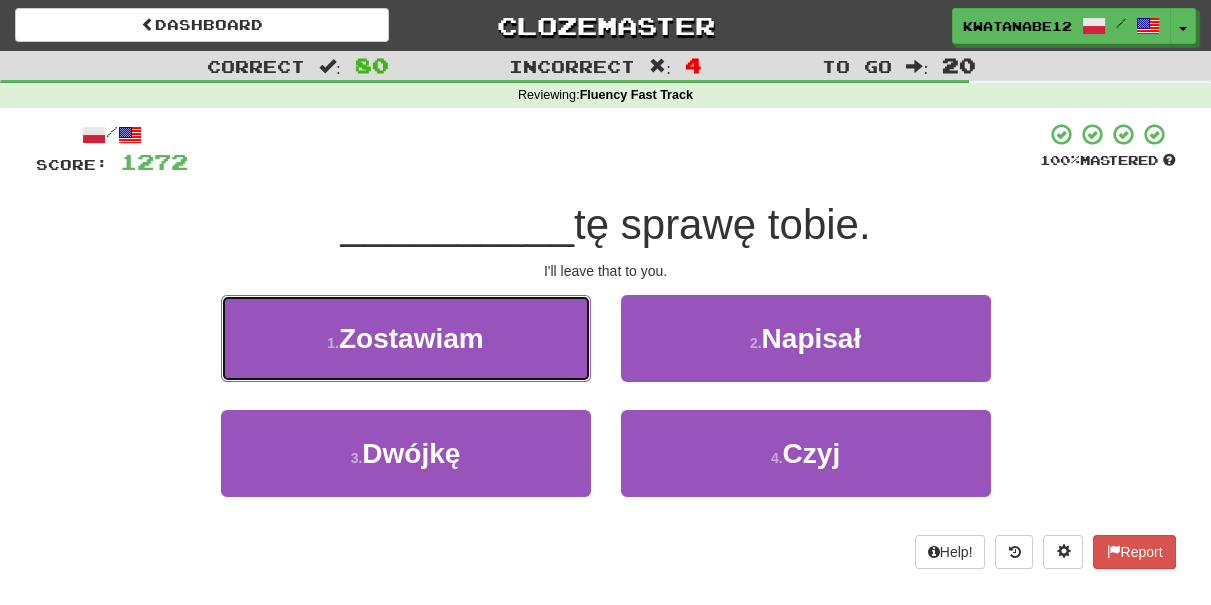 drag, startPoint x: 522, startPoint y: 343, endPoint x: 548, endPoint y: 350, distance: 26.925823 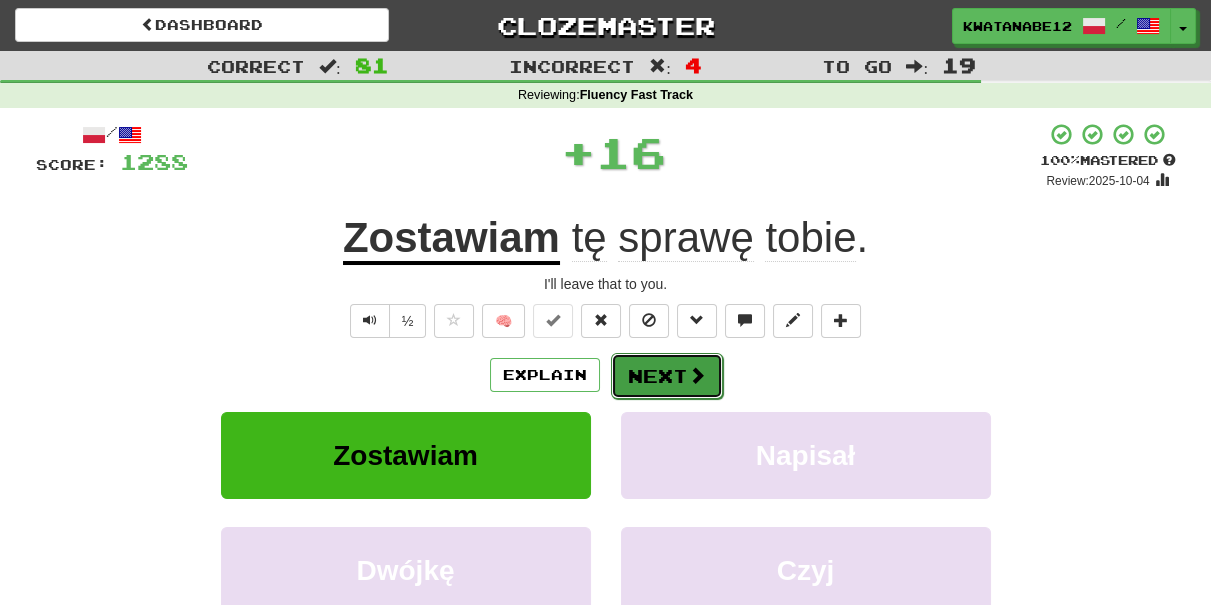 click on "Next" at bounding box center (667, 376) 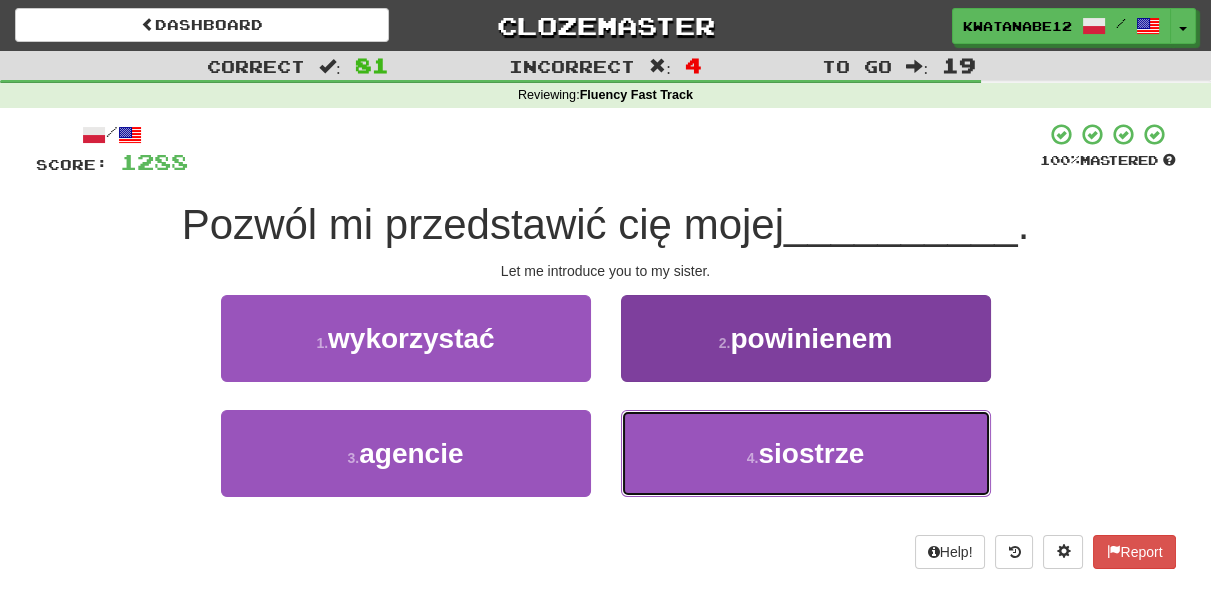 click on "4 .  siostrze" at bounding box center [806, 453] 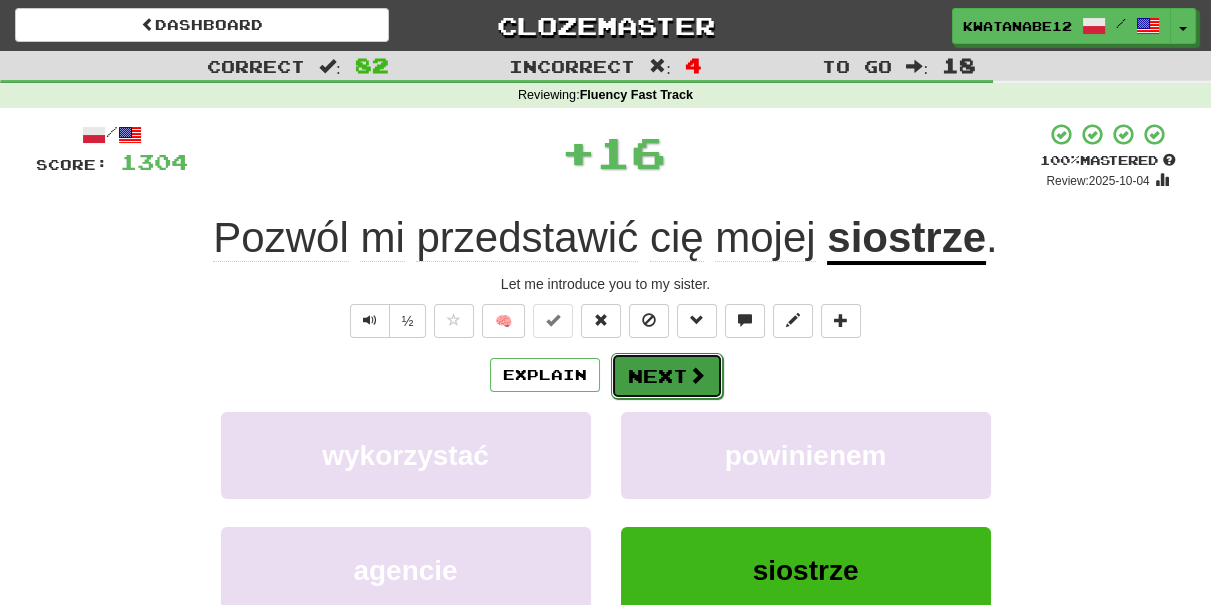 click on "Next" at bounding box center (667, 376) 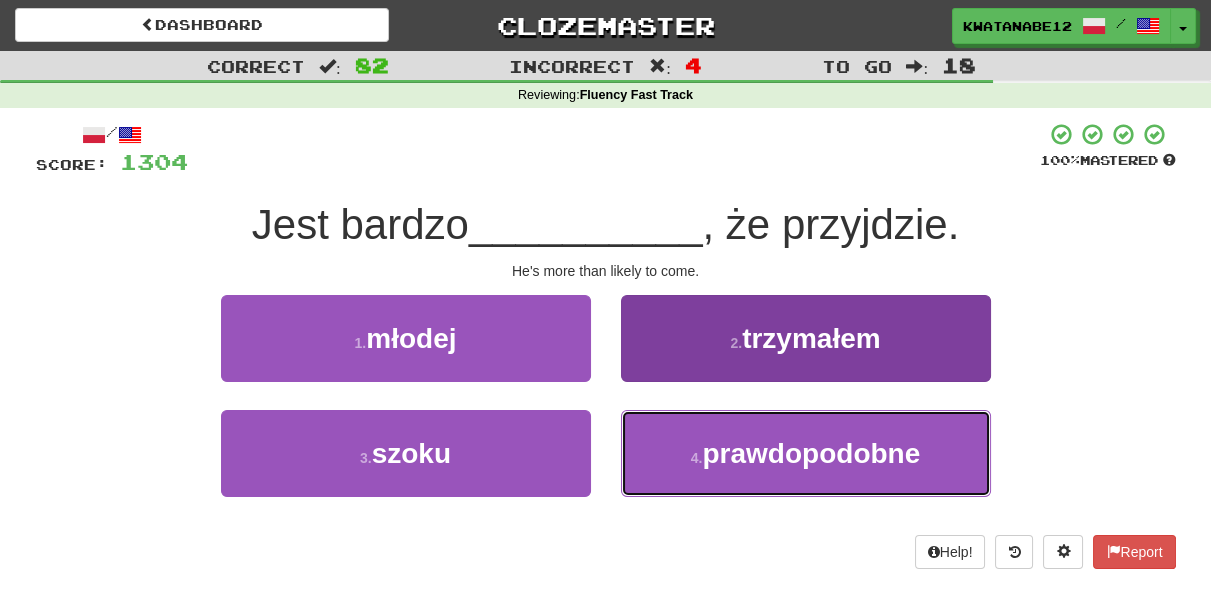 drag, startPoint x: 692, startPoint y: 453, endPoint x: 696, endPoint y: 442, distance: 11.7046995 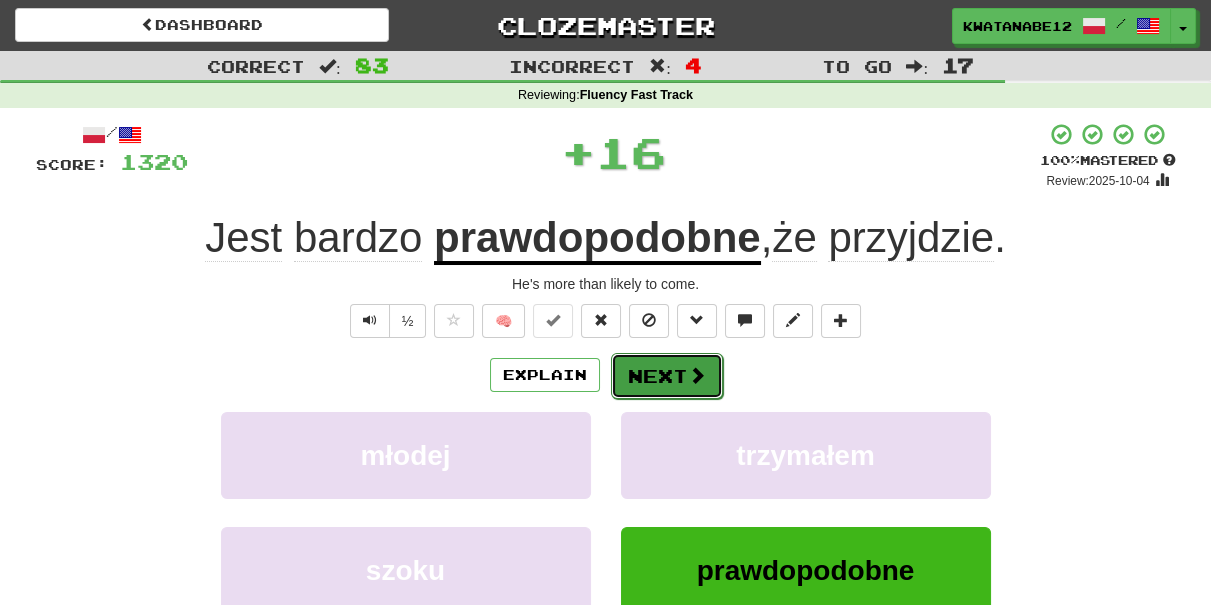 click on "Next" at bounding box center (667, 376) 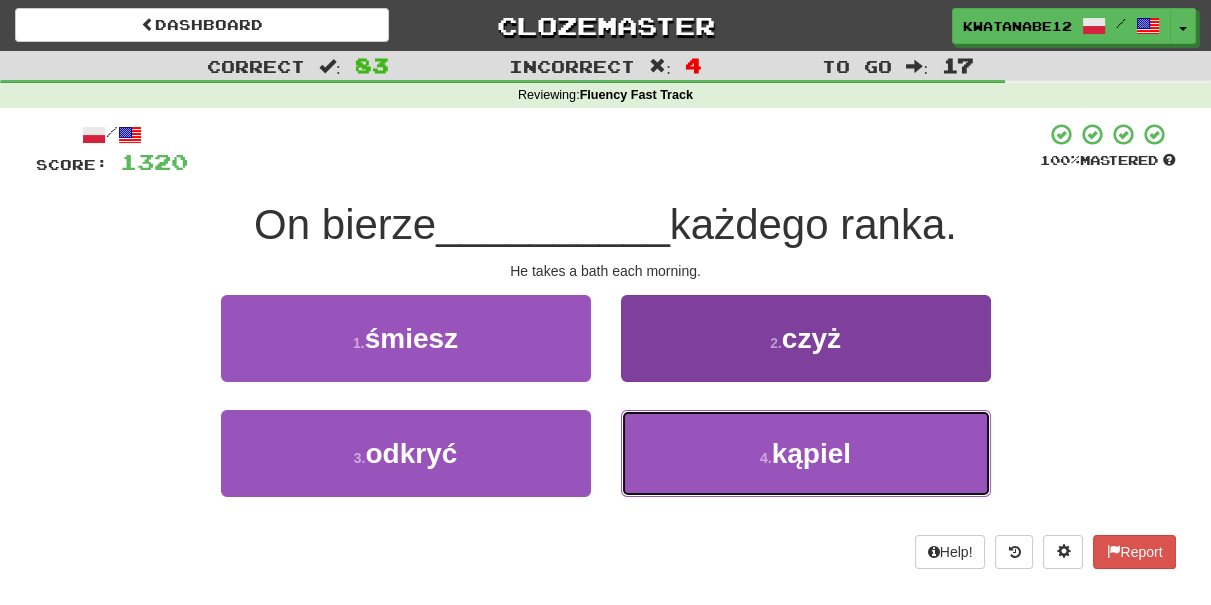 drag, startPoint x: 660, startPoint y: 444, endPoint x: 661, endPoint y: 431, distance: 13.038404 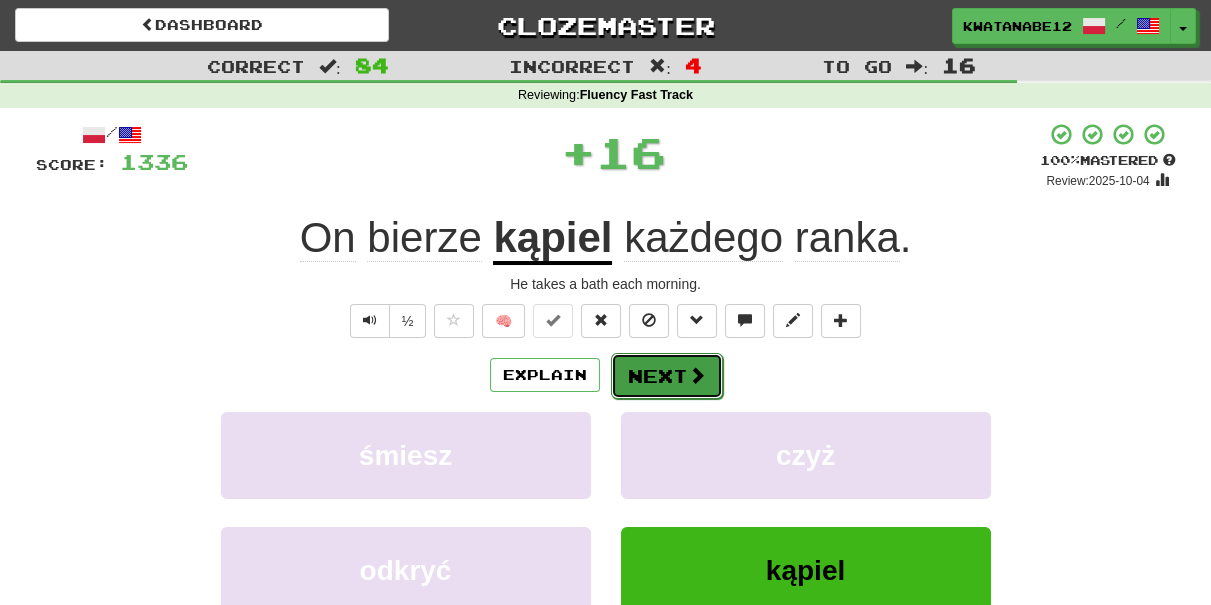 click on "Next" at bounding box center [667, 376] 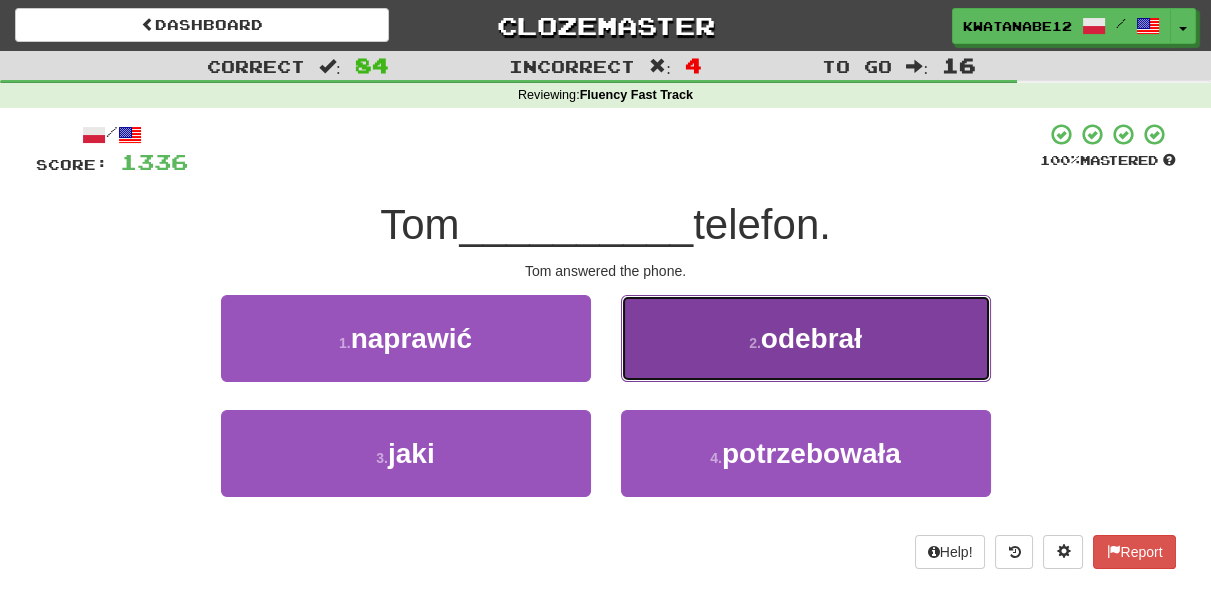drag, startPoint x: 712, startPoint y: 347, endPoint x: 692, endPoint y: 350, distance: 20.22375 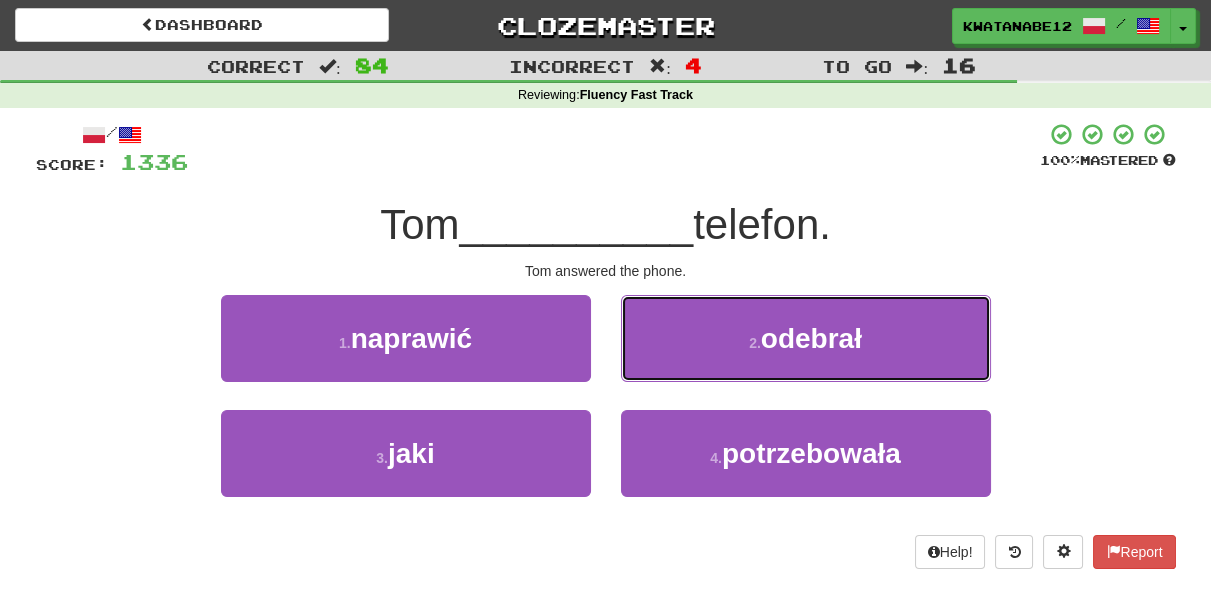 click on "2 .  odebrał" at bounding box center [806, 338] 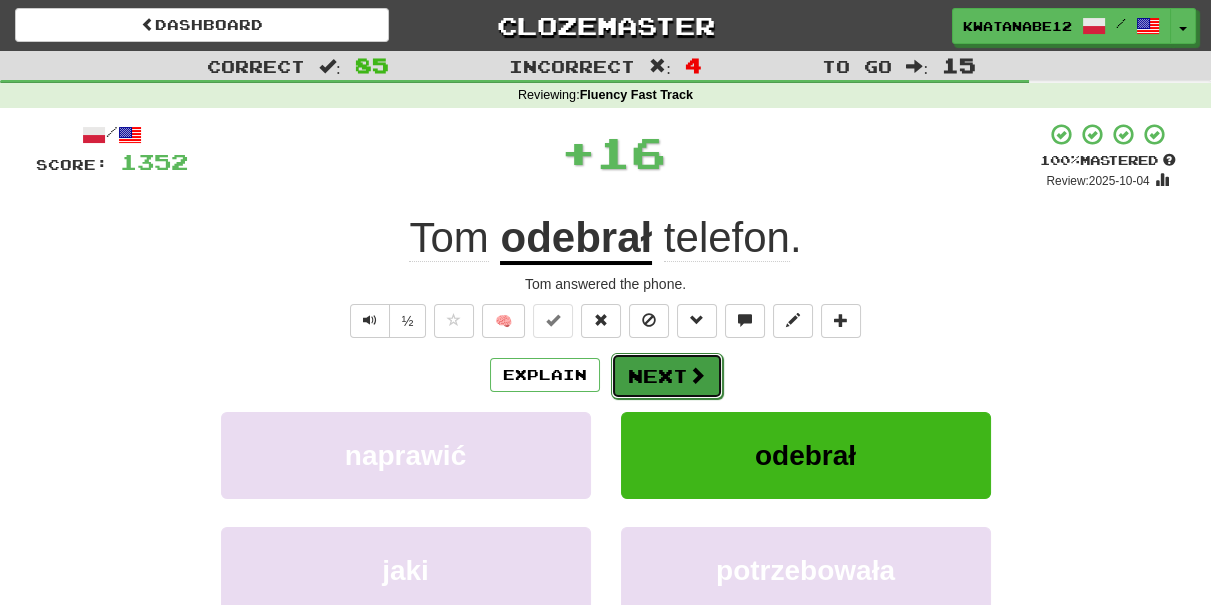 click on "Next" at bounding box center (667, 376) 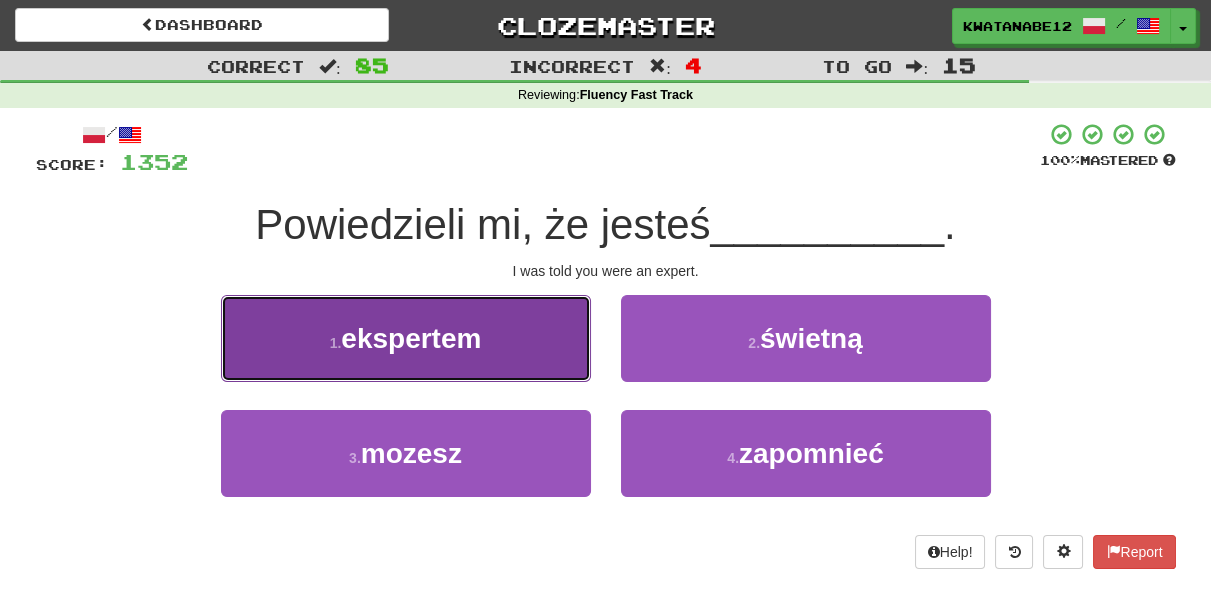 click on "1 .  ekspertem" at bounding box center (406, 338) 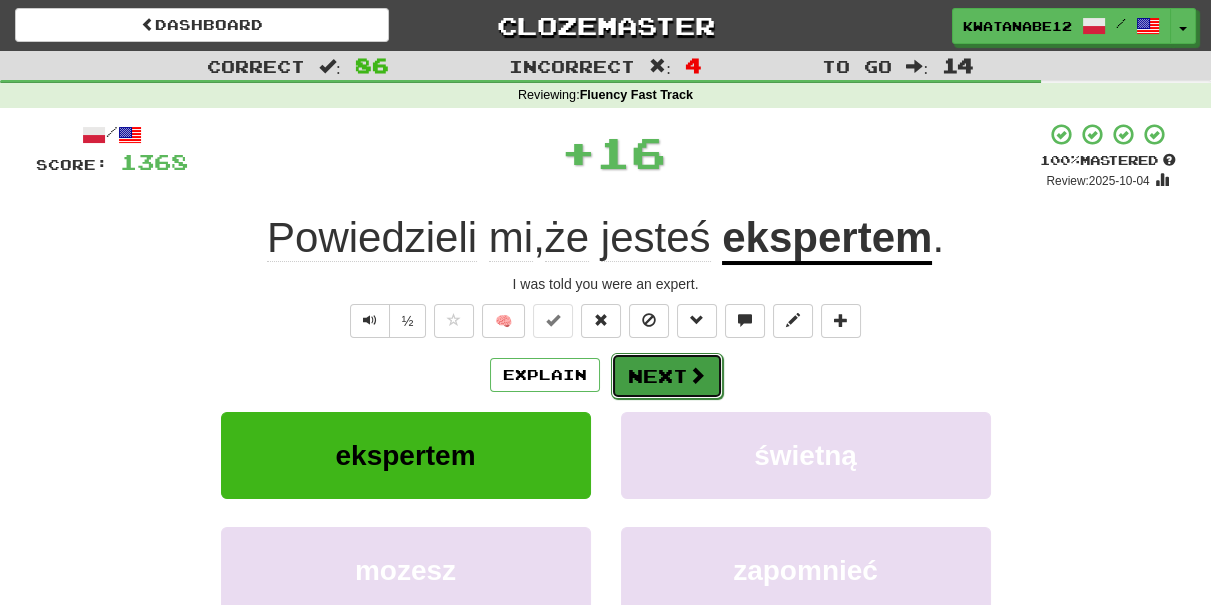 click on "Next" at bounding box center [667, 376] 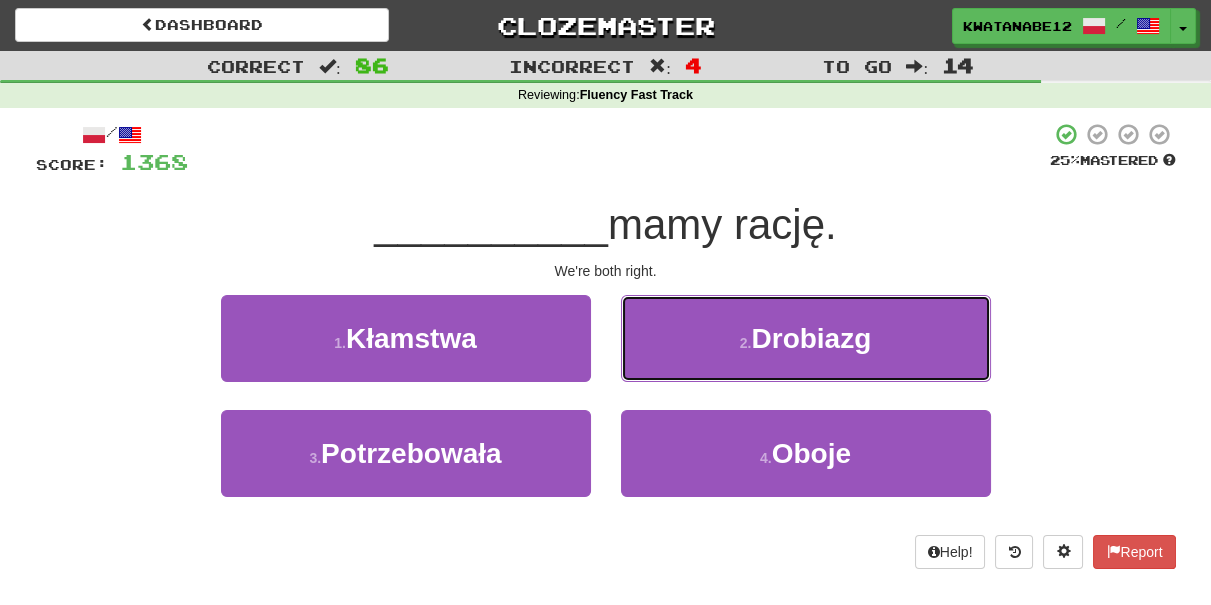 click on "2 .  Drobiazg" at bounding box center [806, 338] 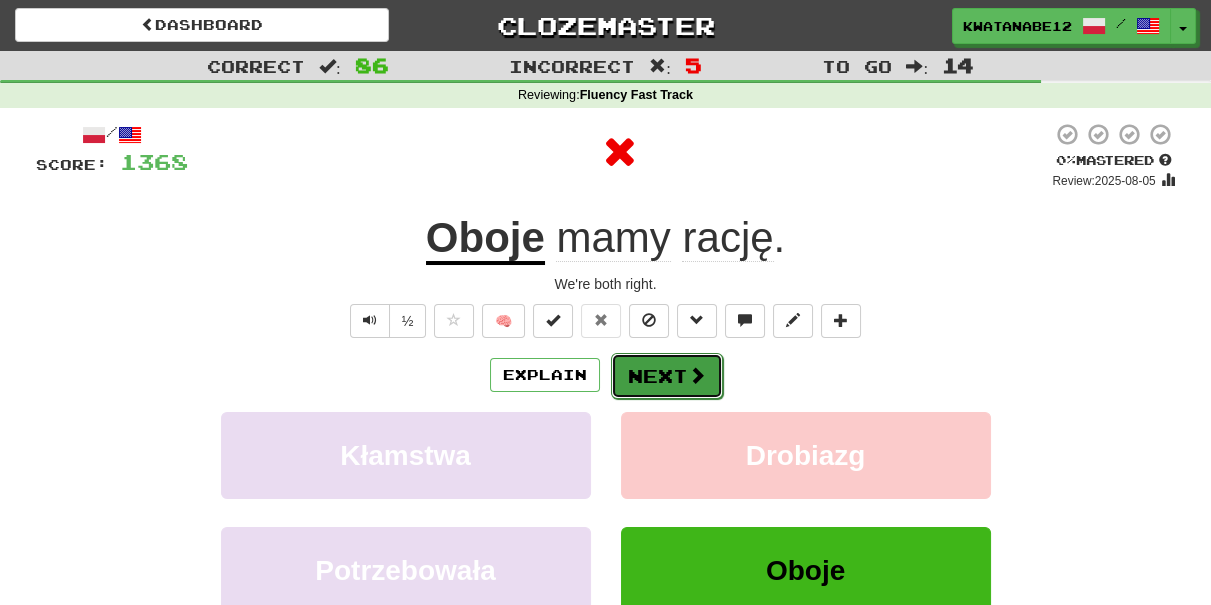 click on "Next" at bounding box center (667, 376) 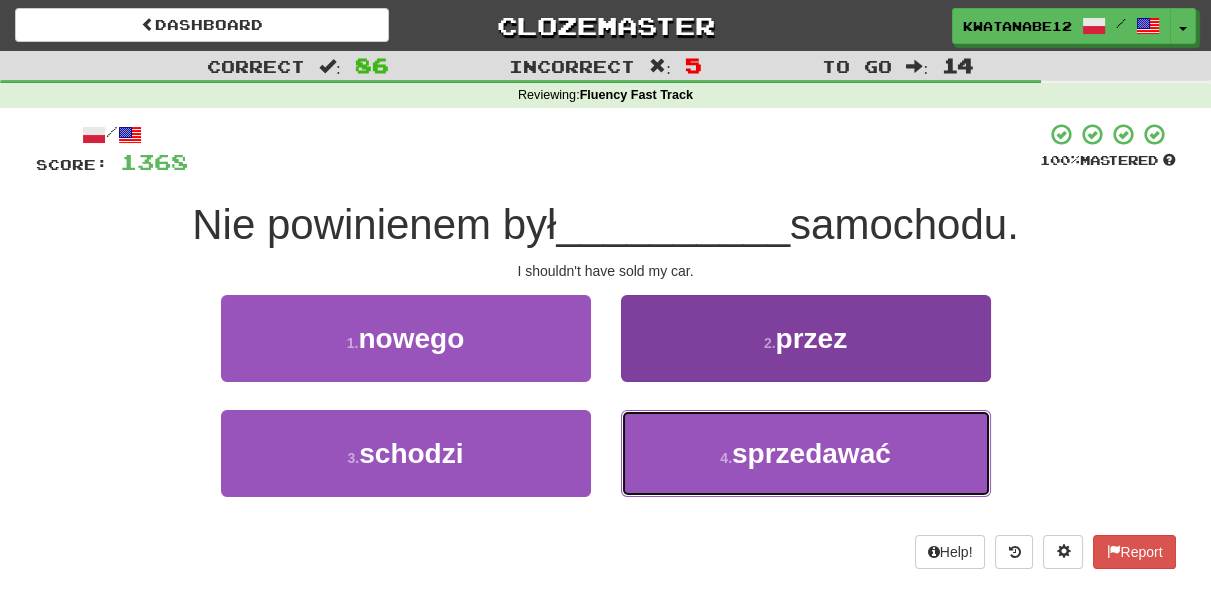 click on "4 .  sprzedawać" at bounding box center (806, 453) 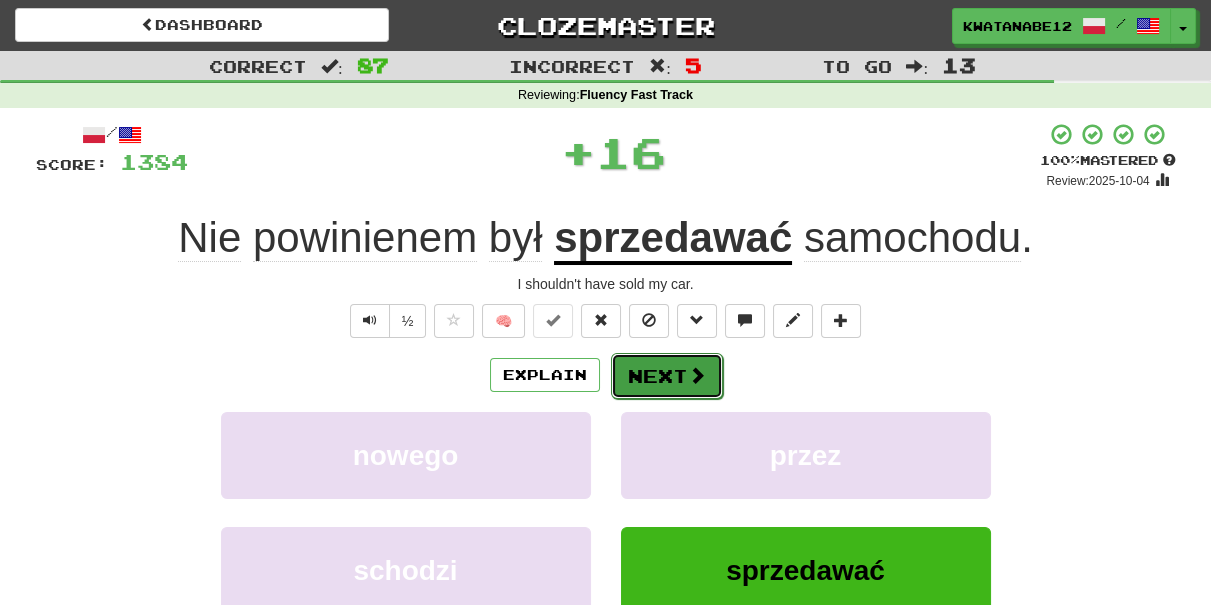 click on "Next" at bounding box center (667, 376) 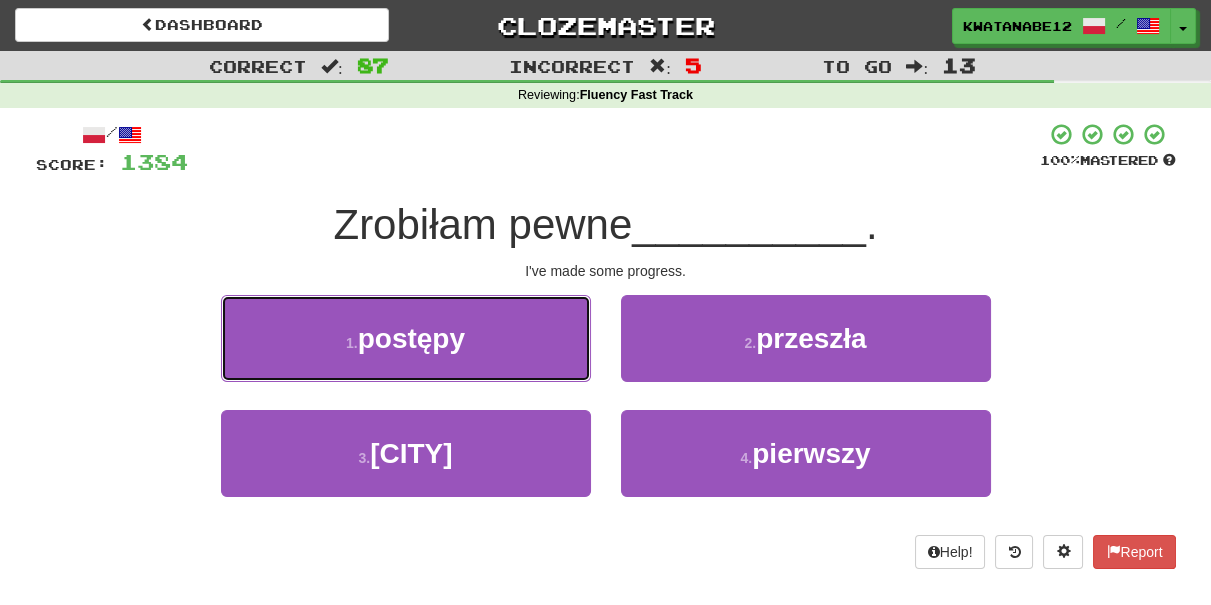 drag, startPoint x: 498, startPoint y: 340, endPoint x: 510, endPoint y: 343, distance: 12.369317 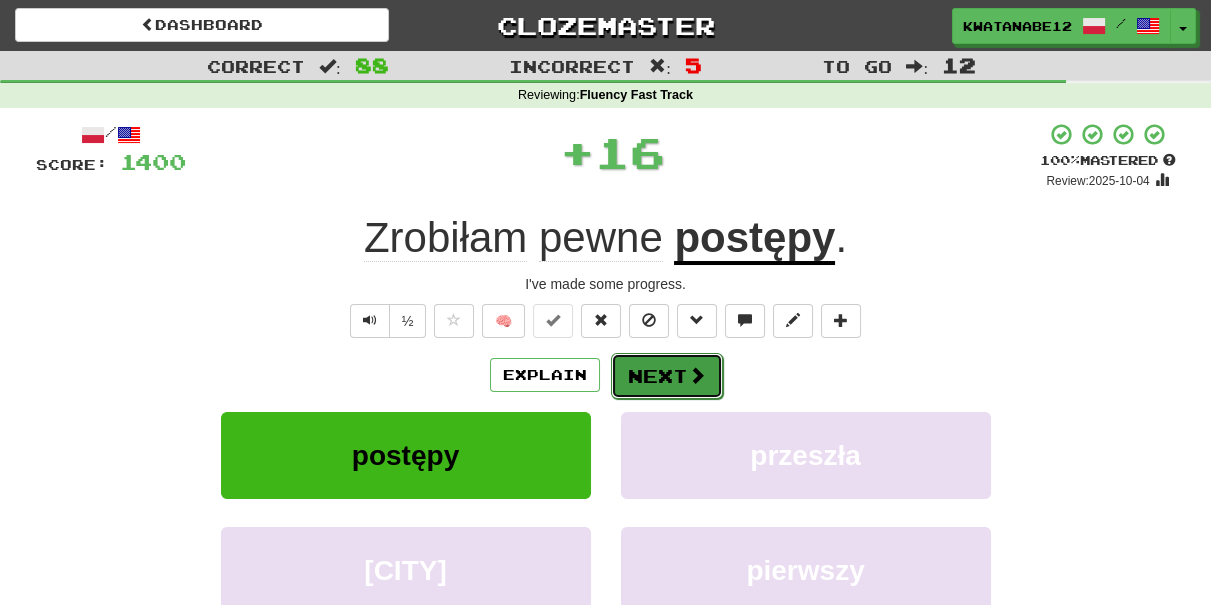 drag, startPoint x: 670, startPoint y: 370, endPoint x: 660, endPoint y: 374, distance: 10.770329 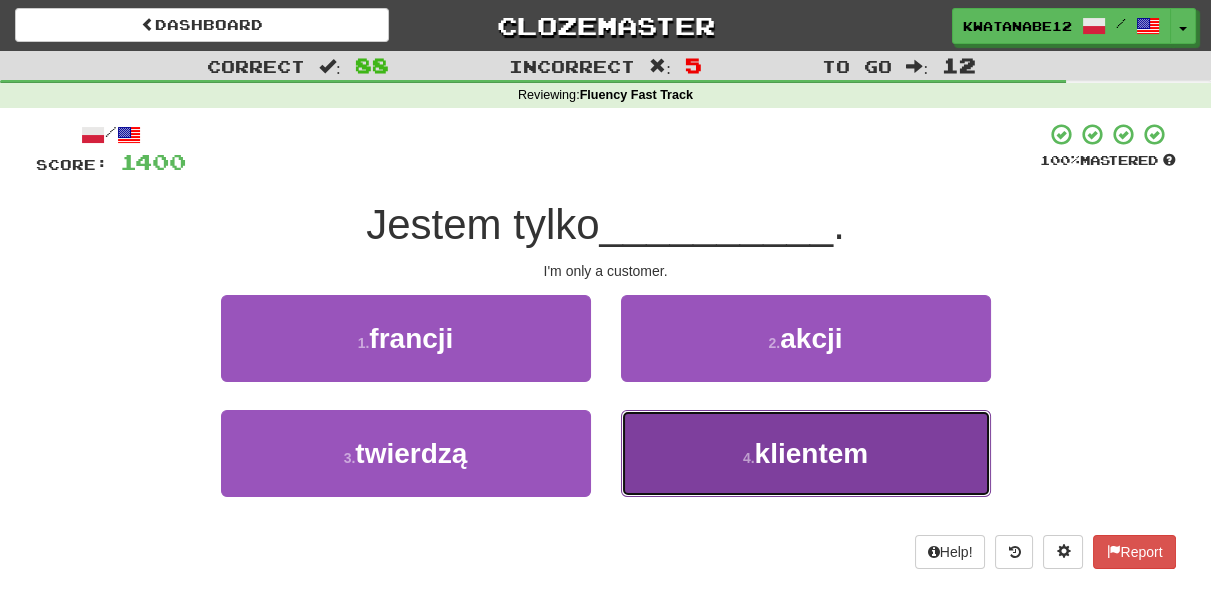 click on "4 .  klientem" at bounding box center (806, 453) 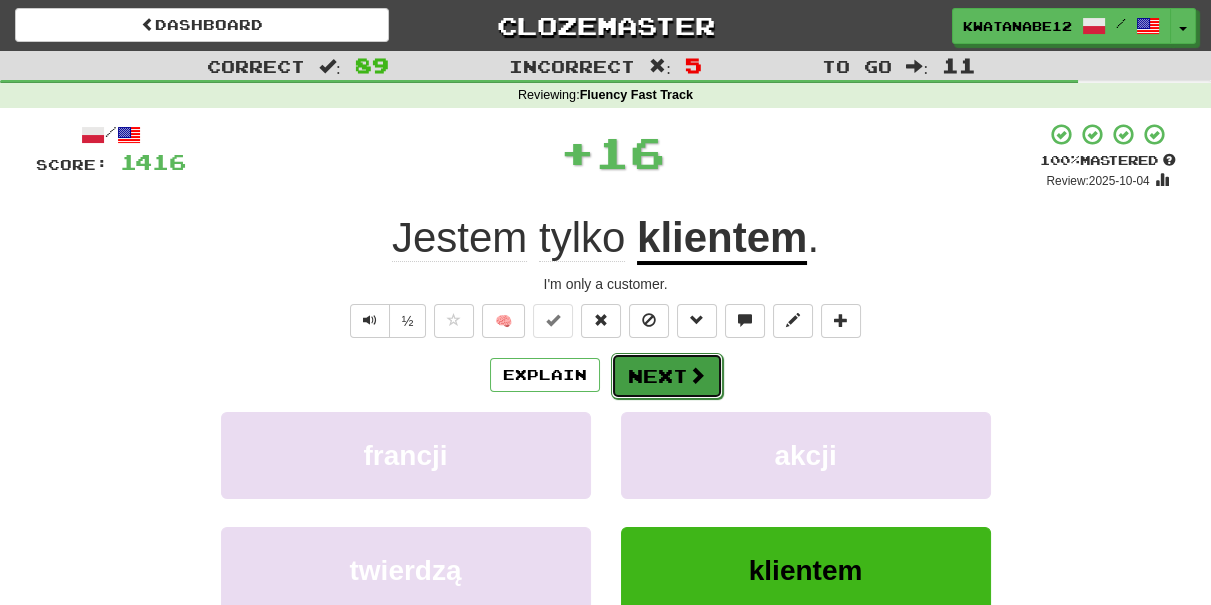 click on "Next" at bounding box center (667, 376) 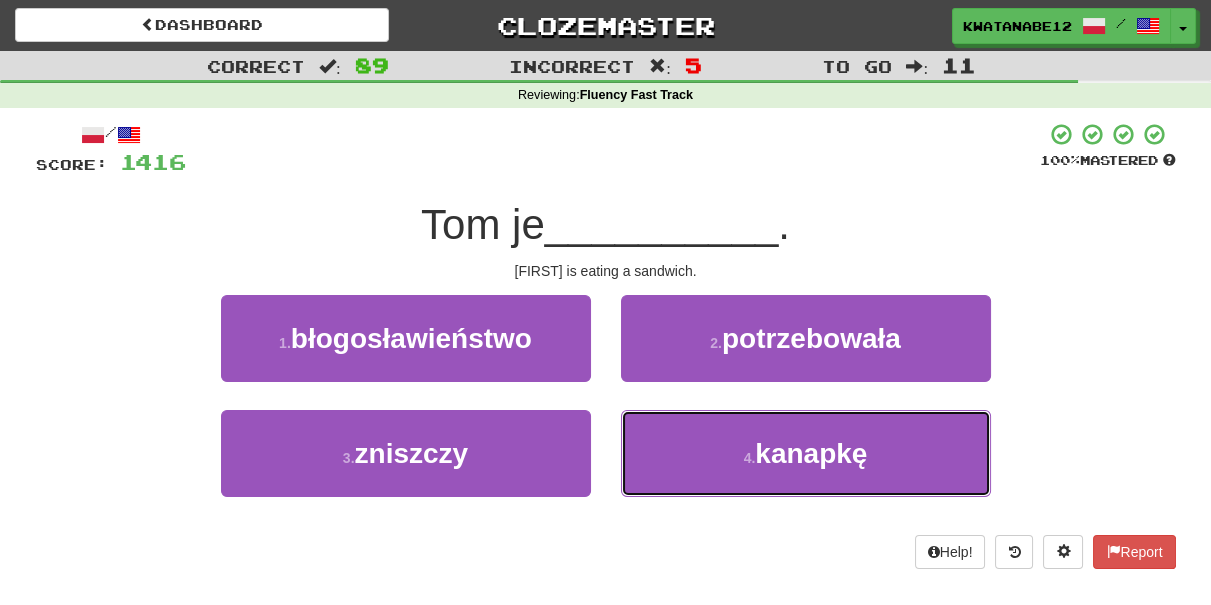 drag, startPoint x: 664, startPoint y: 460, endPoint x: 651, endPoint y: 400, distance: 61.39218 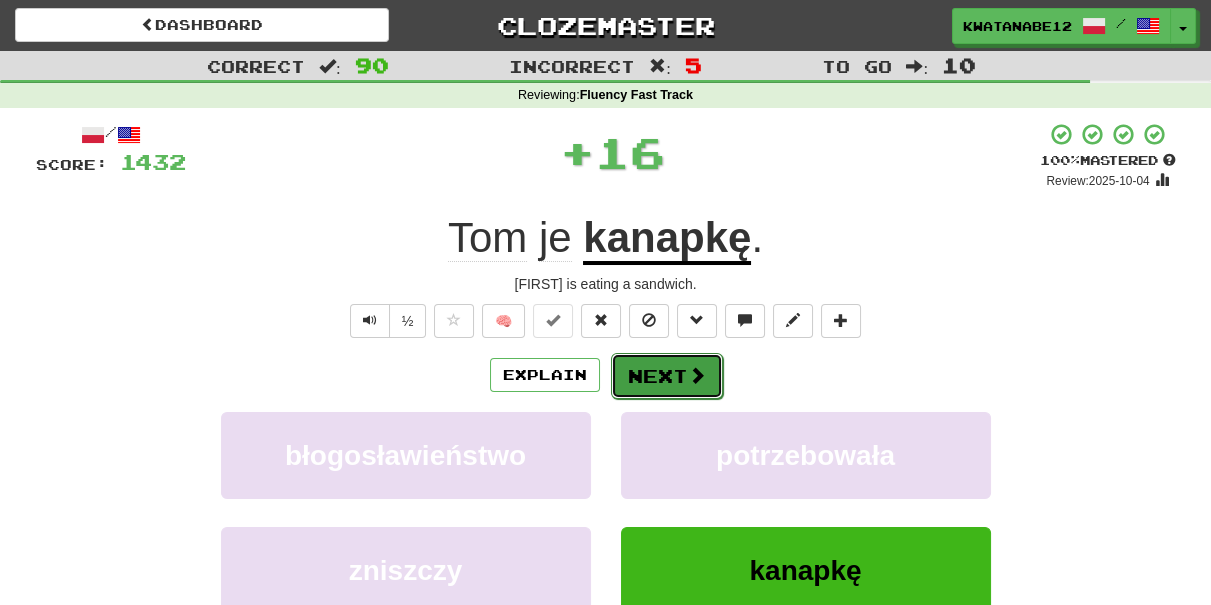 click on "Next" at bounding box center (667, 376) 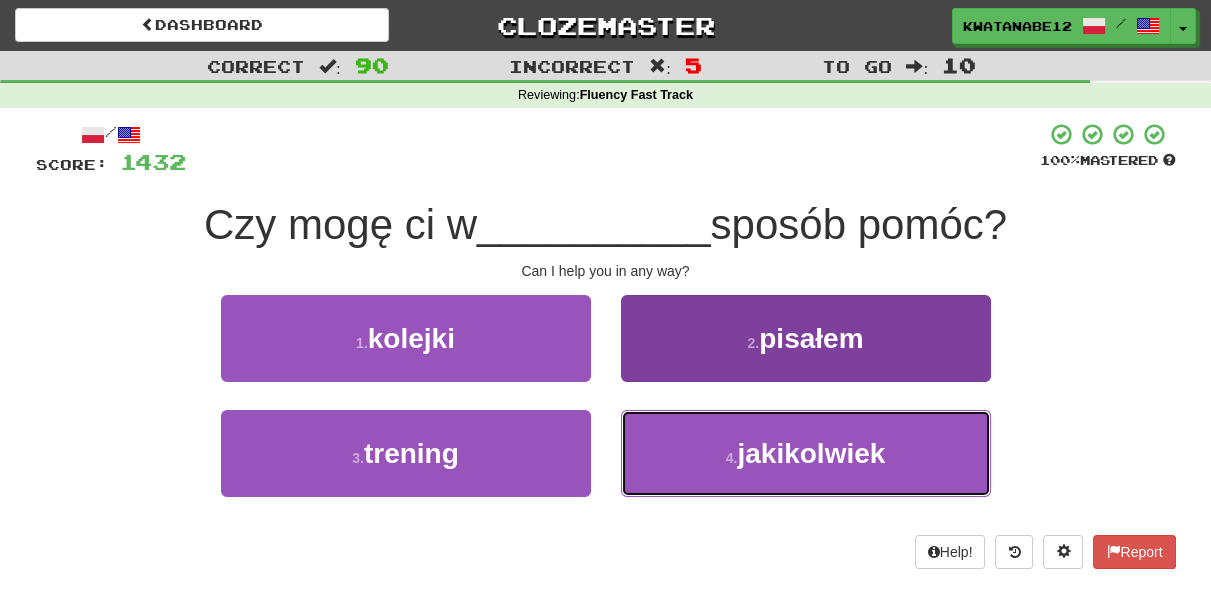 drag, startPoint x: 669, startPoint y: 450, endPoint x: 665, endPoint y: 424, distance: 26.305893 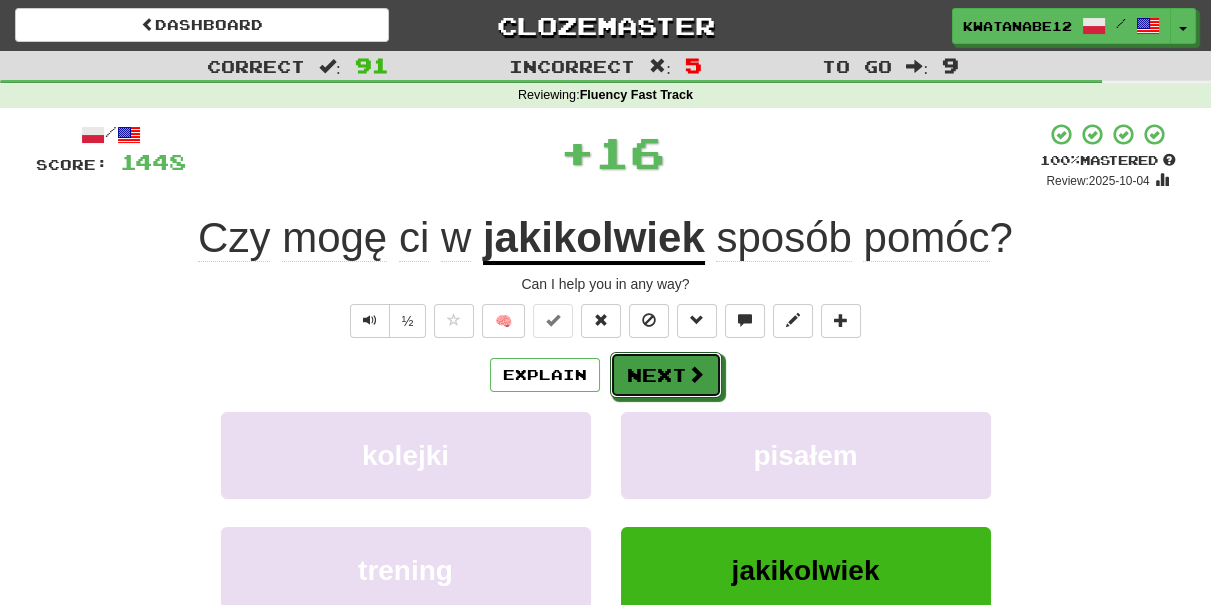 drag, startPoint x: 658, startPoint y: 380, endPoint x: 624, endPoint y: 336, distance: 55.605755 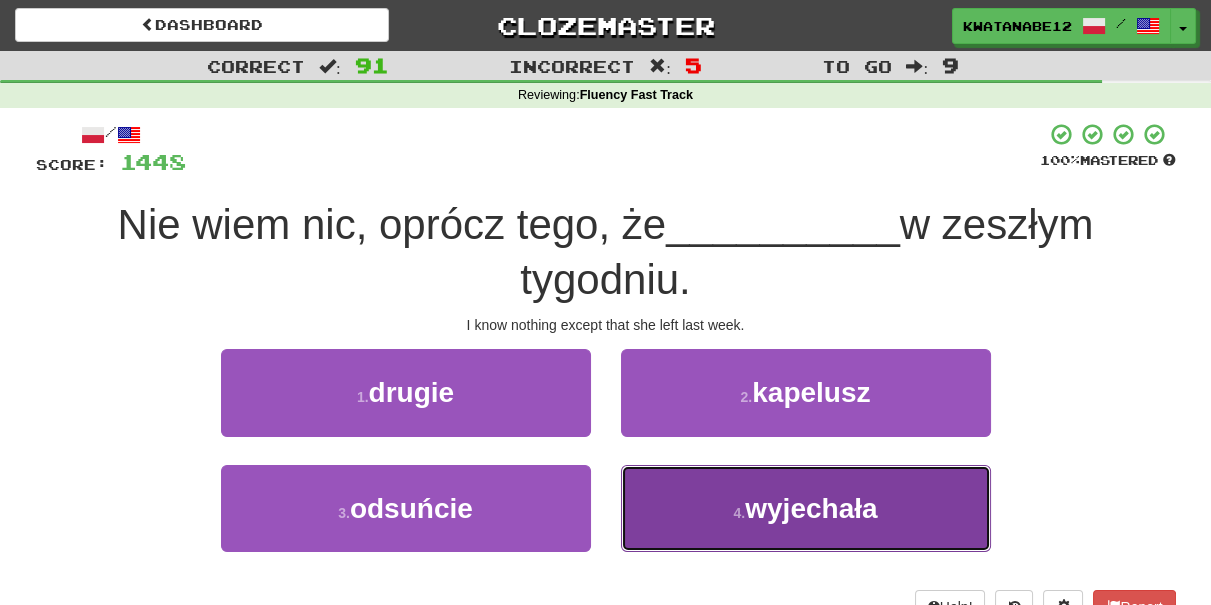 click on "4 .  wyjechała" at bounding box center [806, 508] 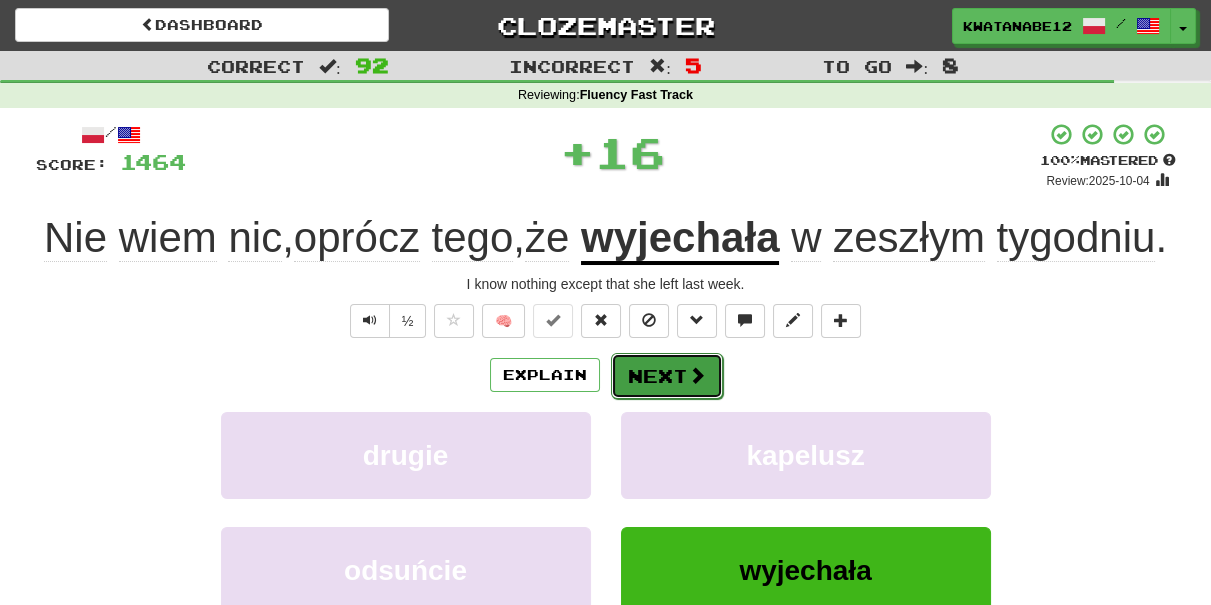 click on "Next" at bounding box center [667, 376] 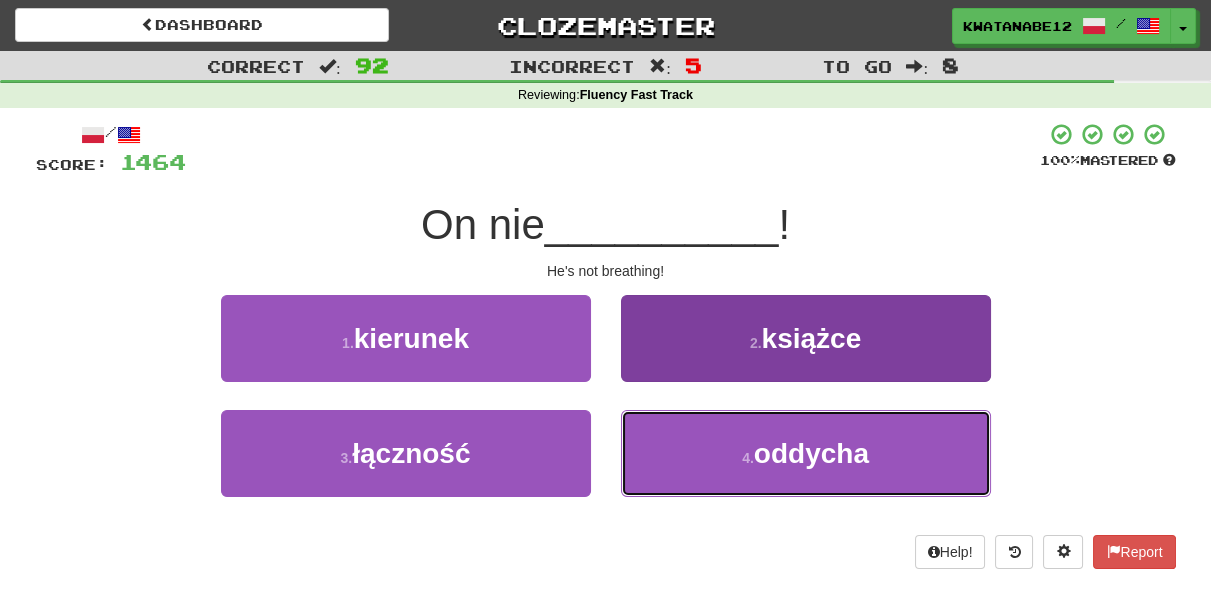 drag, startPoint x: 701, startPoint y: 453, endPoint x: 697, endPoint y: 427, distance: 26.305893 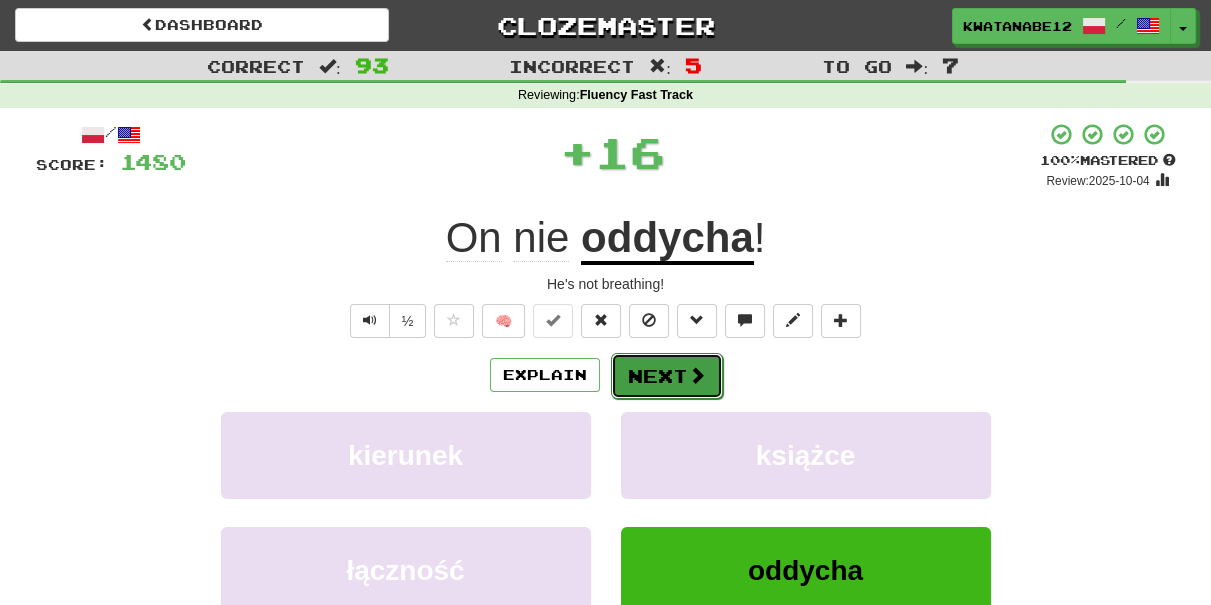 click on "Next" at bounding box center (667, 376) 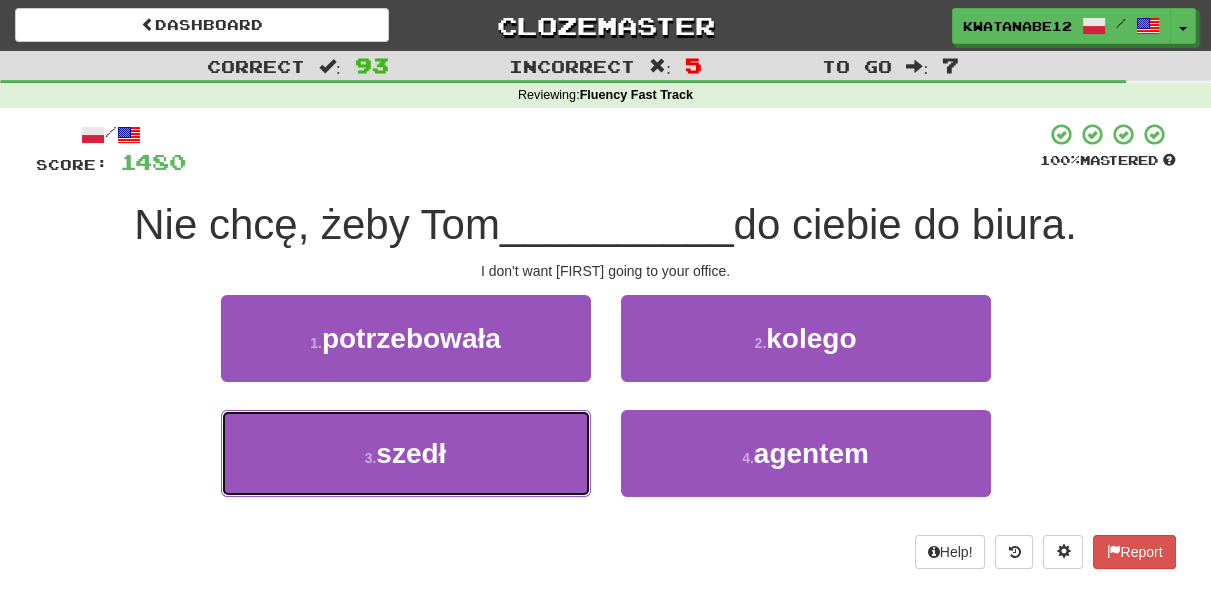 drag, startPoint x: 529, startPoint y: 450, endPoint x: 610, endPoint y: 415, distance: 88.23831 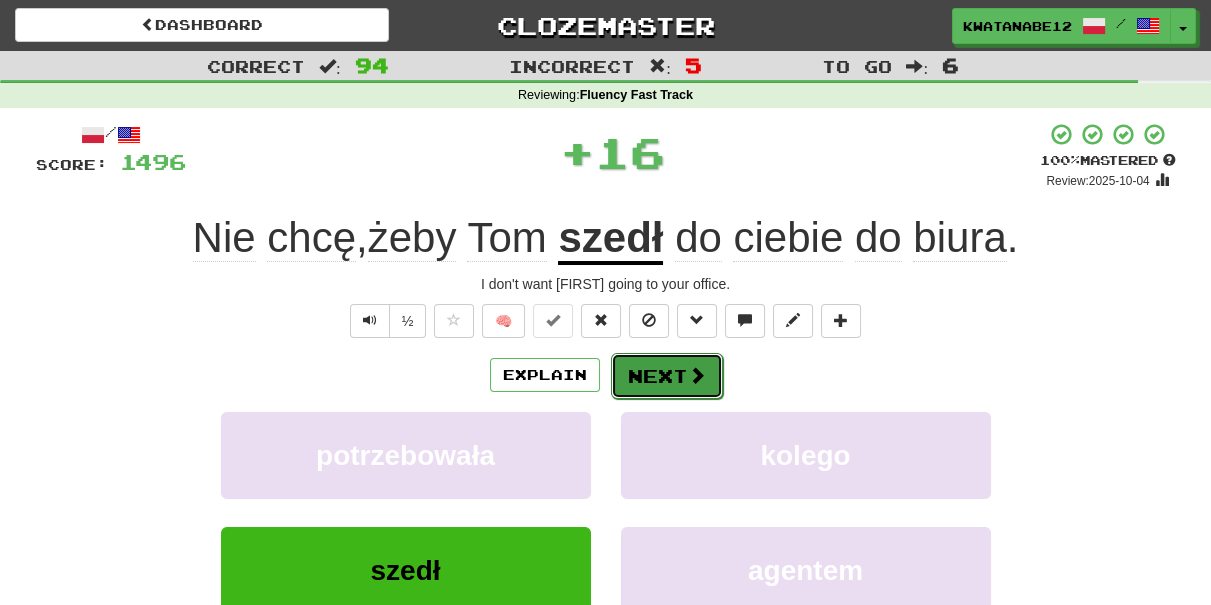 click on "Next" at bounding box center [667, 376] 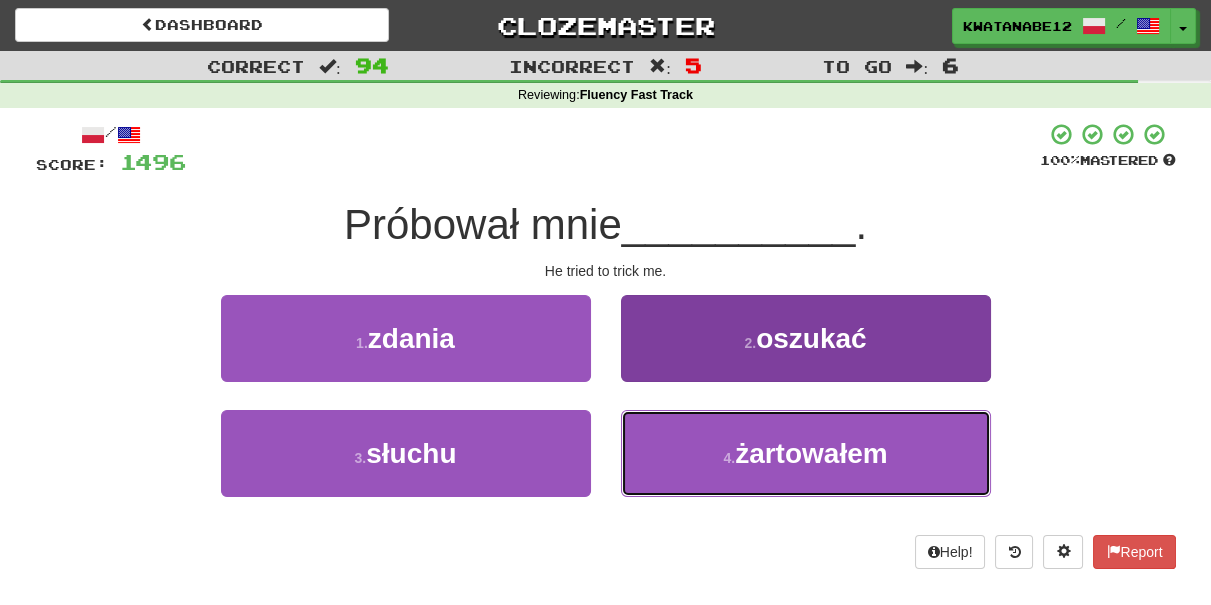 click on "4 .  żartowałem" at bounding box center [806, 453] 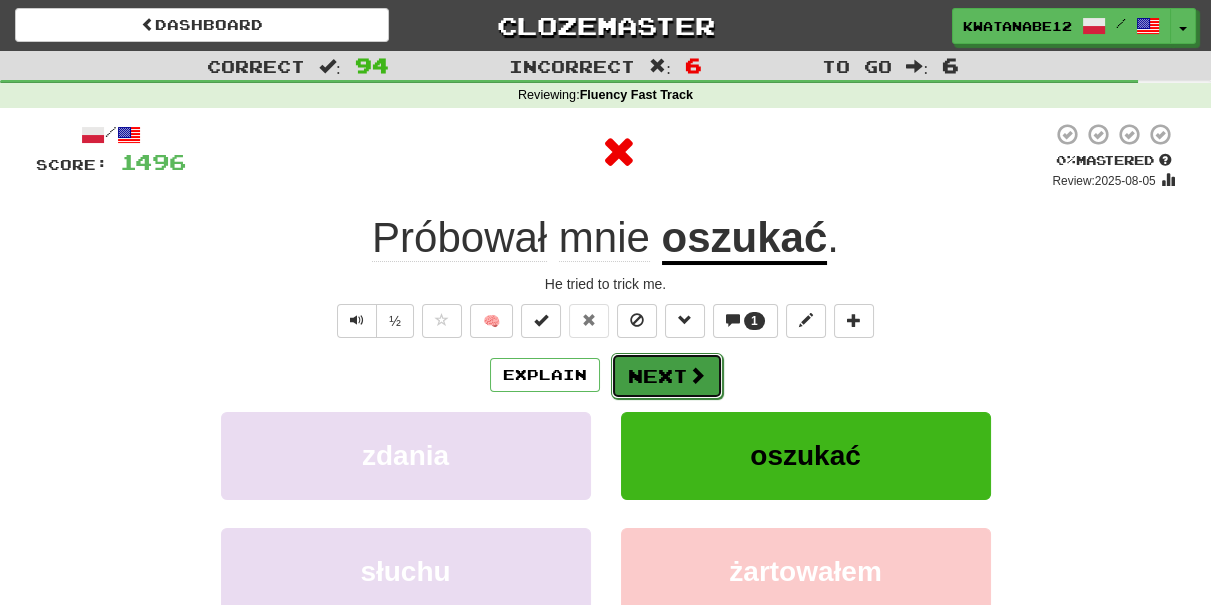 click on "Next" at bounding box center [667, 376] 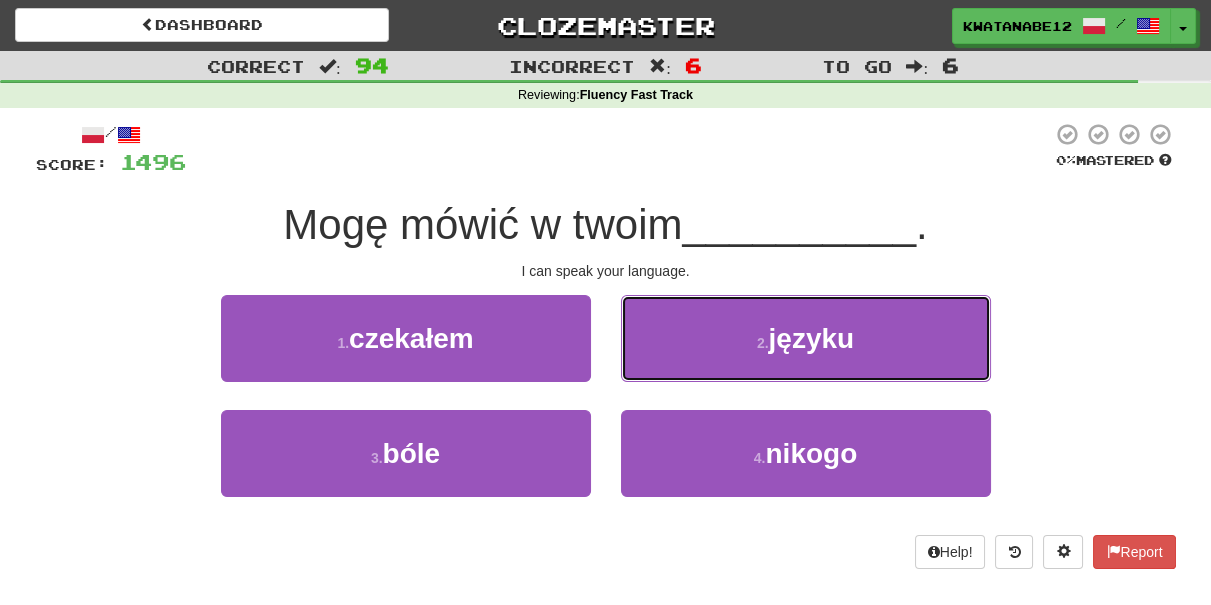 drag, startPoint x: 709, startPoint y: 335, endPoint x: 700, endPoint y: 342, distance: 11.401754 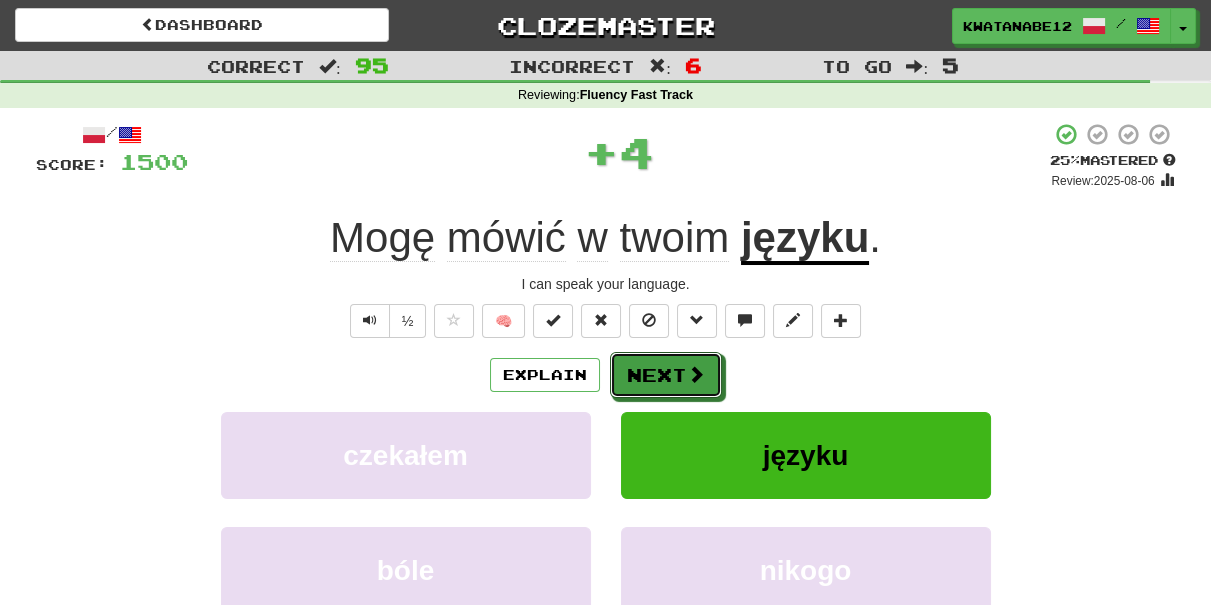 click on "Next" at bounding box center [666, 375] 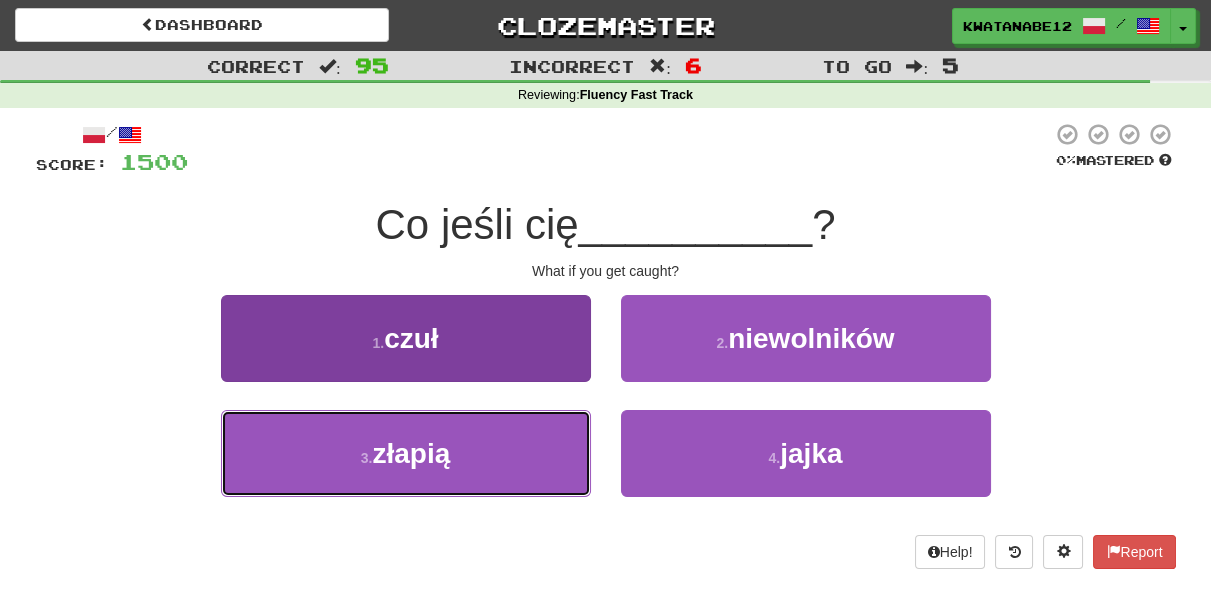 click on "3 .  złapią" at bounding box center (406, 453) 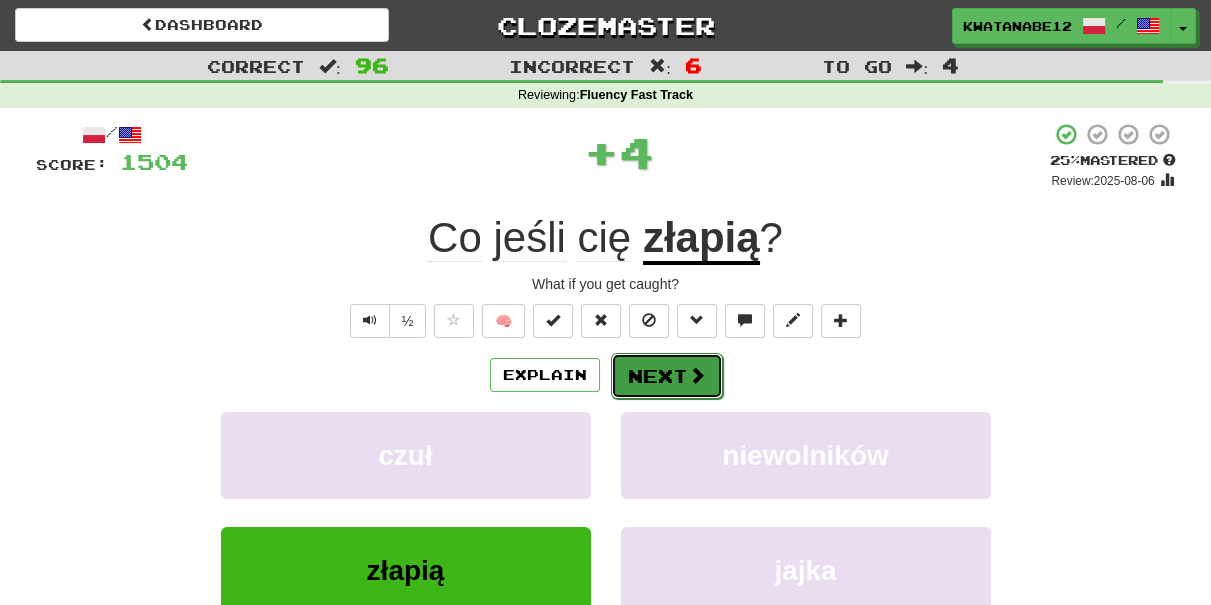 click on "Next" at bounding box center (667, 376) 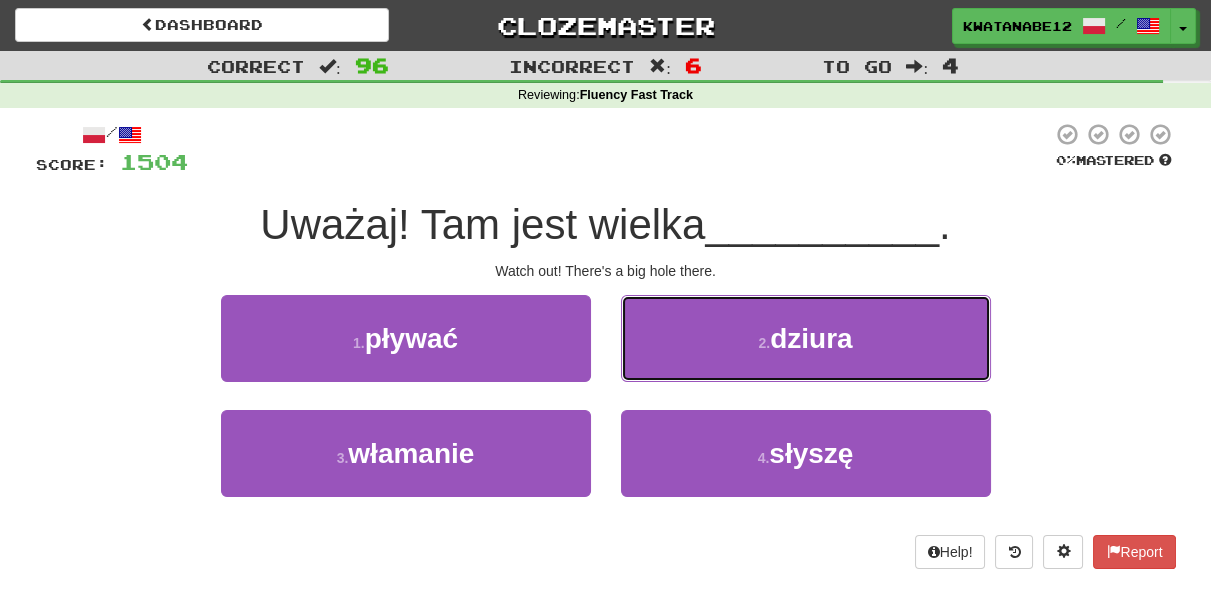 drag, startPoint x: 730, startPoint y: 327, endPoint x: 709, endPoint y: 349, distance: 30.413813 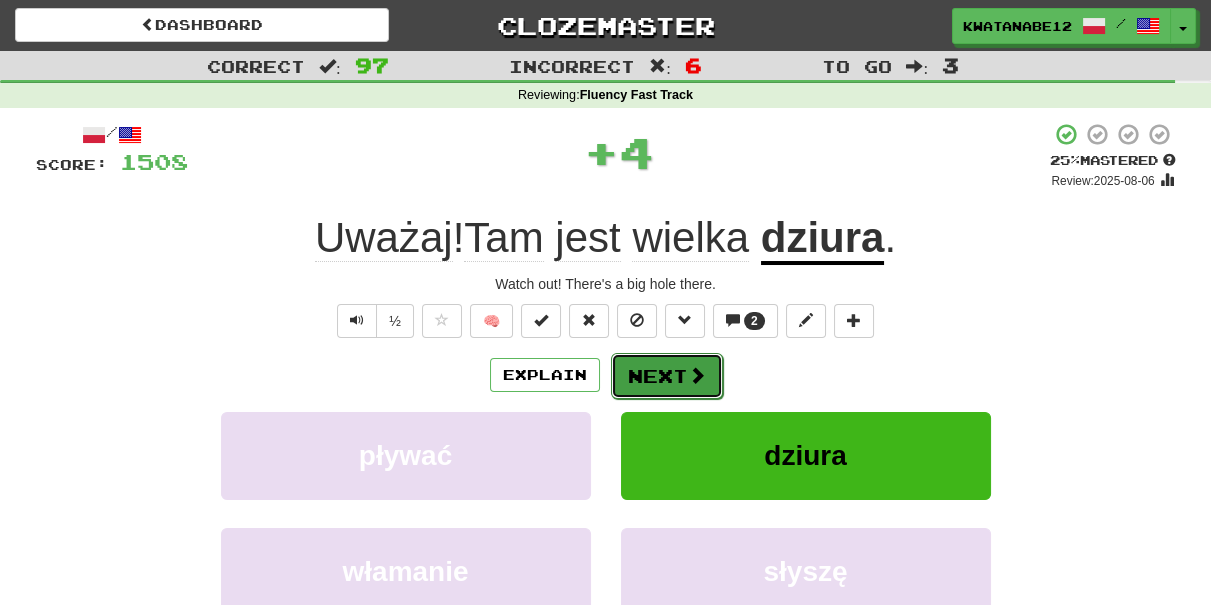 click on "Next" at bounding box center [667, 376] 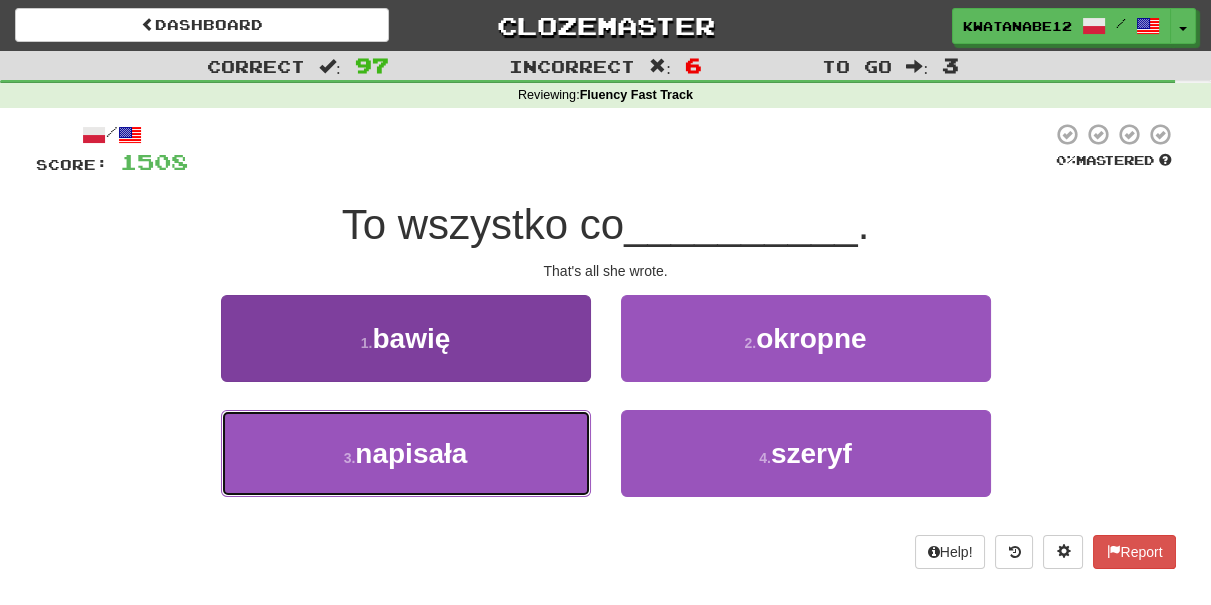 click on "3 .  napisała" at bounding box center (406, 453) 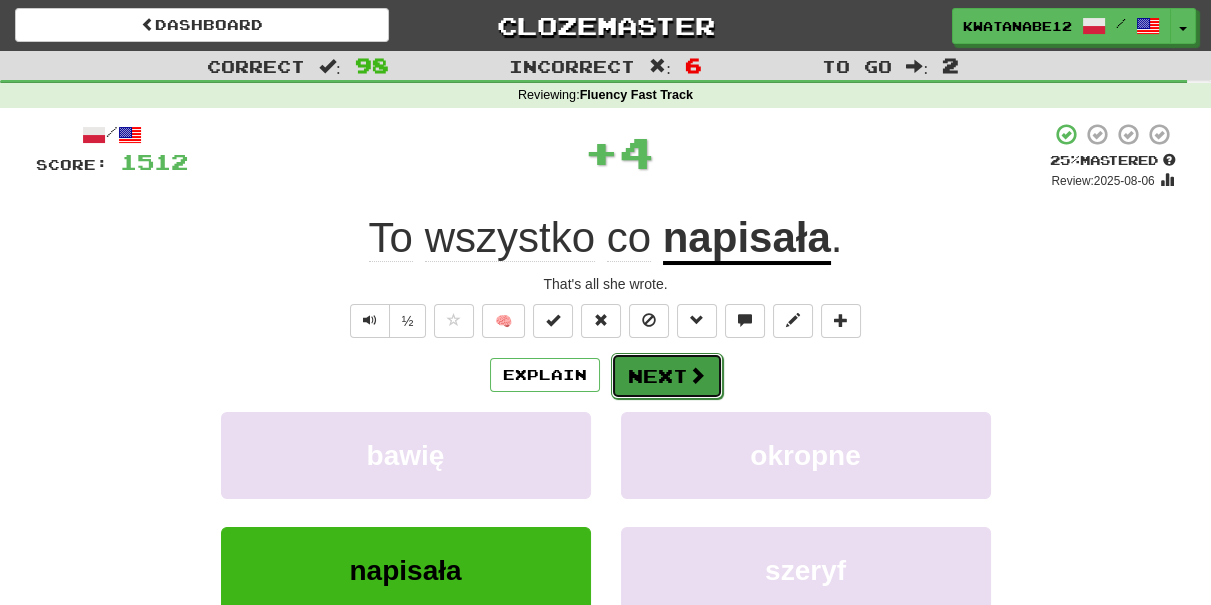 click on "Next" at bounding box center (667, 376) 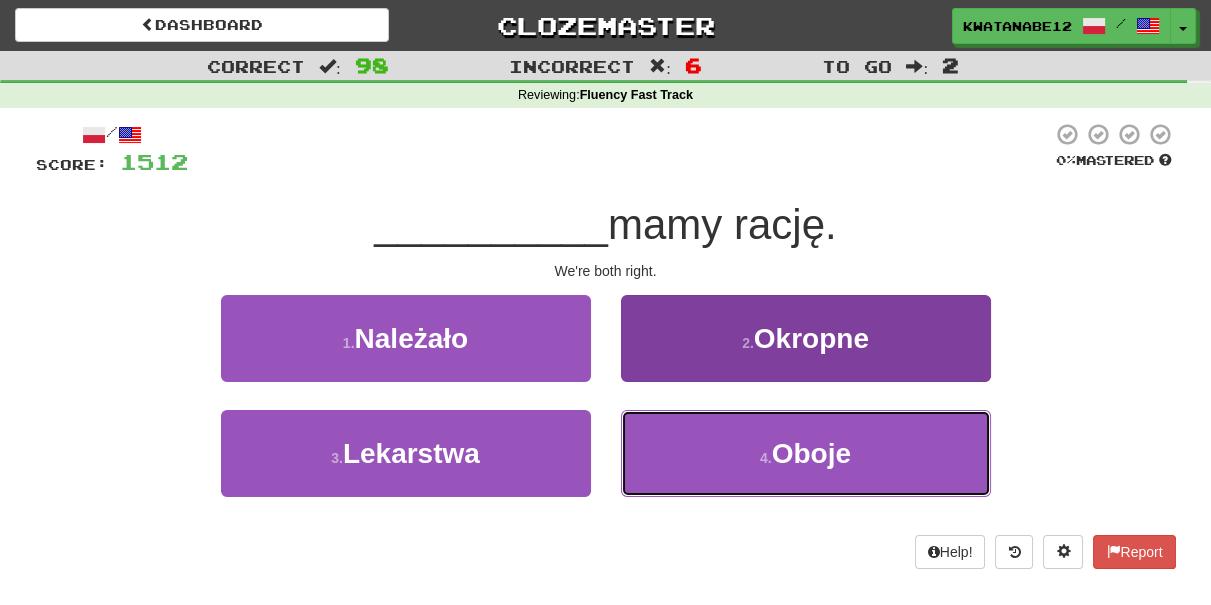 drag, startPoint x: 743, startPoint y: 452, endPoint x: 738, endPoint y: 431, distance: 21.587032 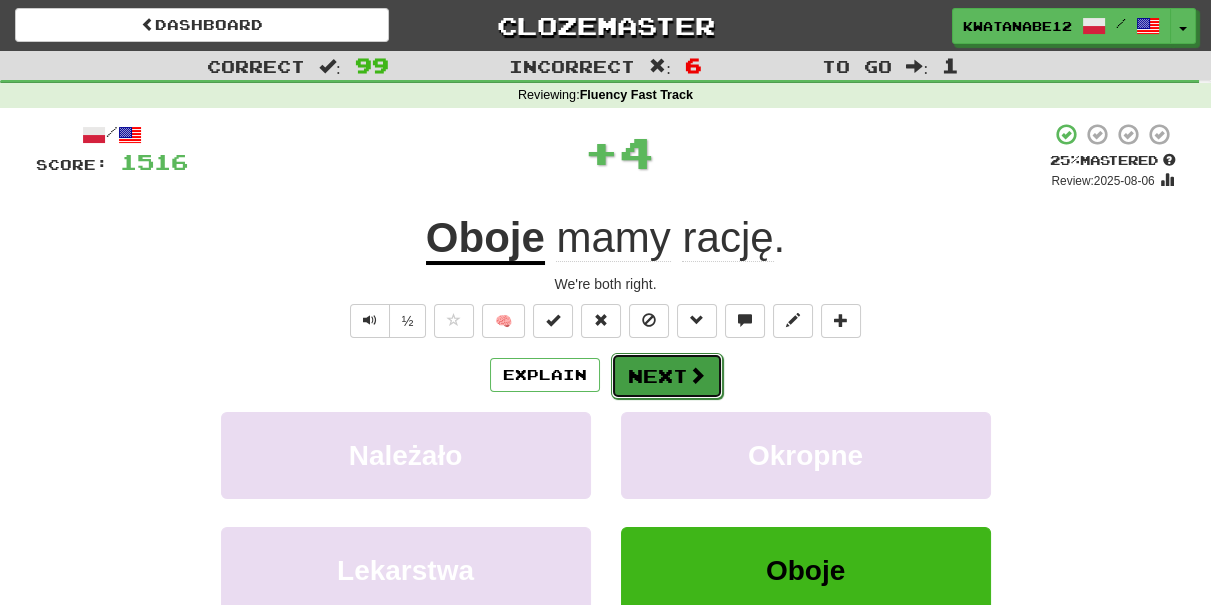 drag, startPoint x: 692, startPoint y: 373, endPoint x: 677, endPoint y: 375, distance: 15.132746 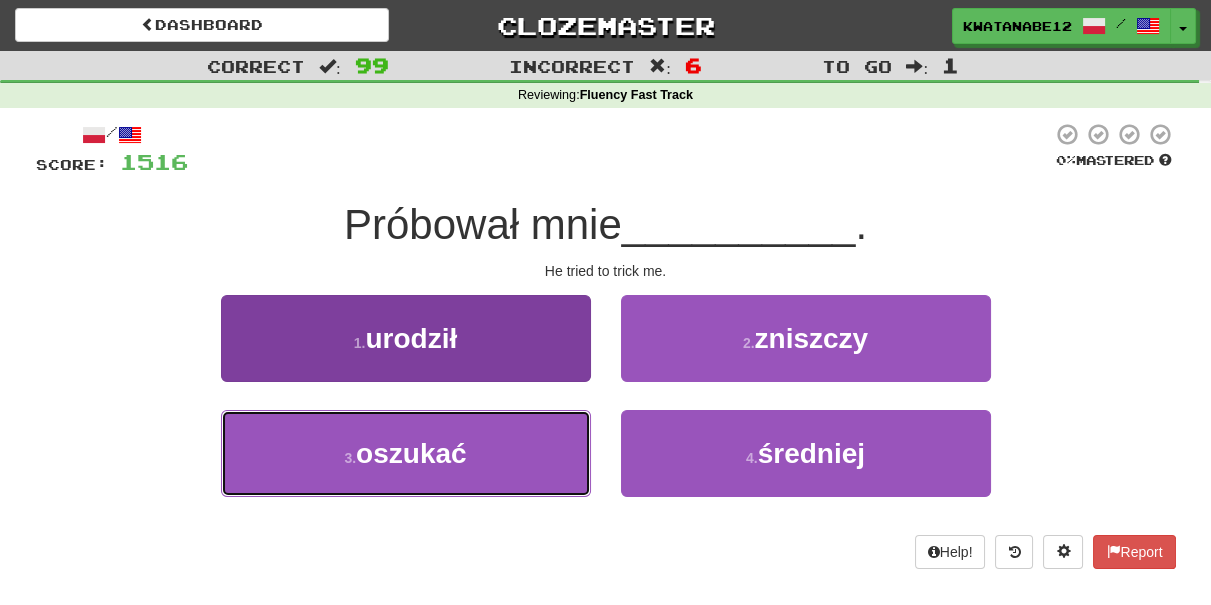 drag, startPoint x: 493, startPoint y: 428, endPoint x: 539, endPoint y: 427, distance: 46.010868 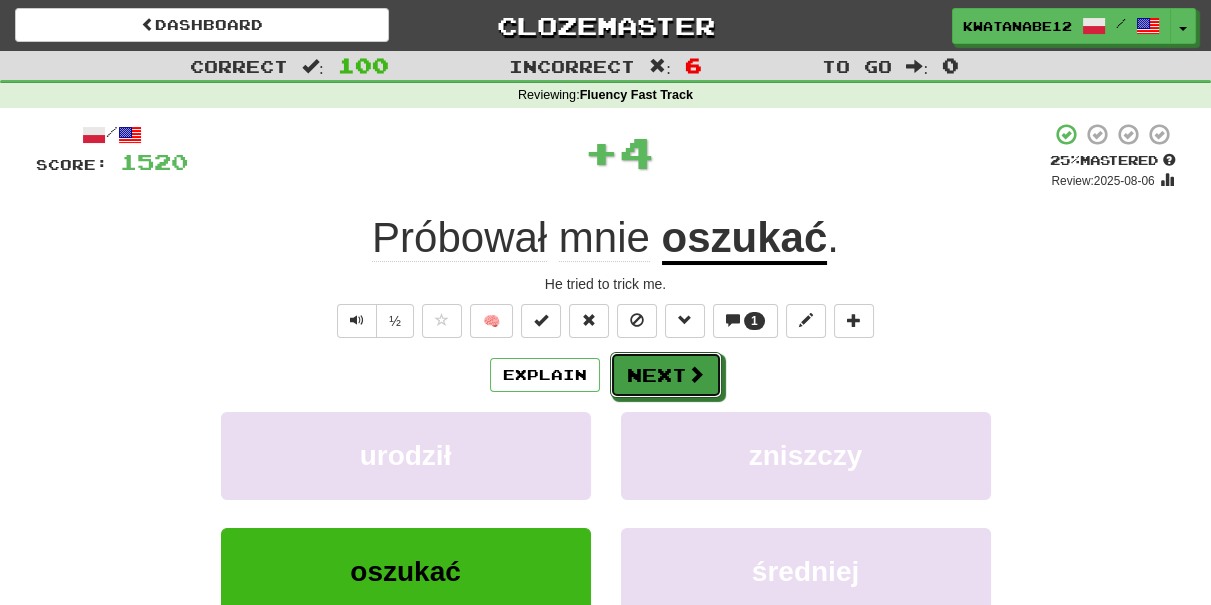 drag, startPoint x: 672, startPoint y: 363, endPoint x: 603, endPoint y: 364, distance: 69.00725 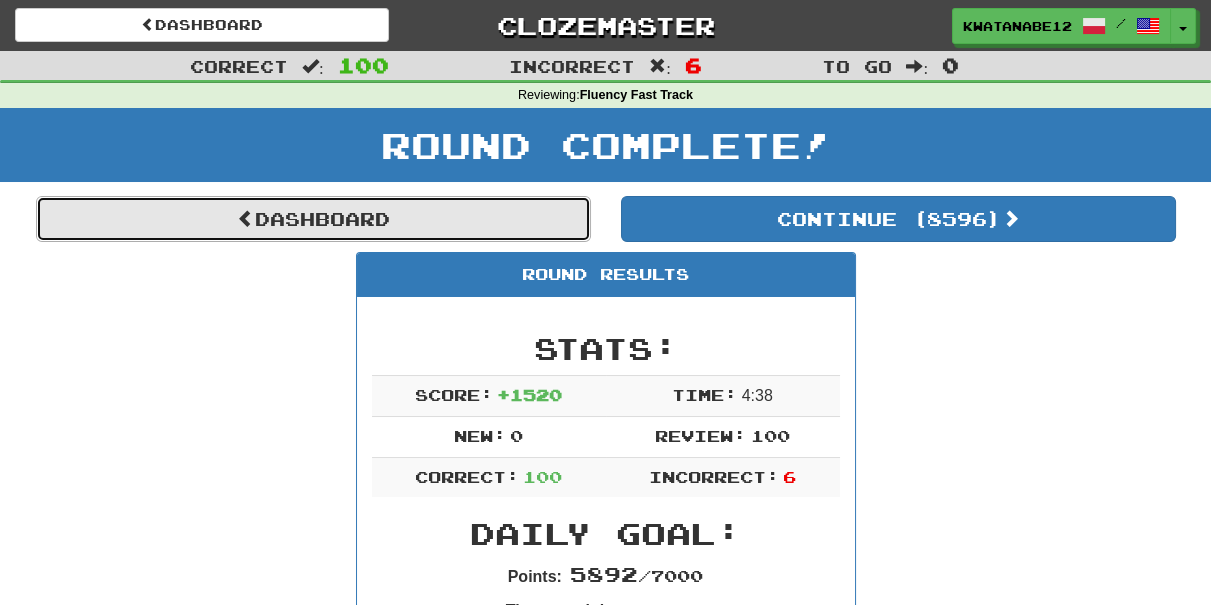 drag, startPoint x: 535, startPoint y: 228, endPoint x: 555, endPoint y: 223, distance: 20.615528 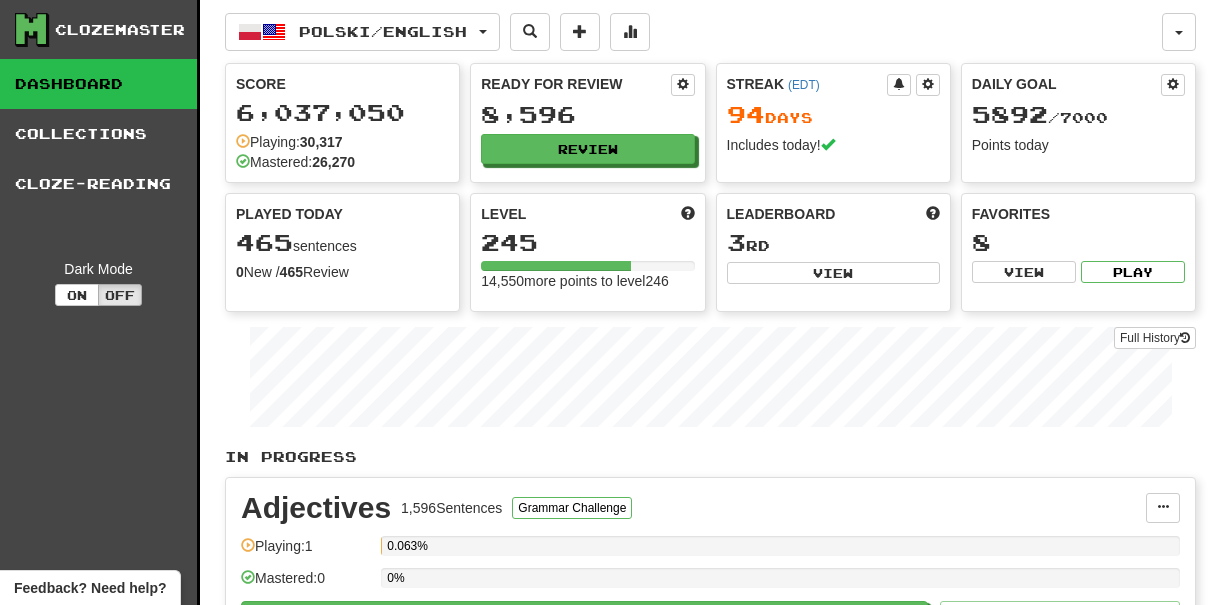 scroll, scrollTop: 0, scrollLeft: 0, axis: both 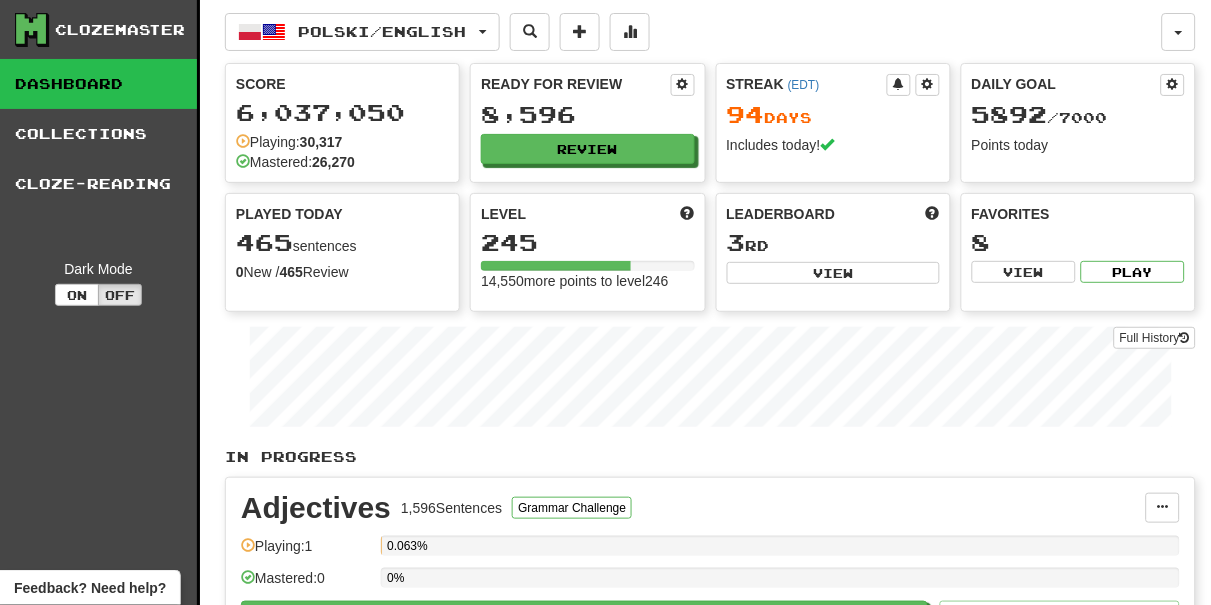click on "Review" at bounding box center (587, 149) 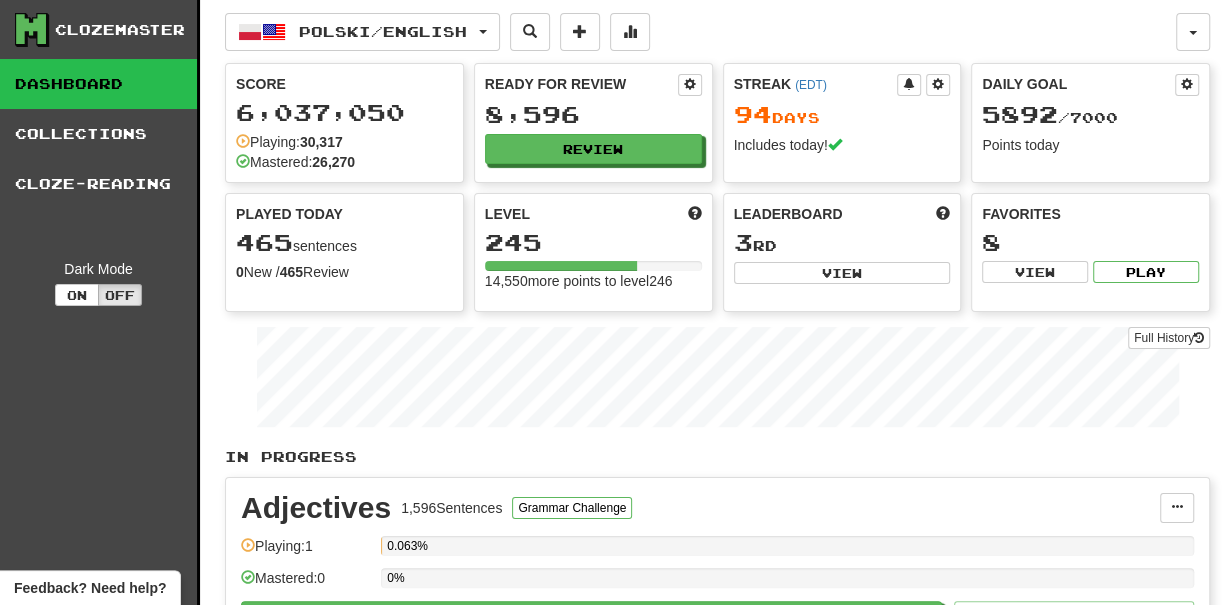 select on "***" 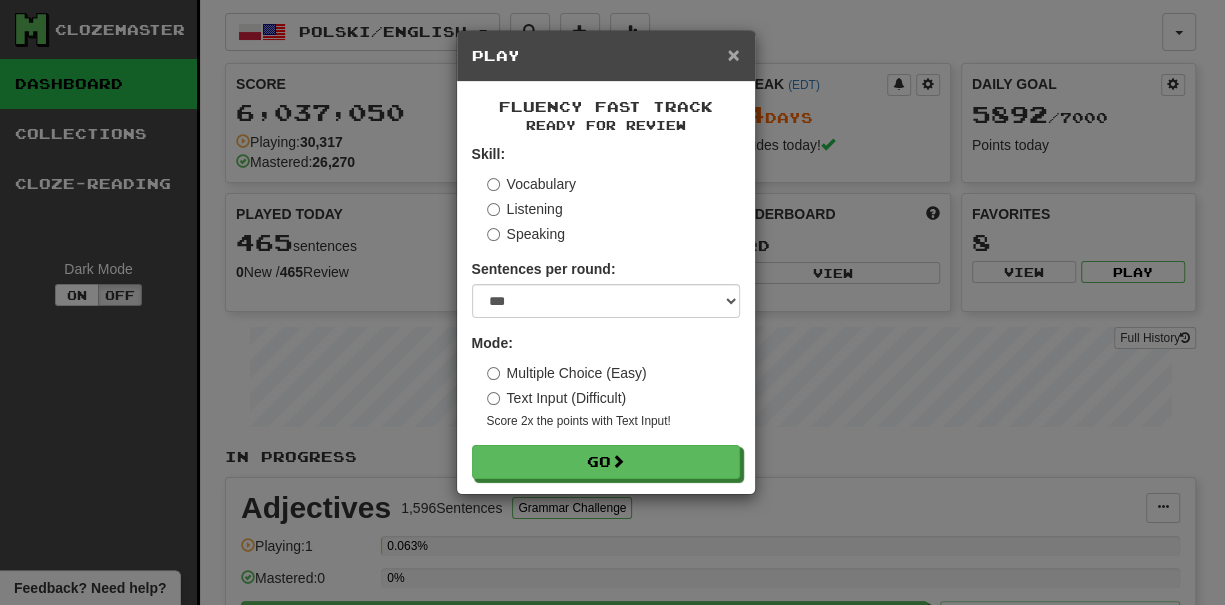 click on "×" at bounding box center (733, 54) 